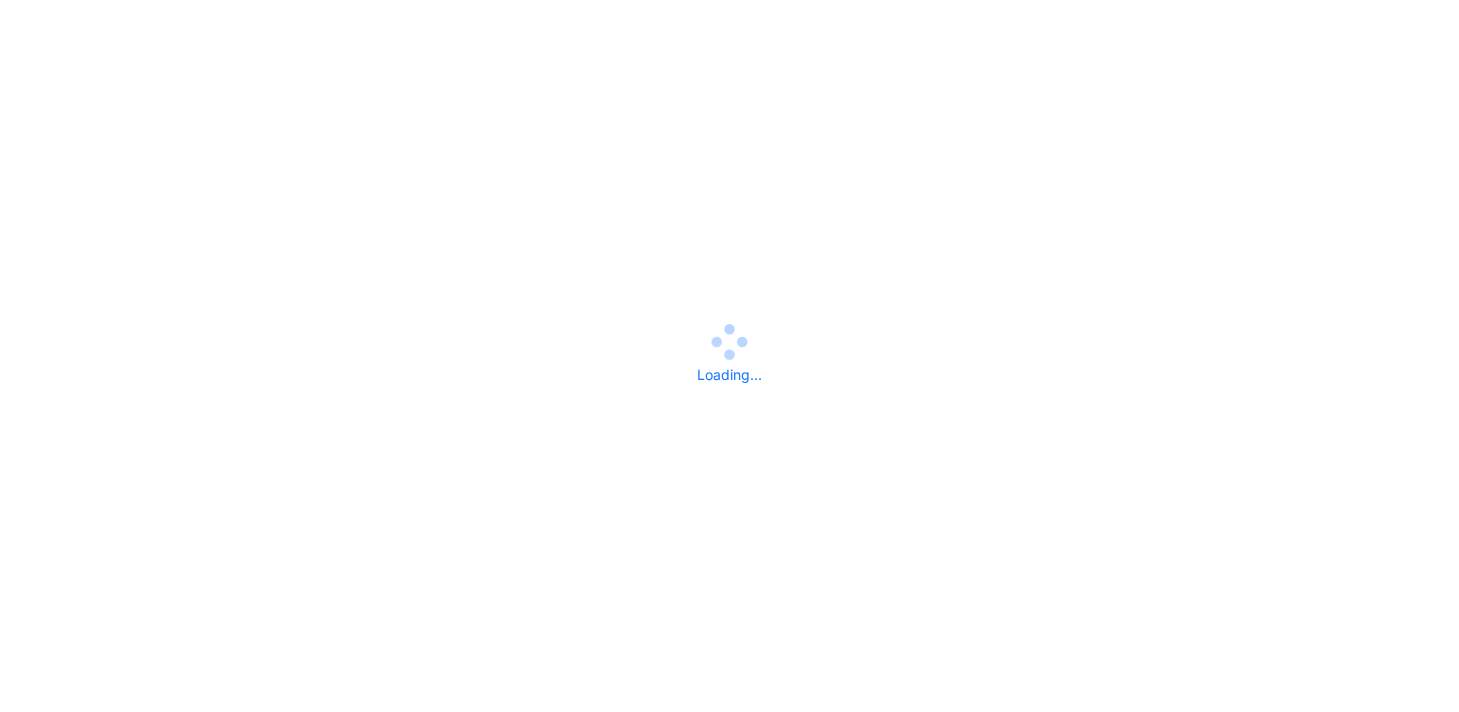 scroll, scrollTop: 0, scrollLeft: 0, axis: both 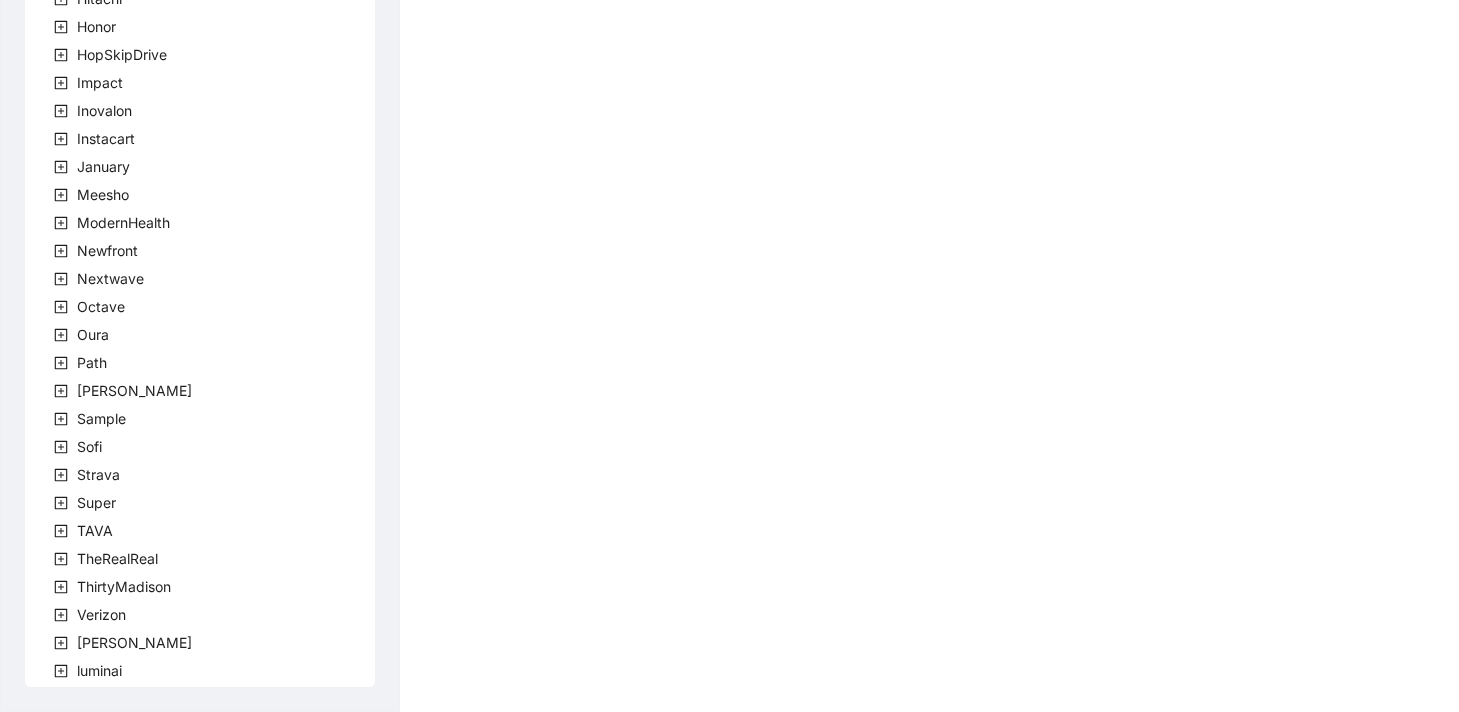 click 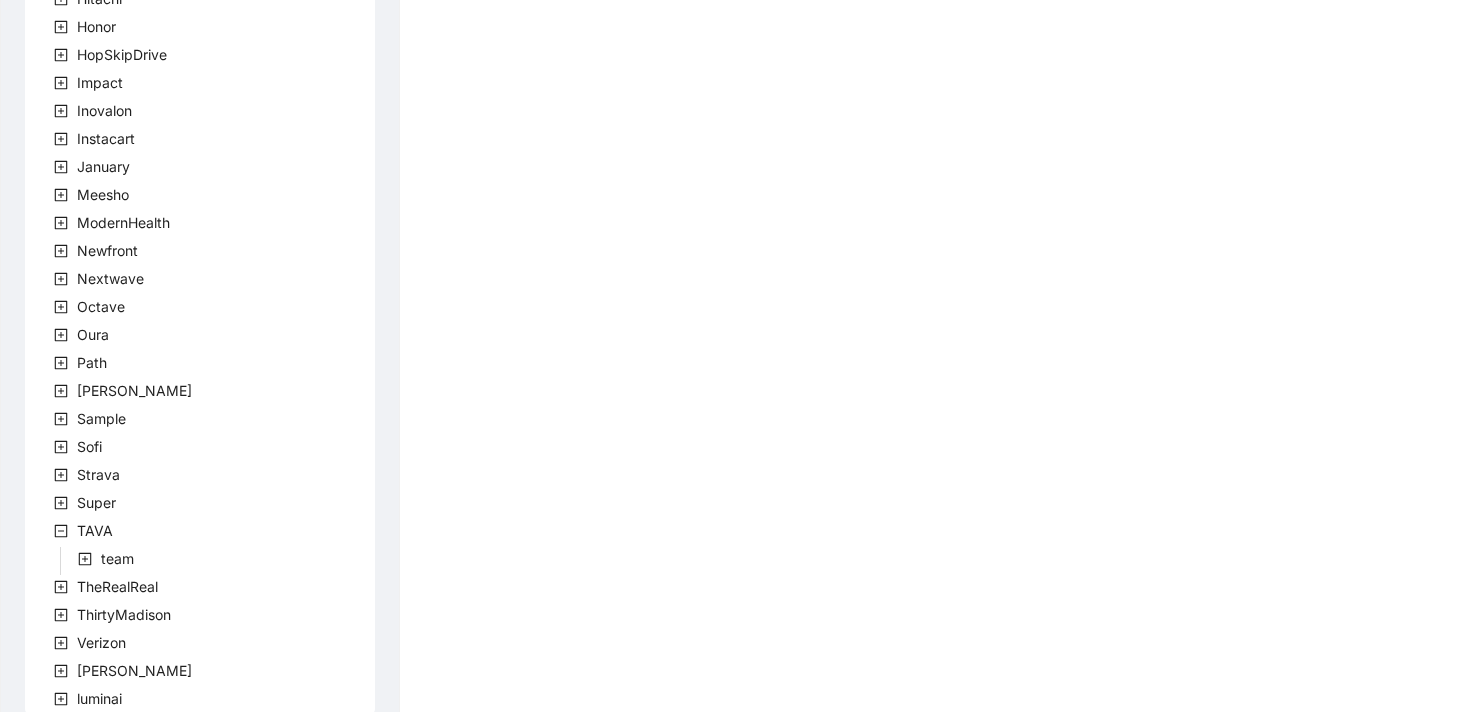 scroll, scrollTop: 612, scrollLeft: 0, axis: vertical 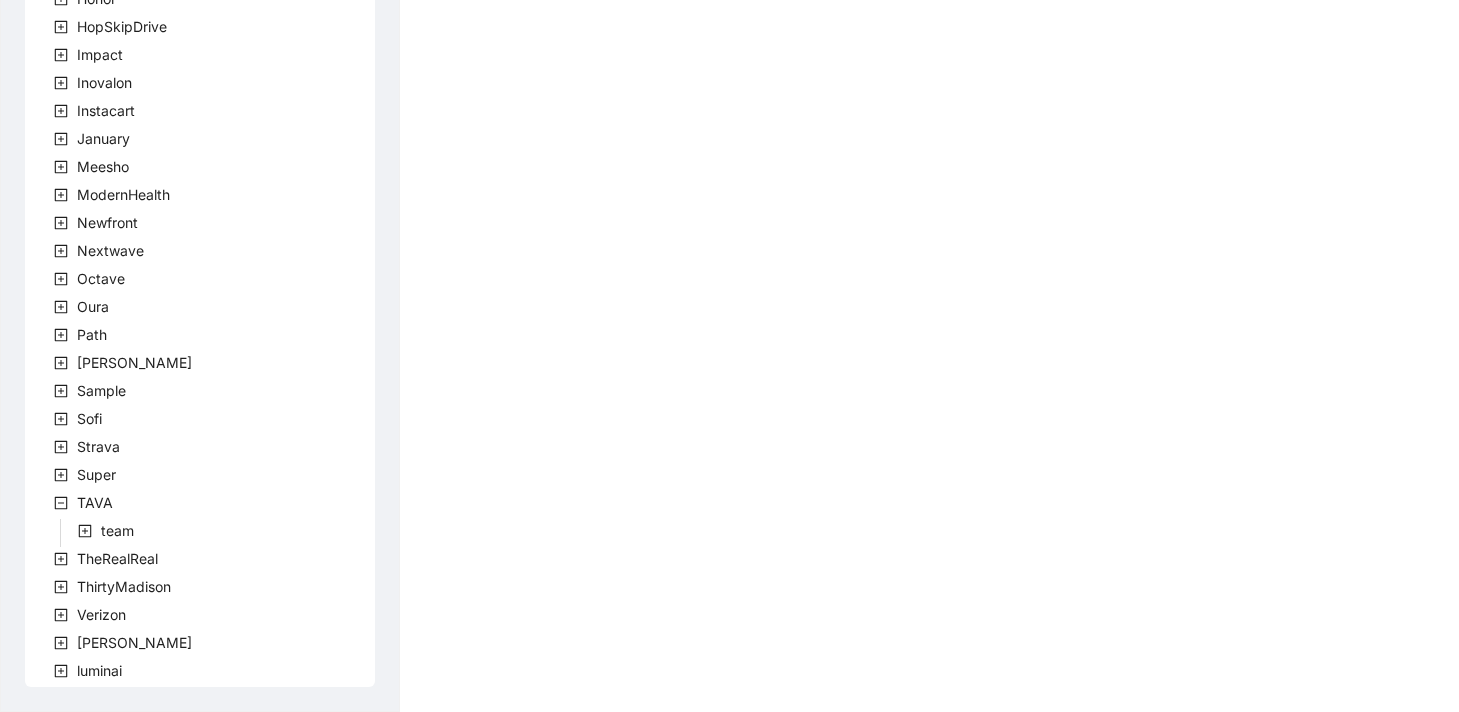 click 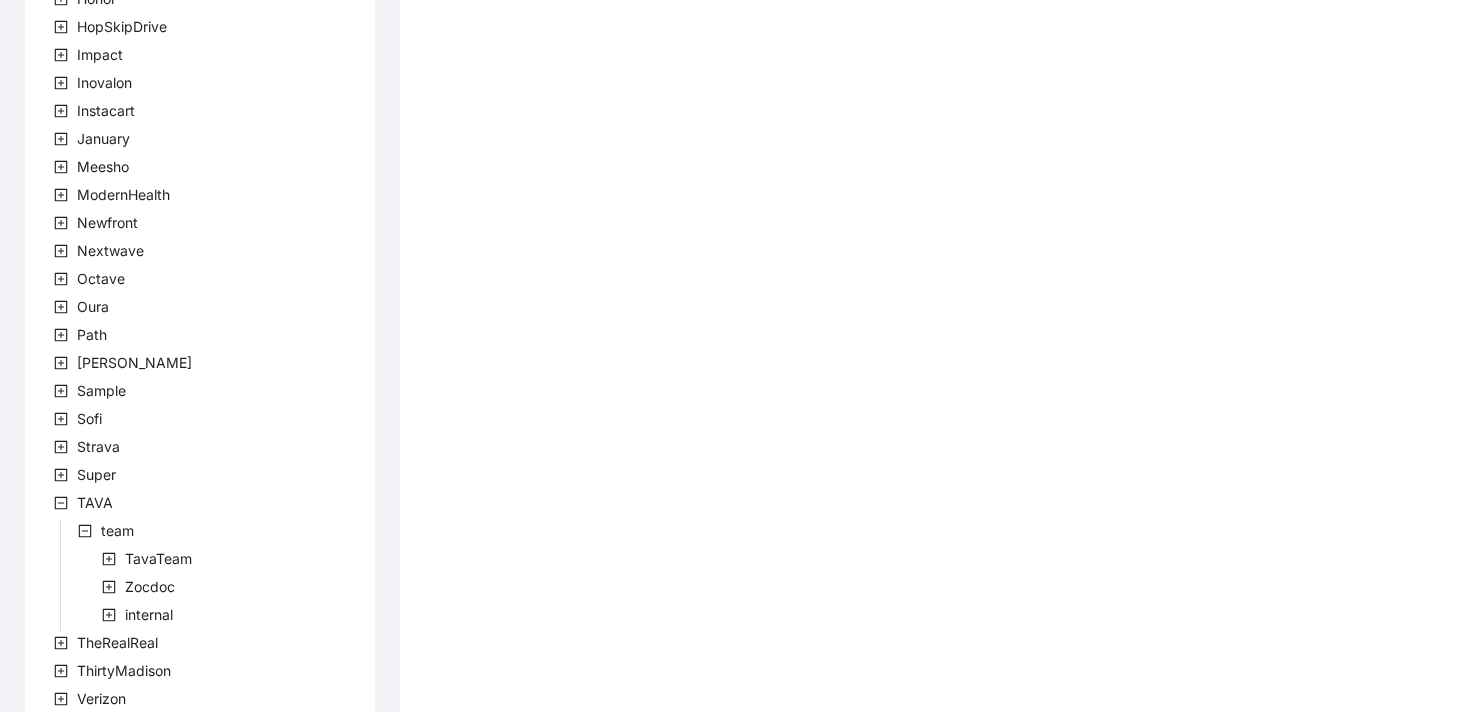 scroll, scrollTop: 696, scrollLeft: 0, axis: vertical 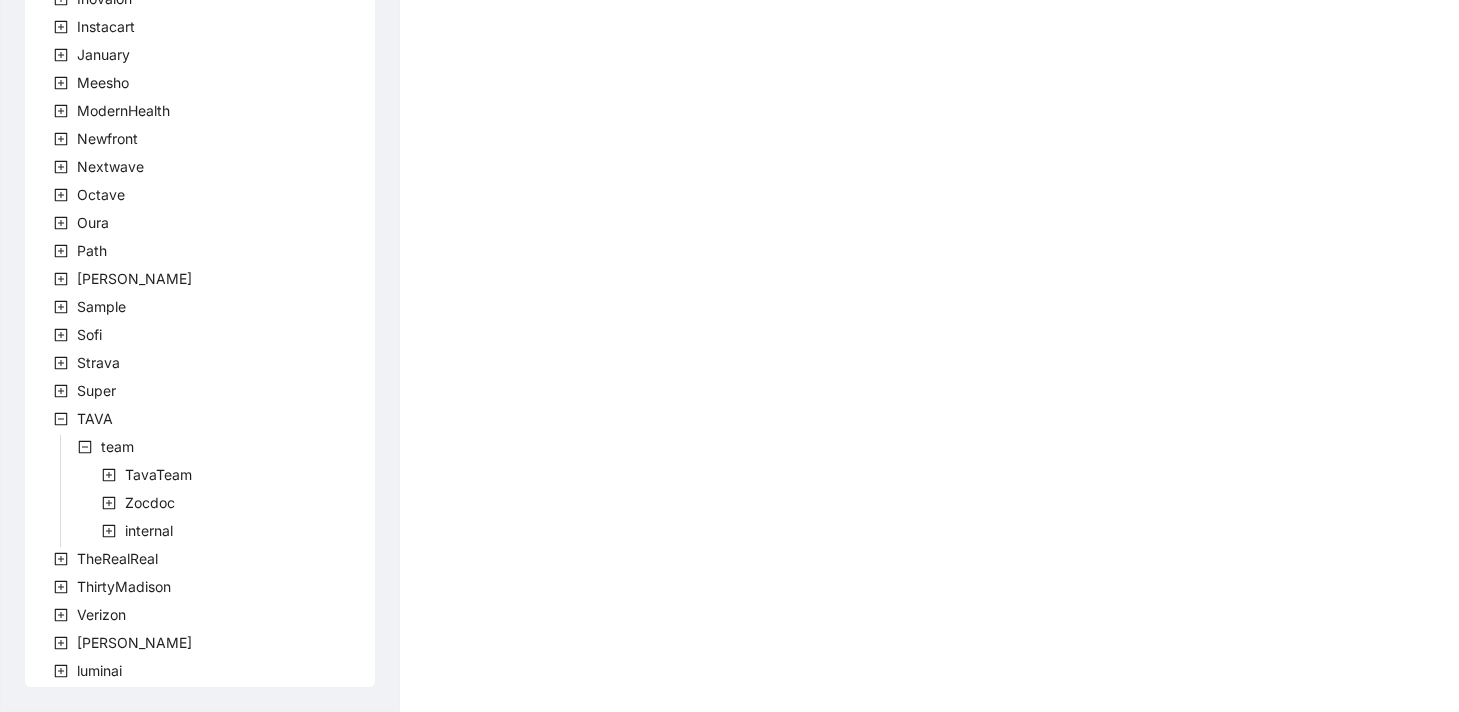 click 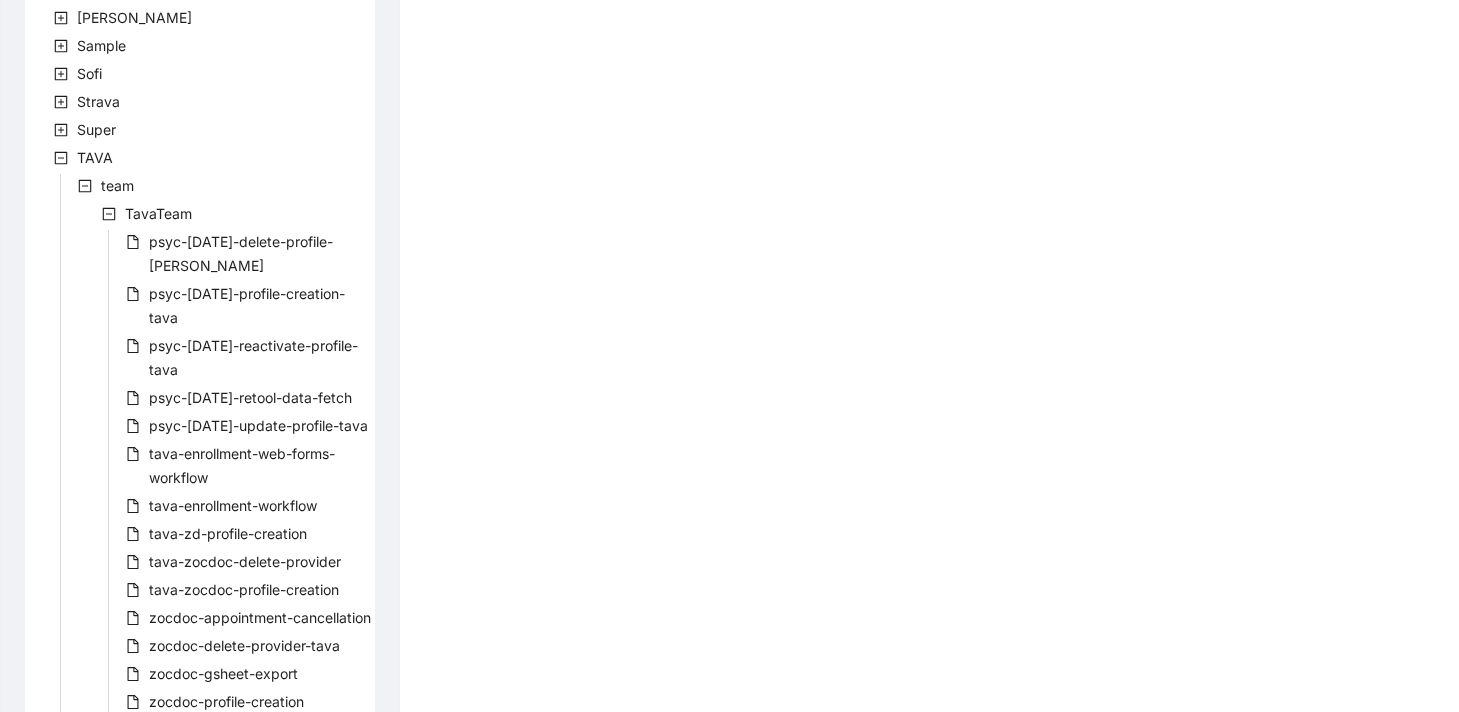 scroll, scrollTop: 965, scrollLeft: 0, axis: vertical 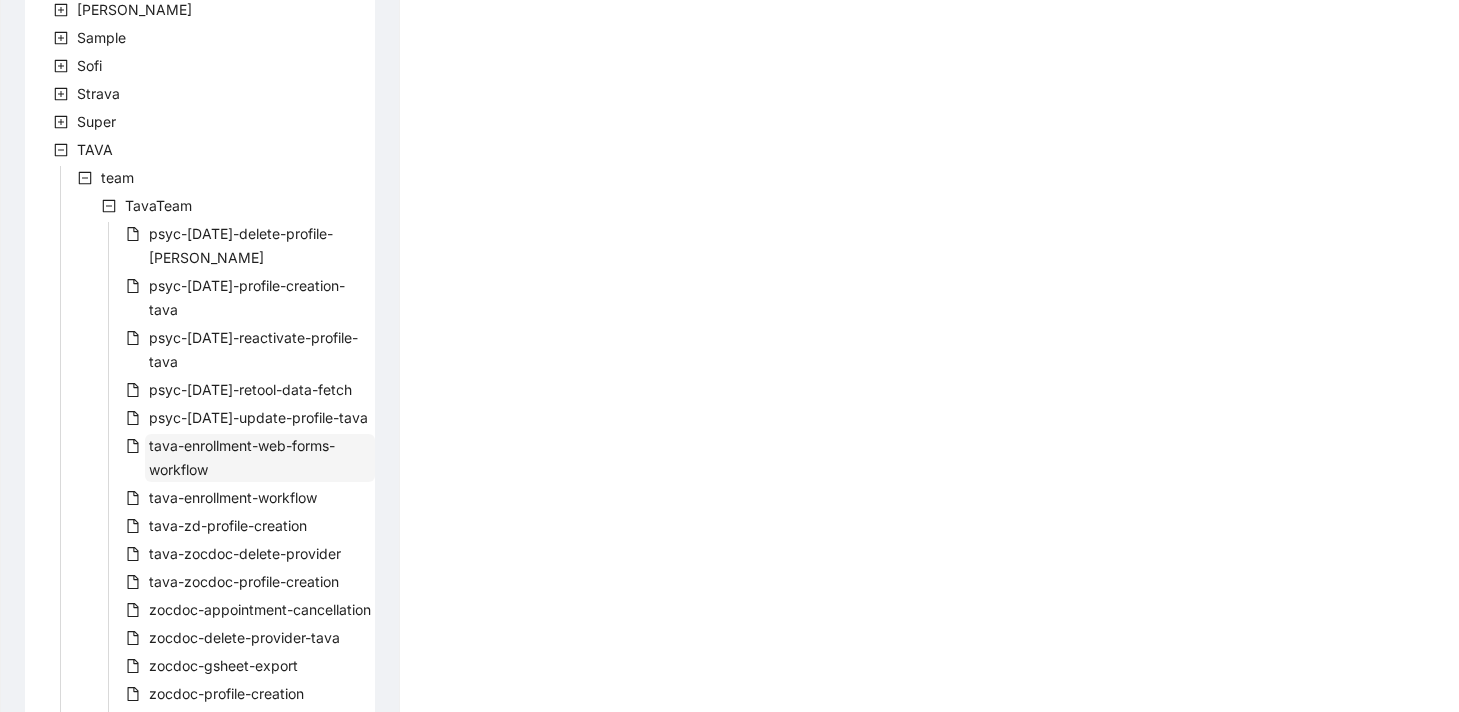 click on "tava-enrollment-web-forms-workflow" at bounding box center (242, 457) 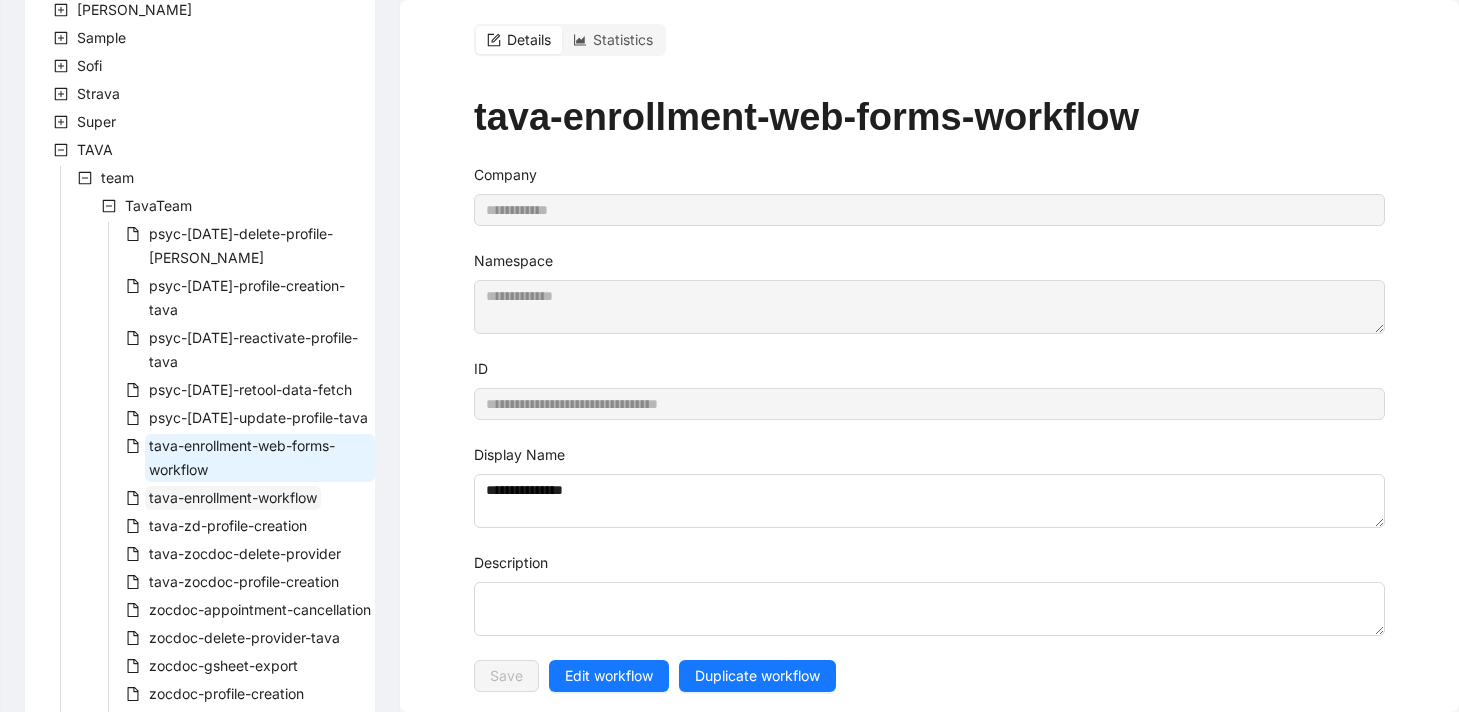 click on "tava-enrollment-workflow" at bounding box center [233, 497] 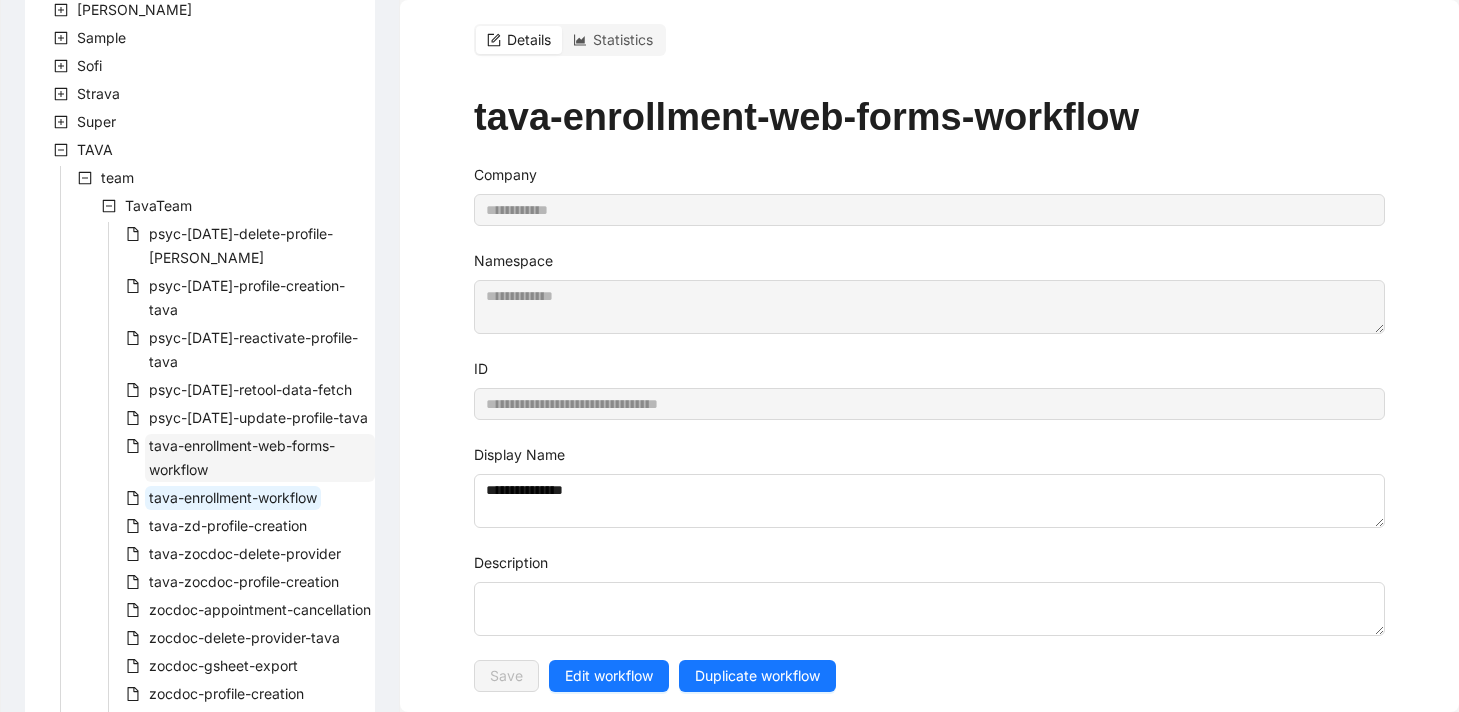 type on "**********" 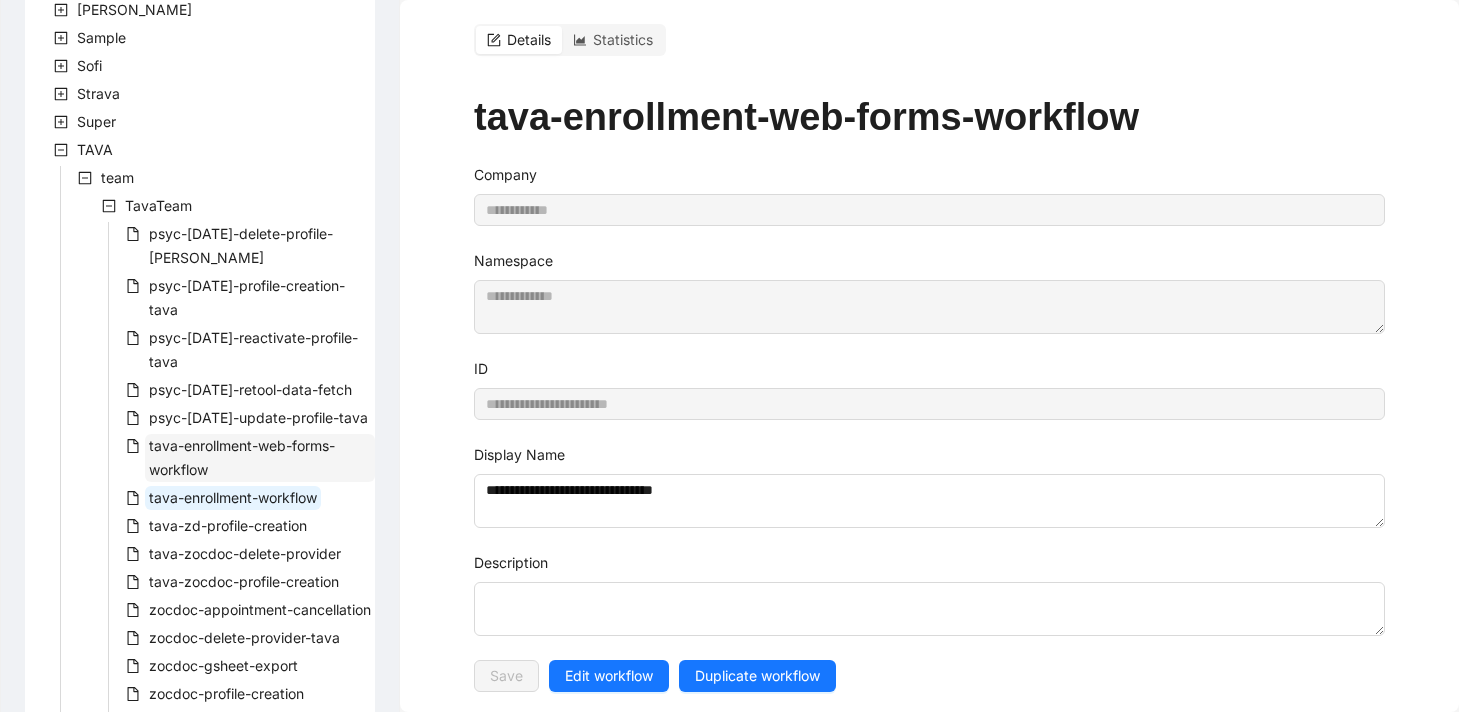 click on "tava-enrollment-web-forms-workflow" at bounding box center [242, 457] 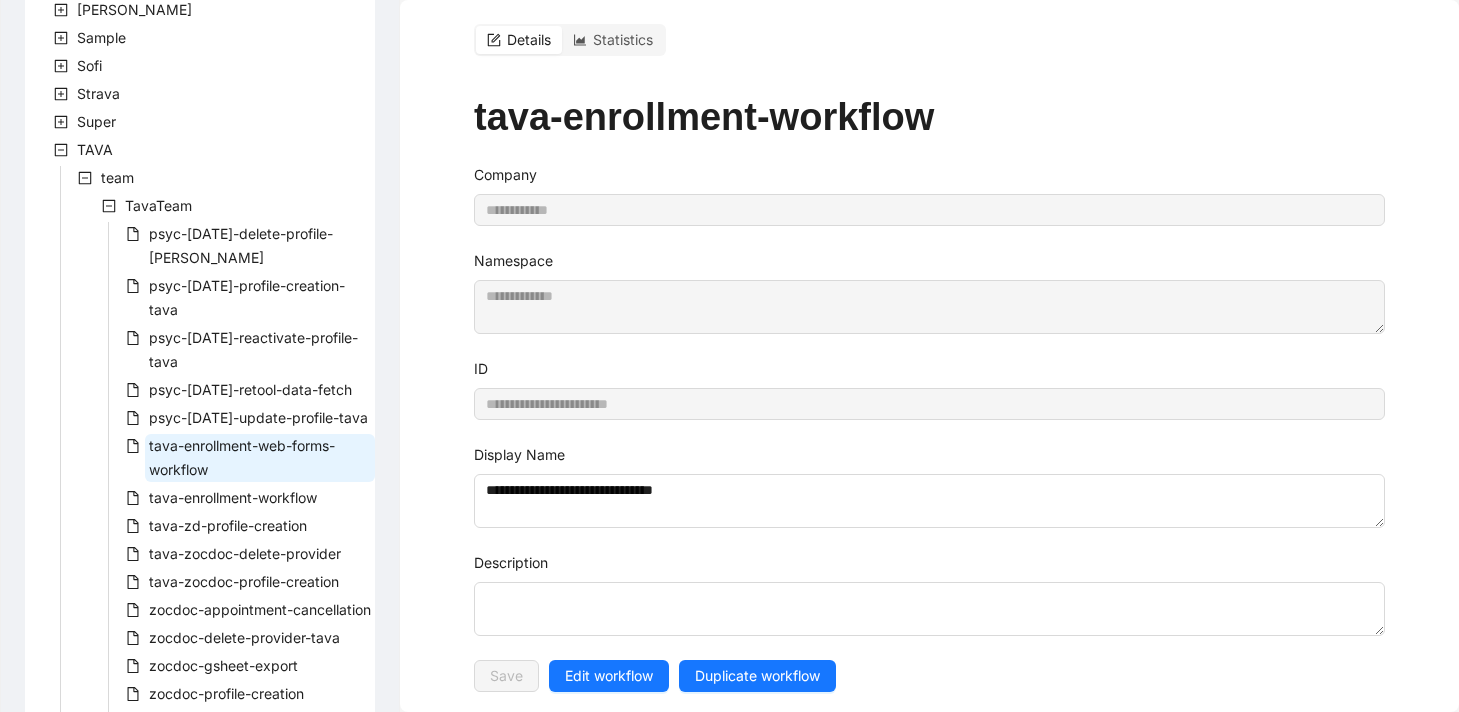 type on "**********" 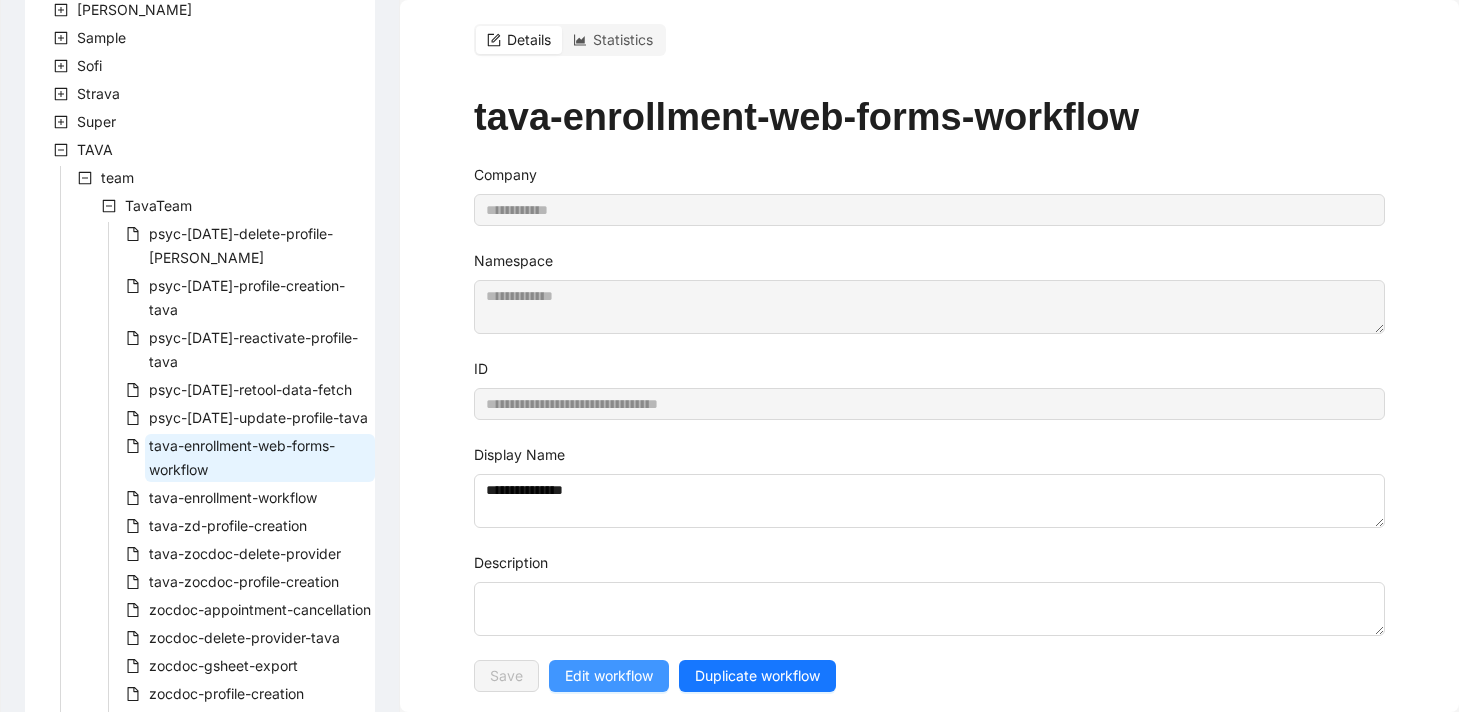 click on "Edit workflow" at bounding box center [609, 676] 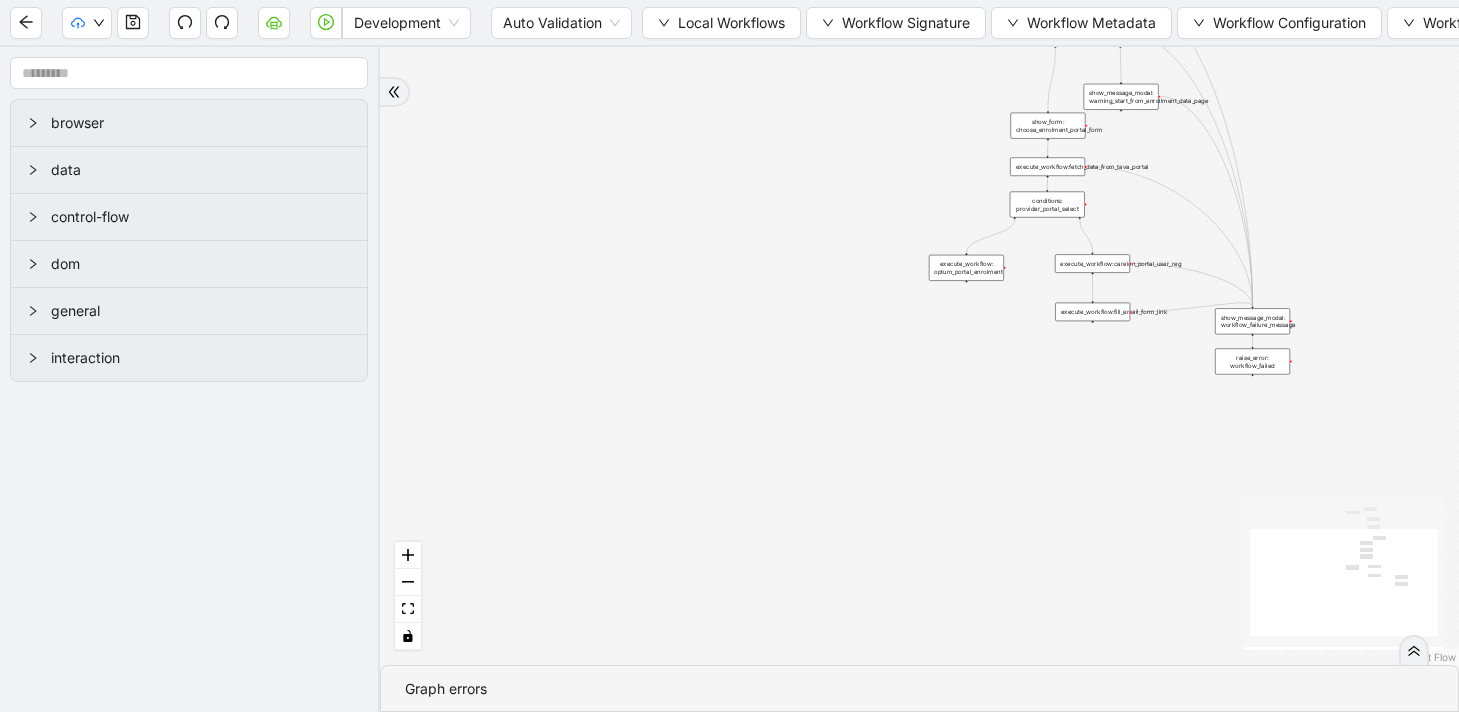 drag, startPoint x: 740, startPoint y: 324, endPoint x: 532, endPoint y: 556, distance: 311.58948 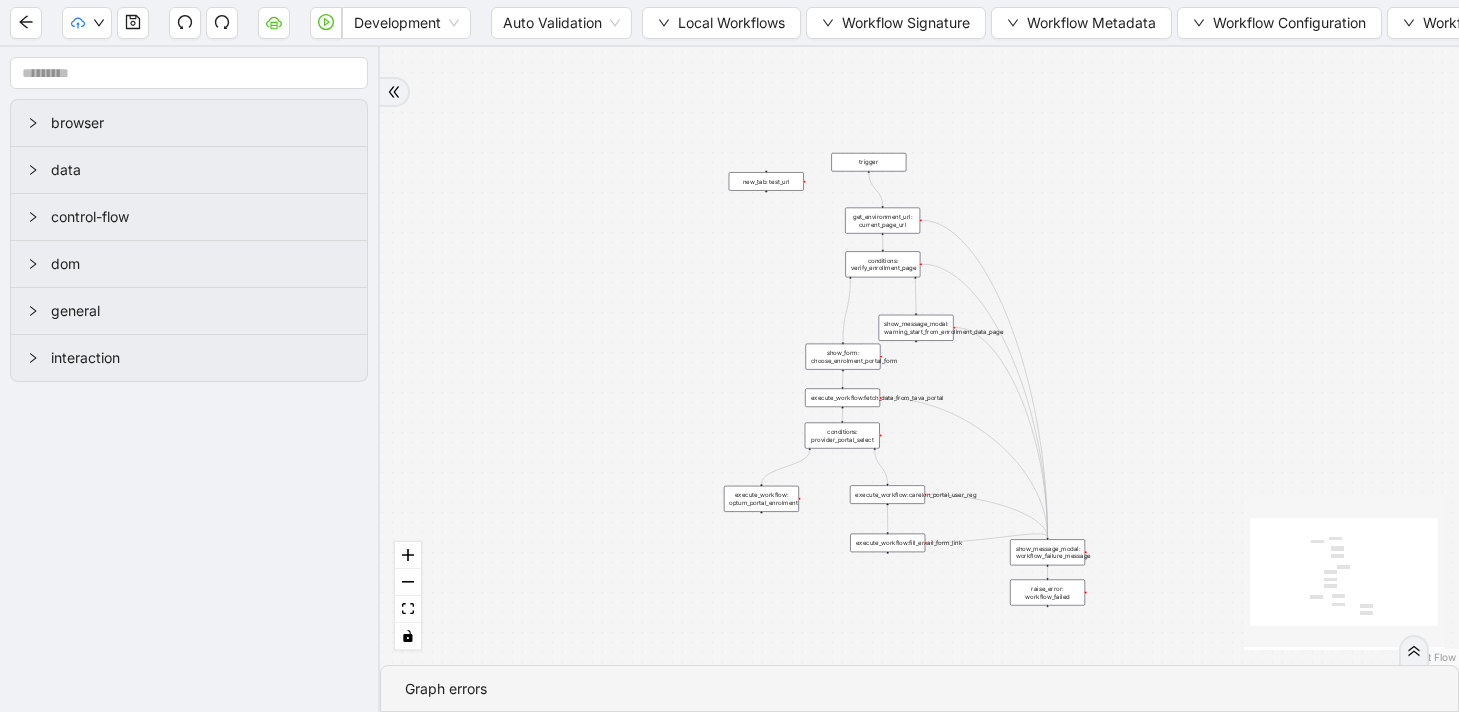 drag, startPoint x: 667, startPoint y: 343, endPoint x: 536, endPoint y: 343, distance: 131 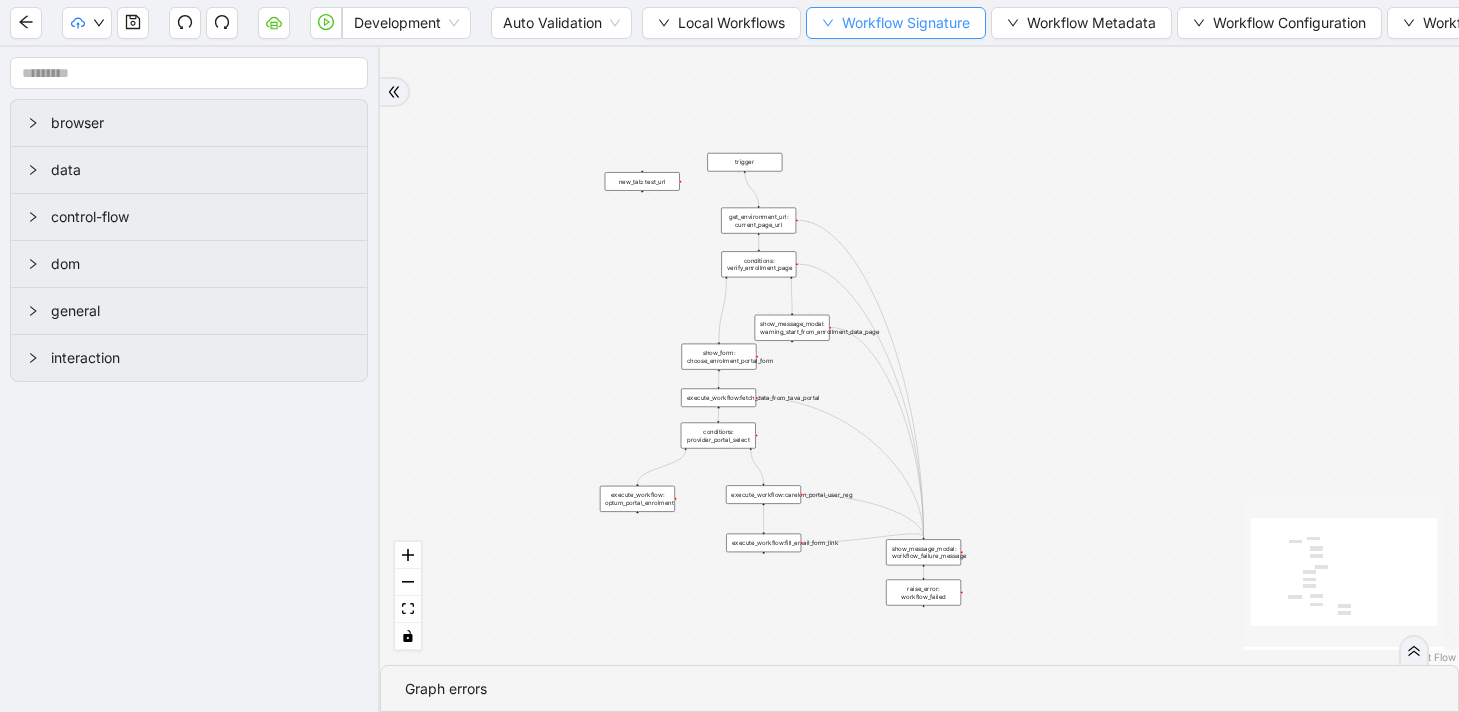 click on "Workflow Signature" at bounding box center [906, 23] 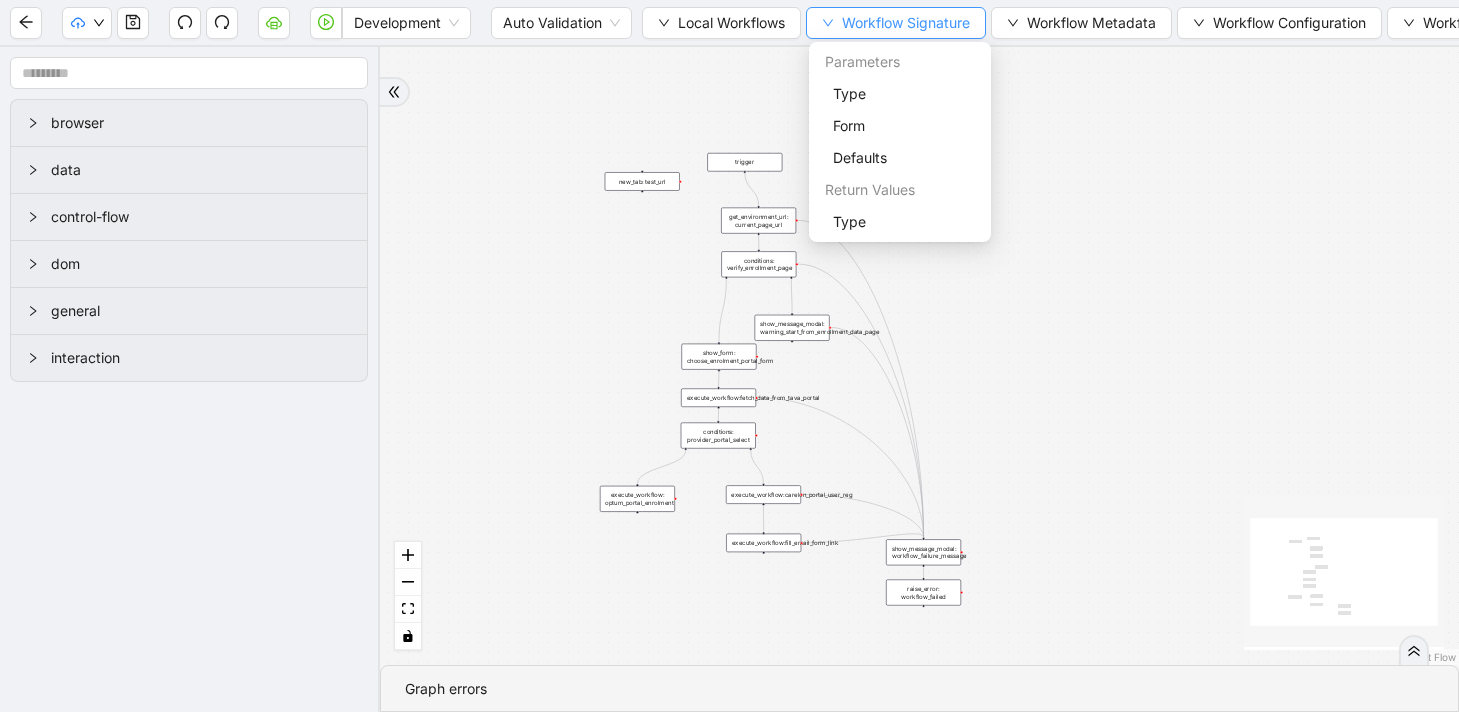 click on "Workflow Signature" at bounding box center [906, 23] 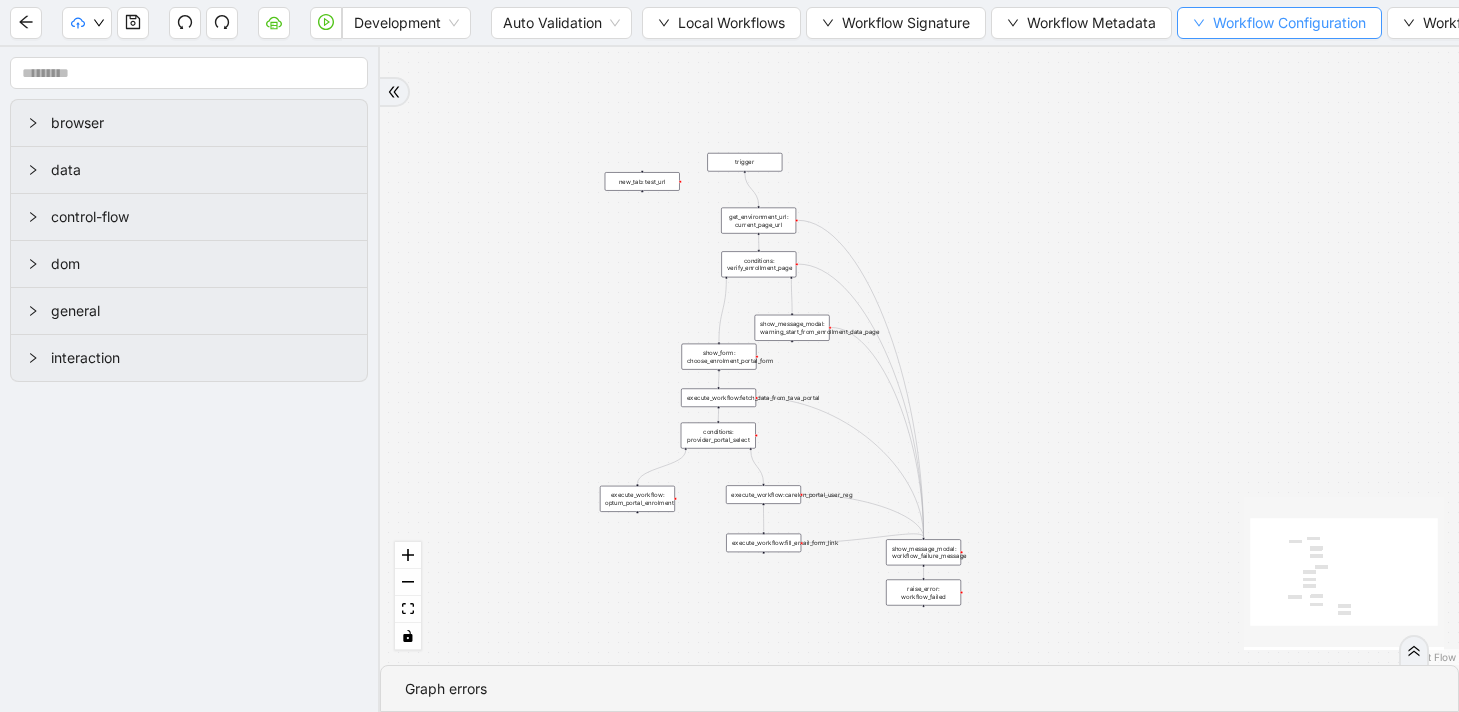 click on "Workflow Configuration" at bounding box center [1279, 23] 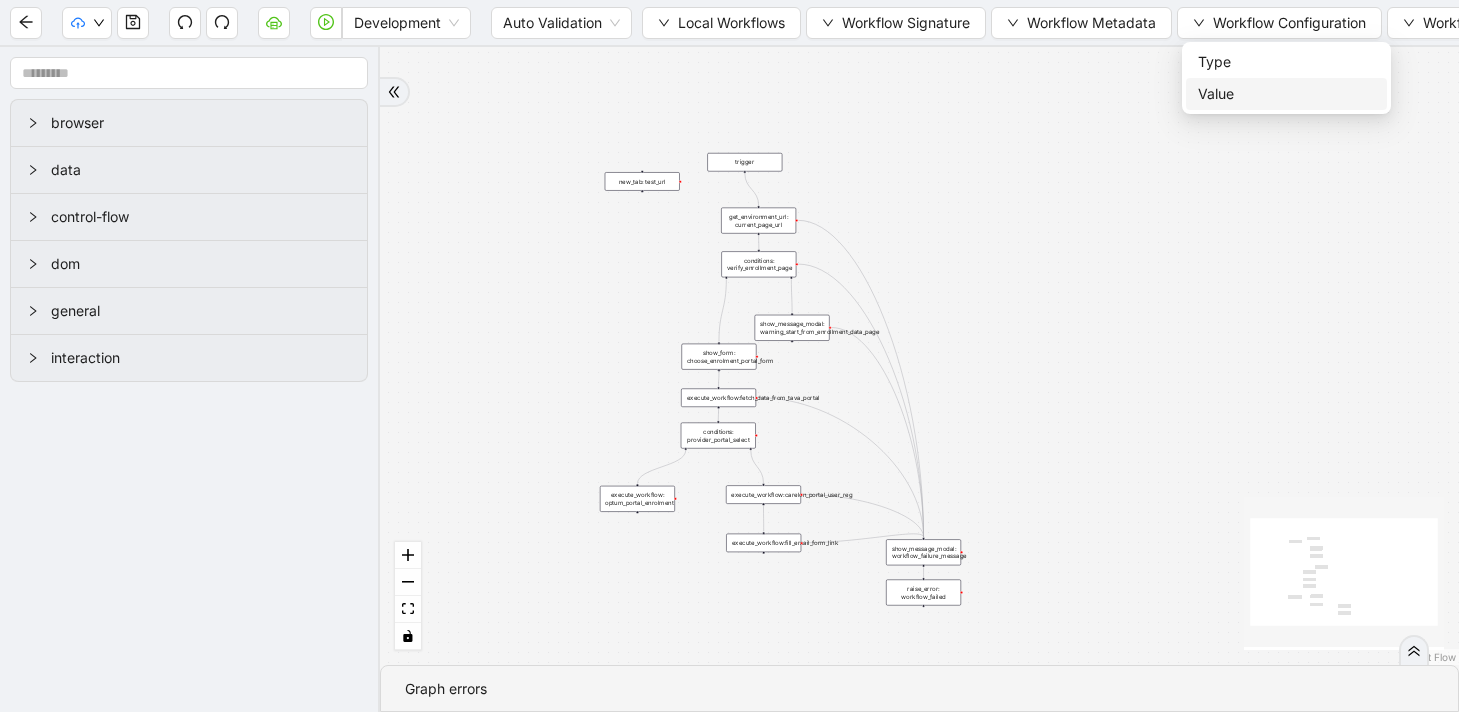 click on "Value" at bounding box center [1286, 94] 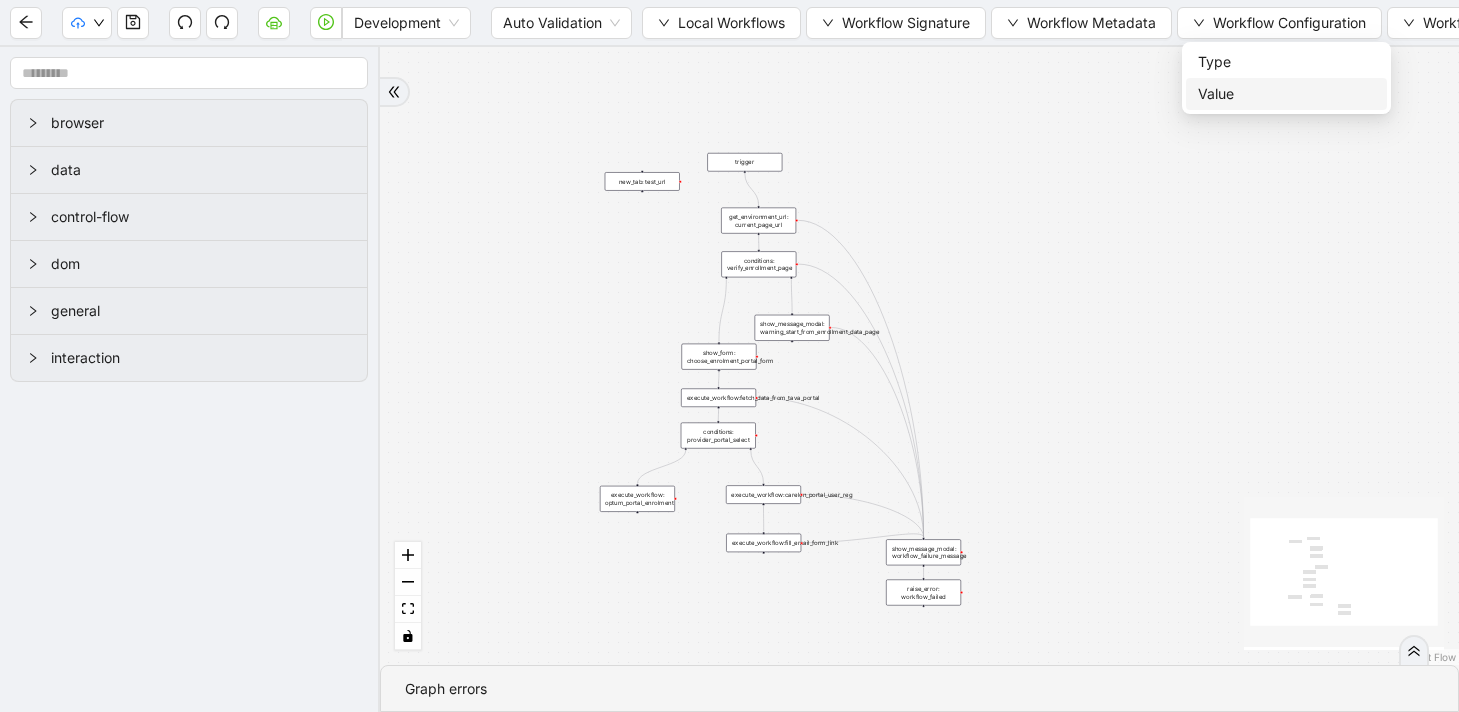 scroll, scrollTop: 300, scrollLeft: 0, axis: vertical 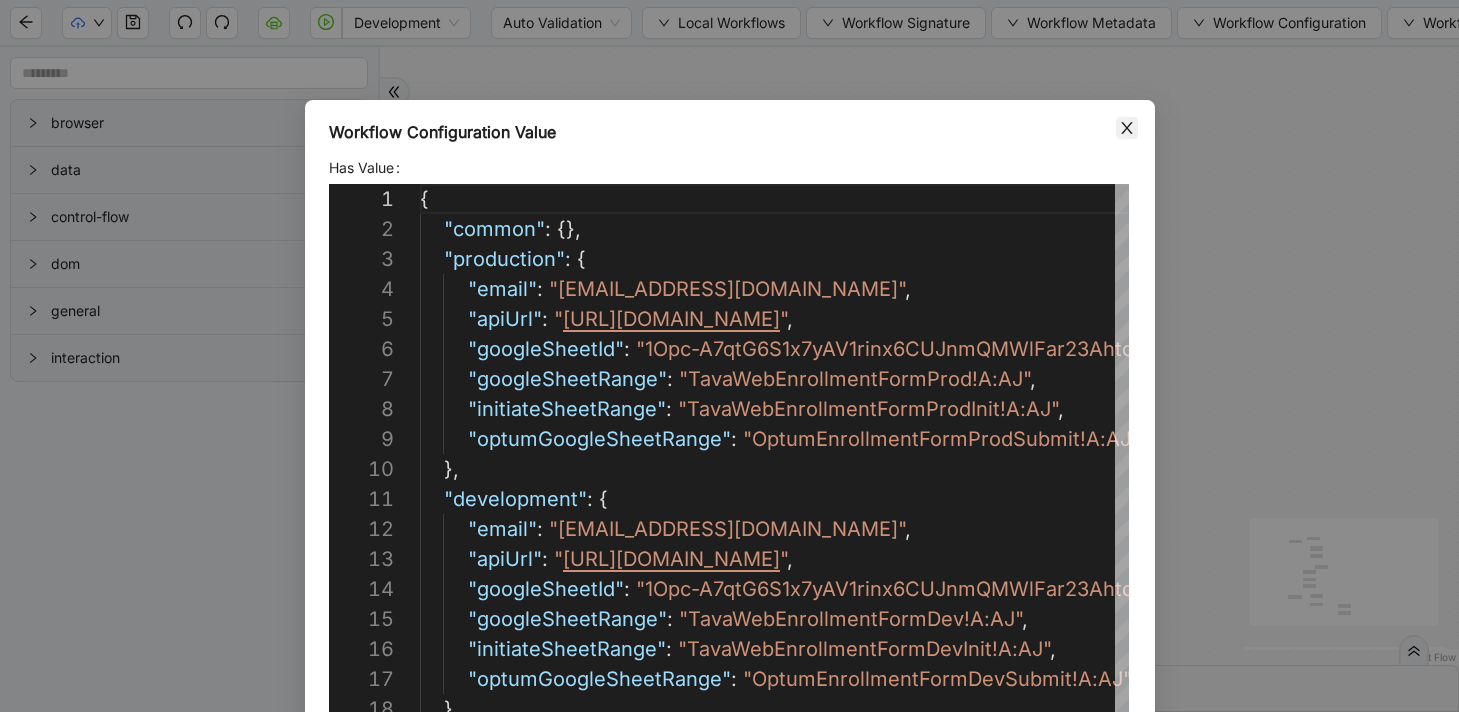 click 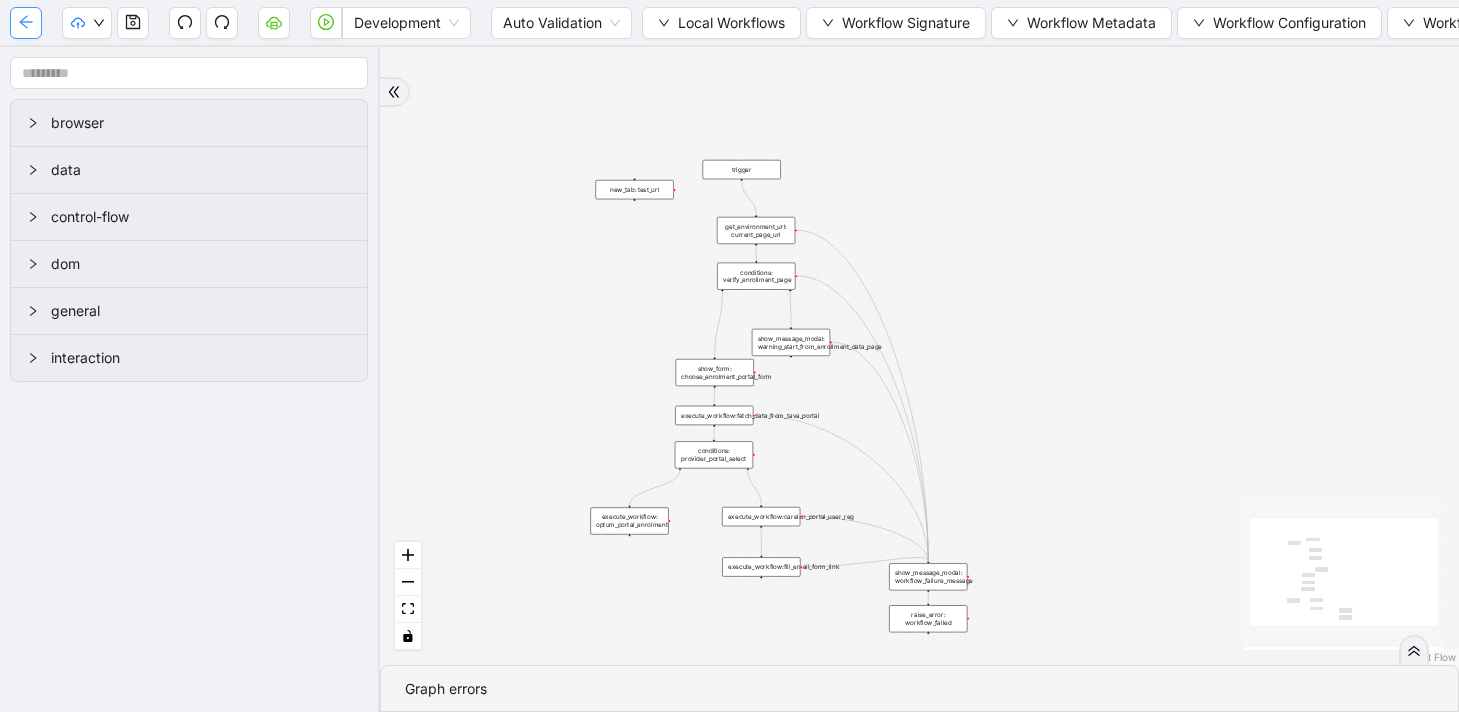 click 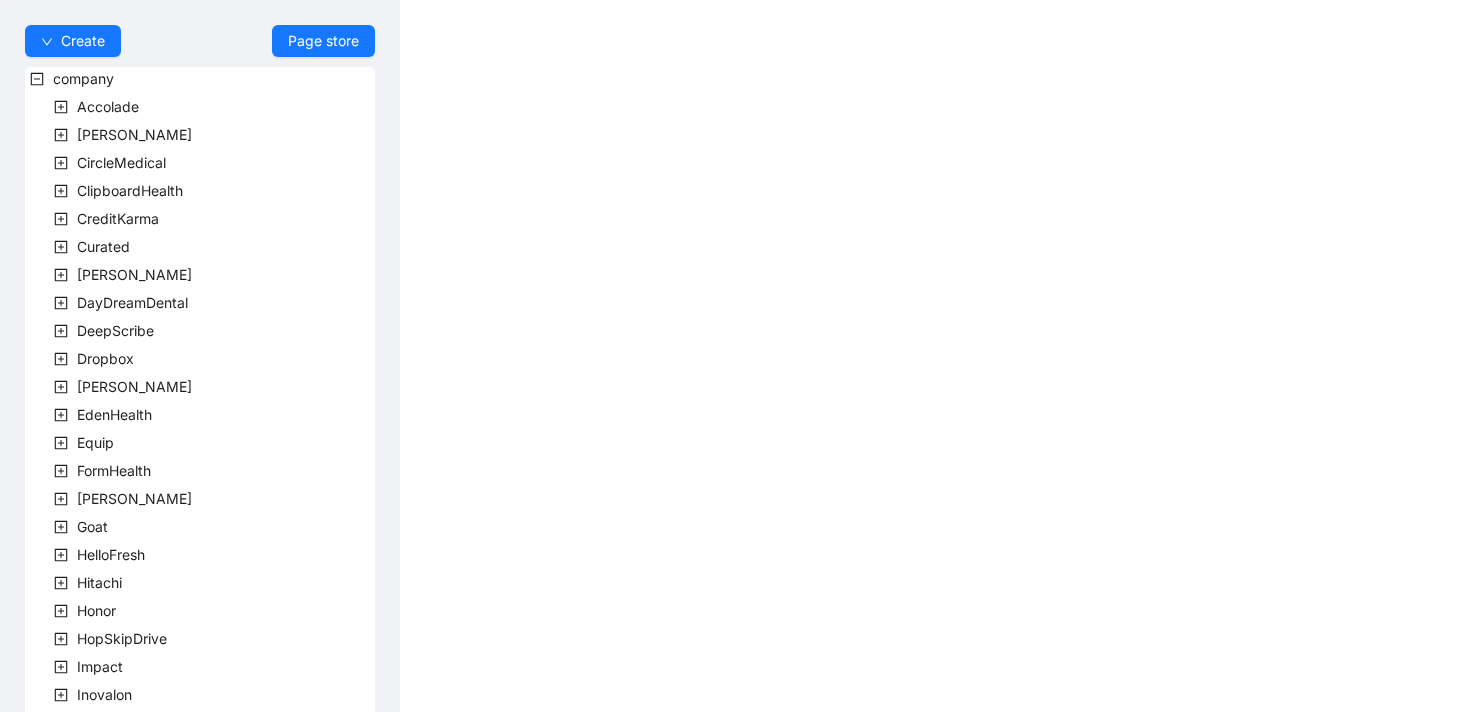scroll, scrollTop: 584, scrollLeft: 0, axis: vertical 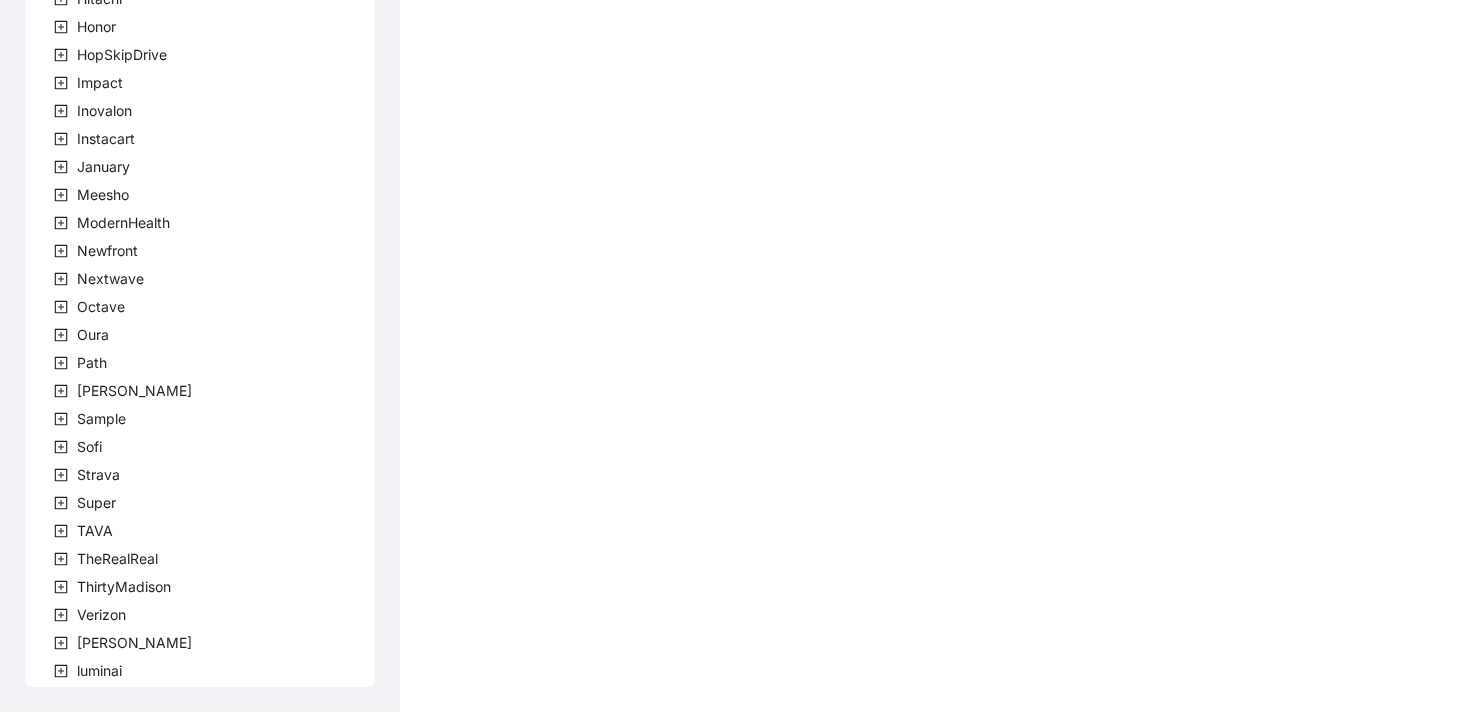 click 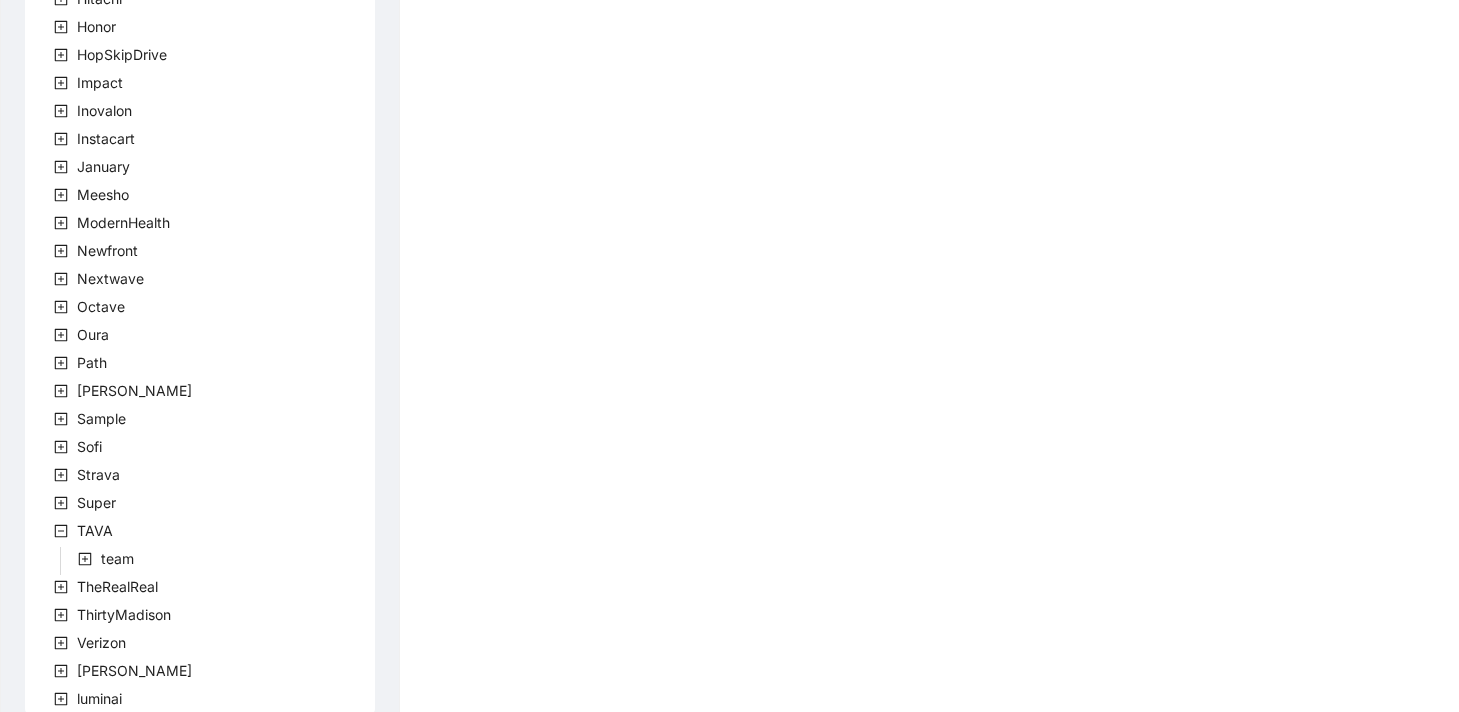 click 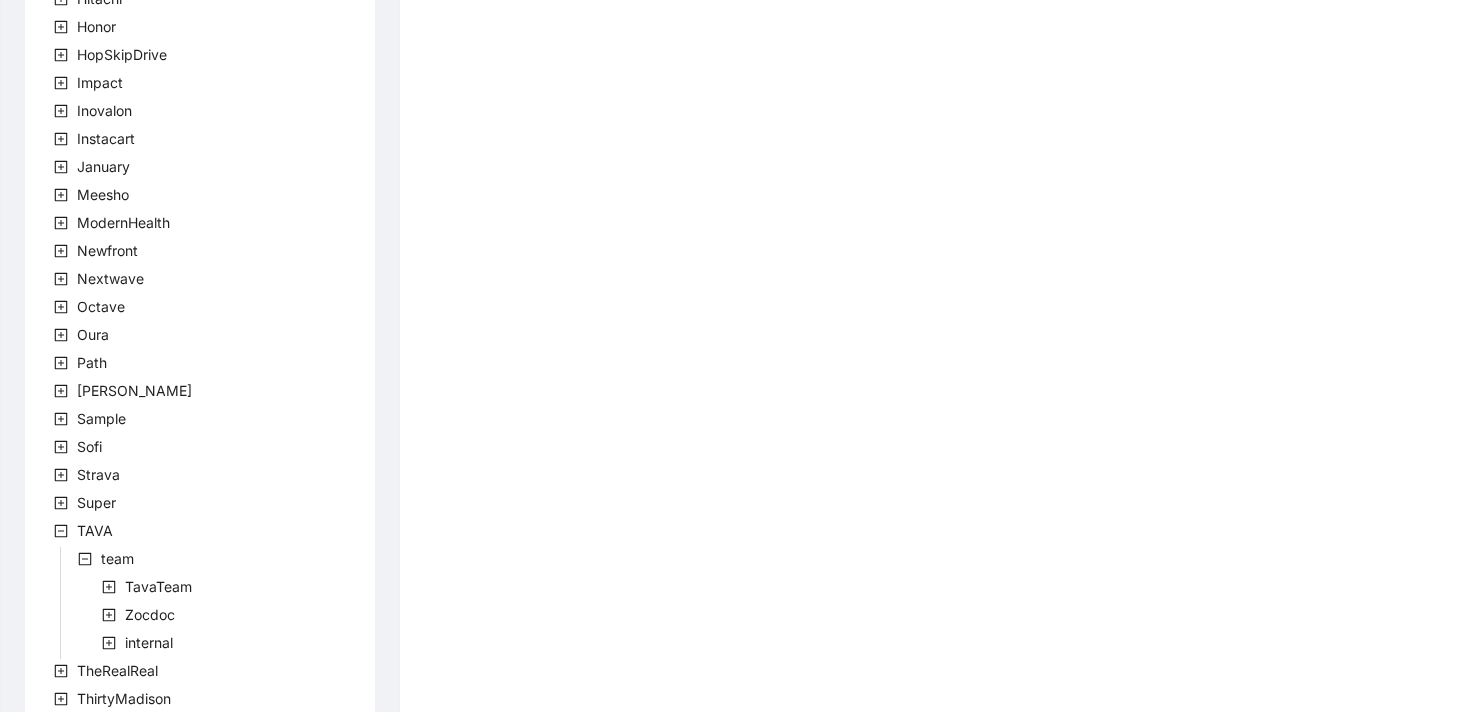 scroll, scrollTop: 696, scrollLeft: 0, axis: vertical 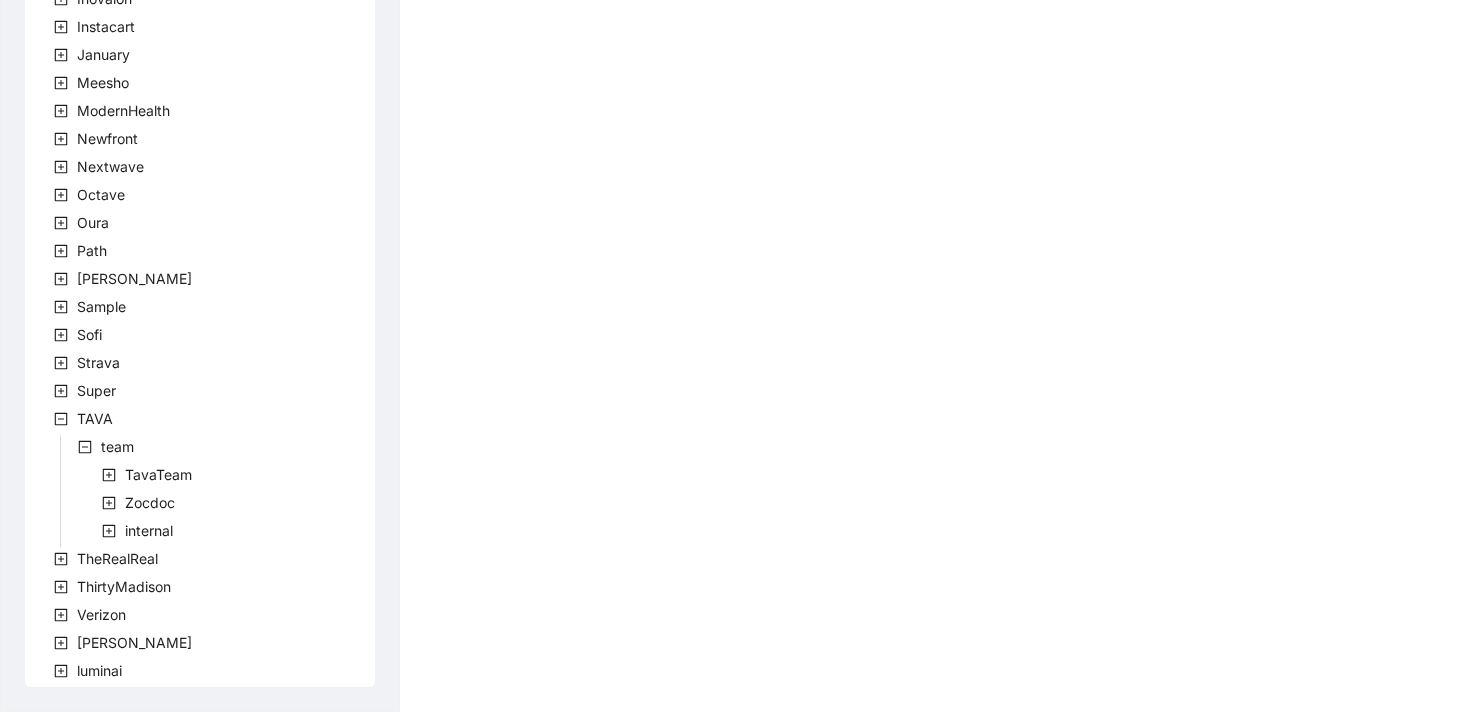click 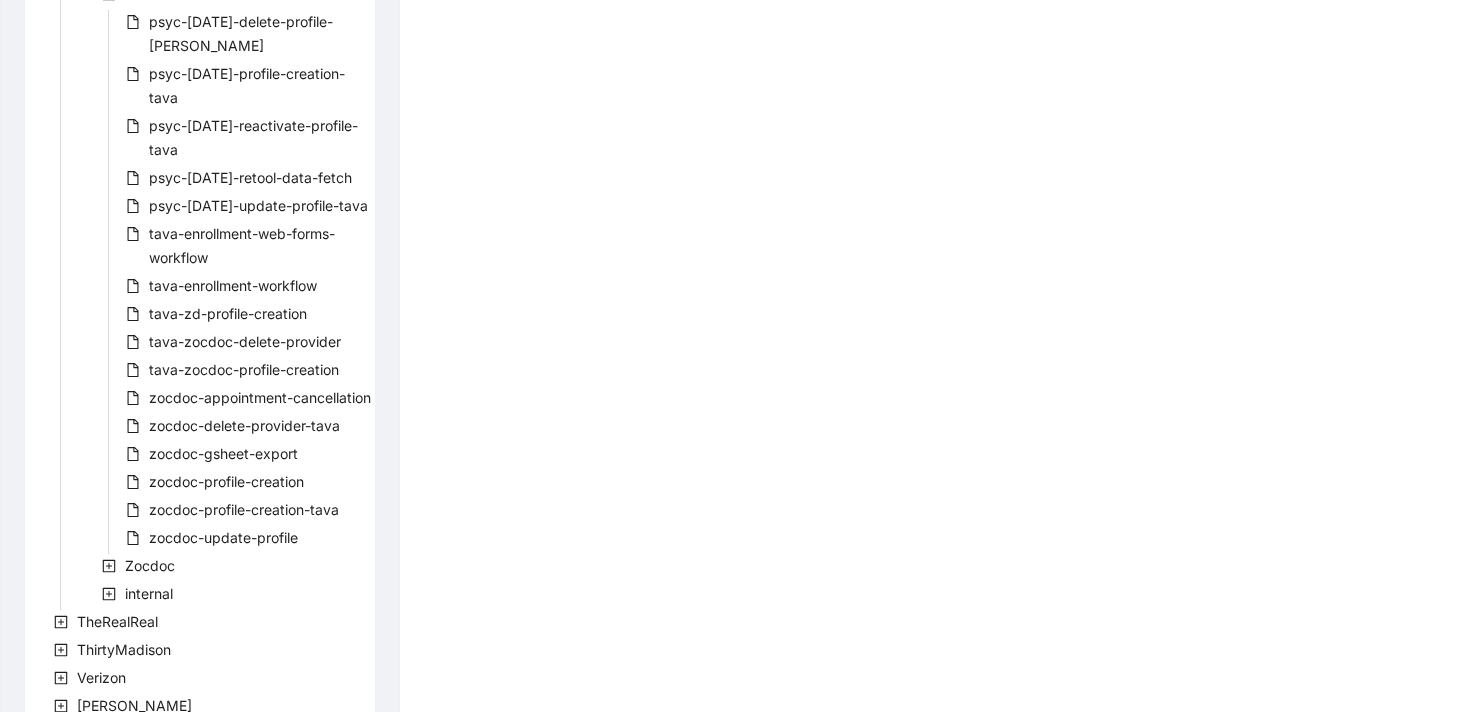 scroll, scrollTop: 1216, scrollLeft: 0, axis: vertical 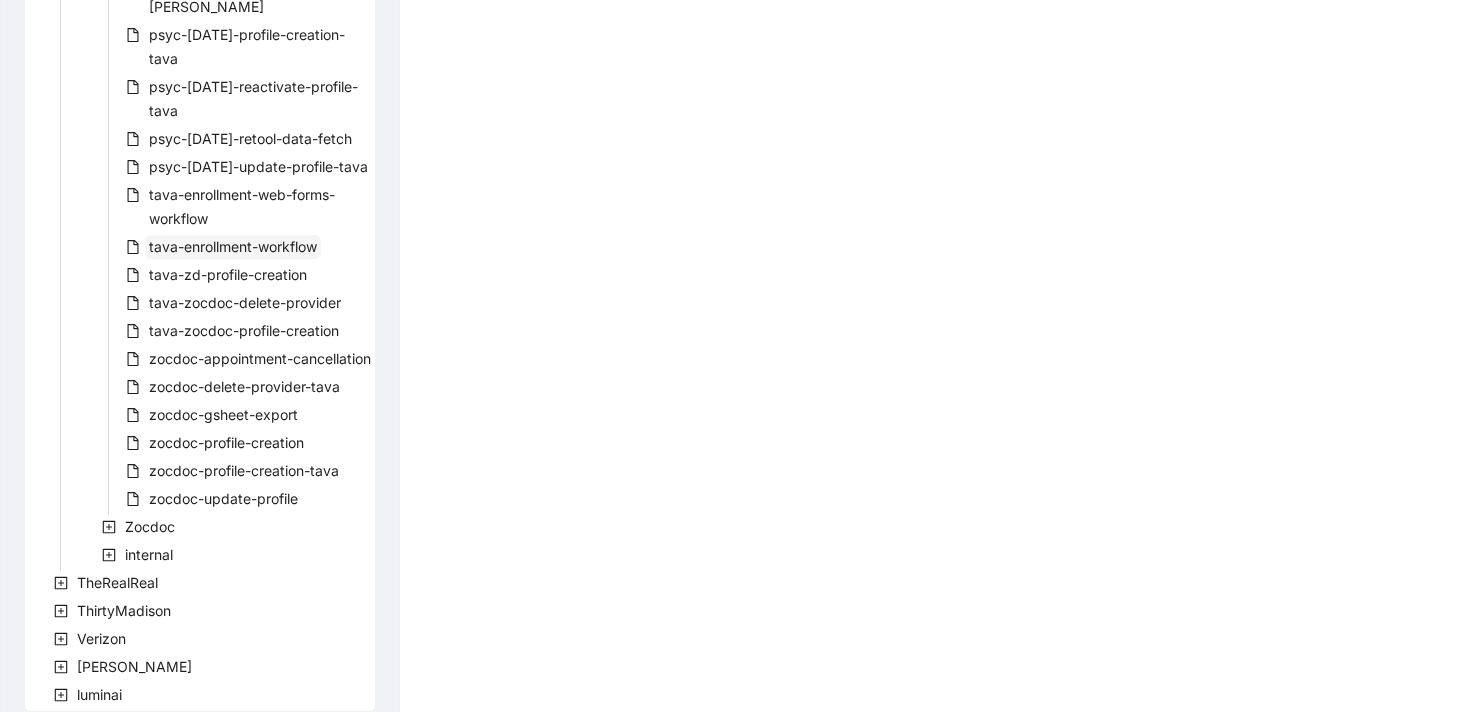 click on "tava-enrollment-workflow" at bounding box center (233, 246) 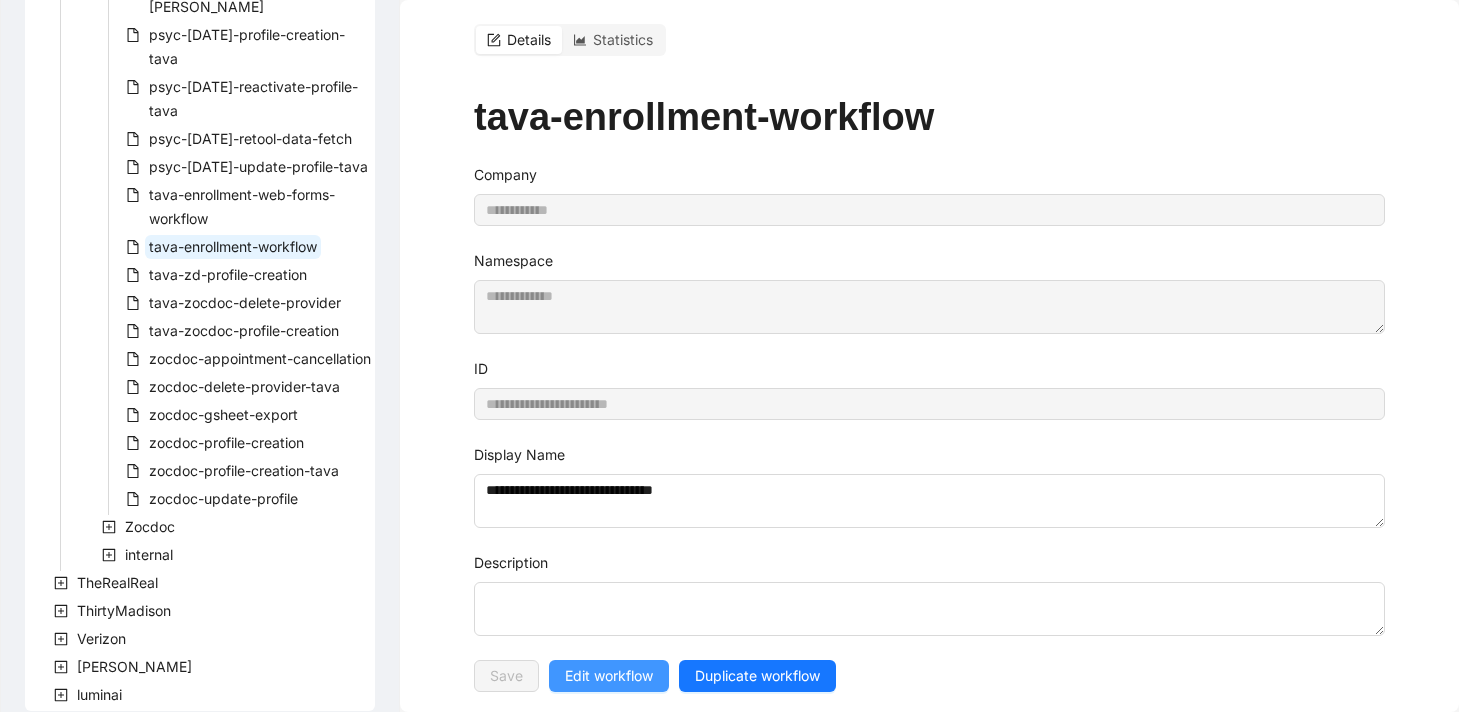 click on "Edit workflow" at bounding box center (609, 676) 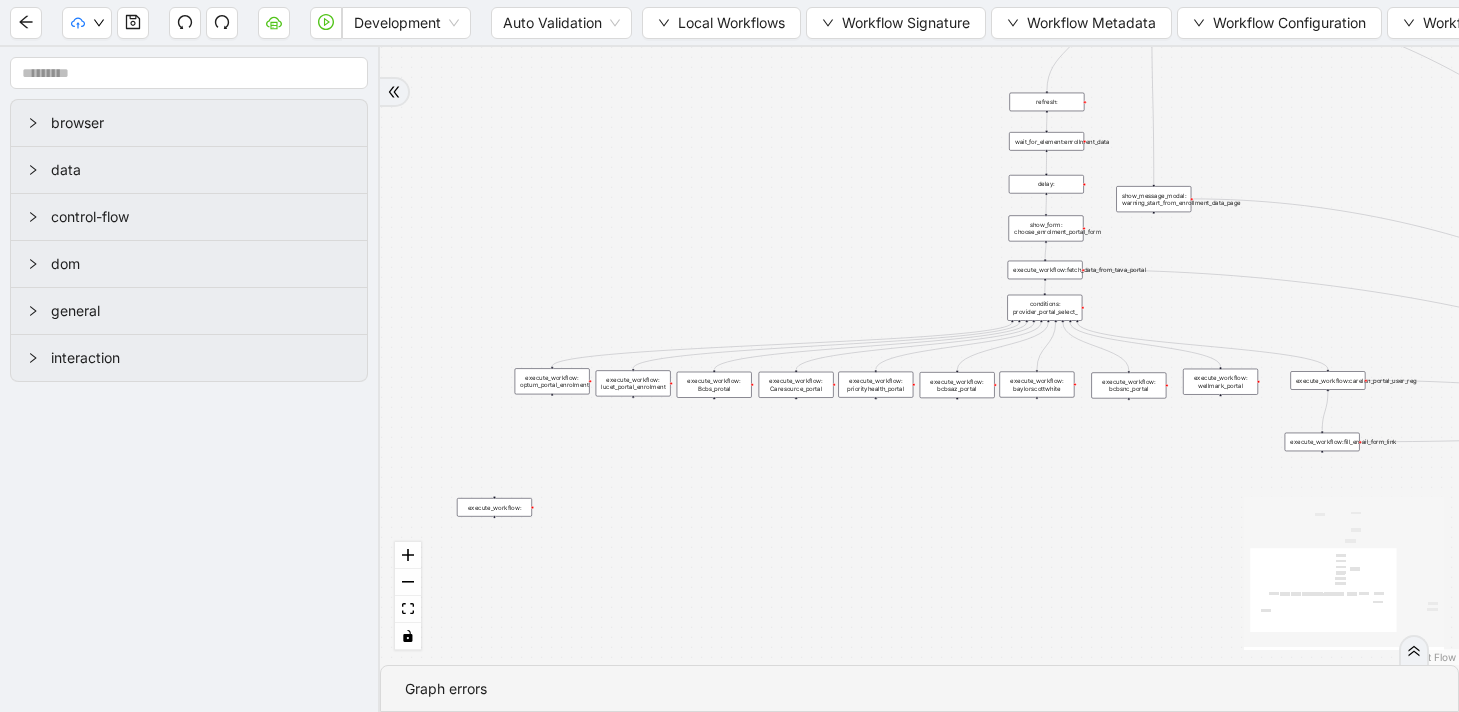 click on "execute_workflow: optum_portal_enrolment" at bounding box center (552, 381) 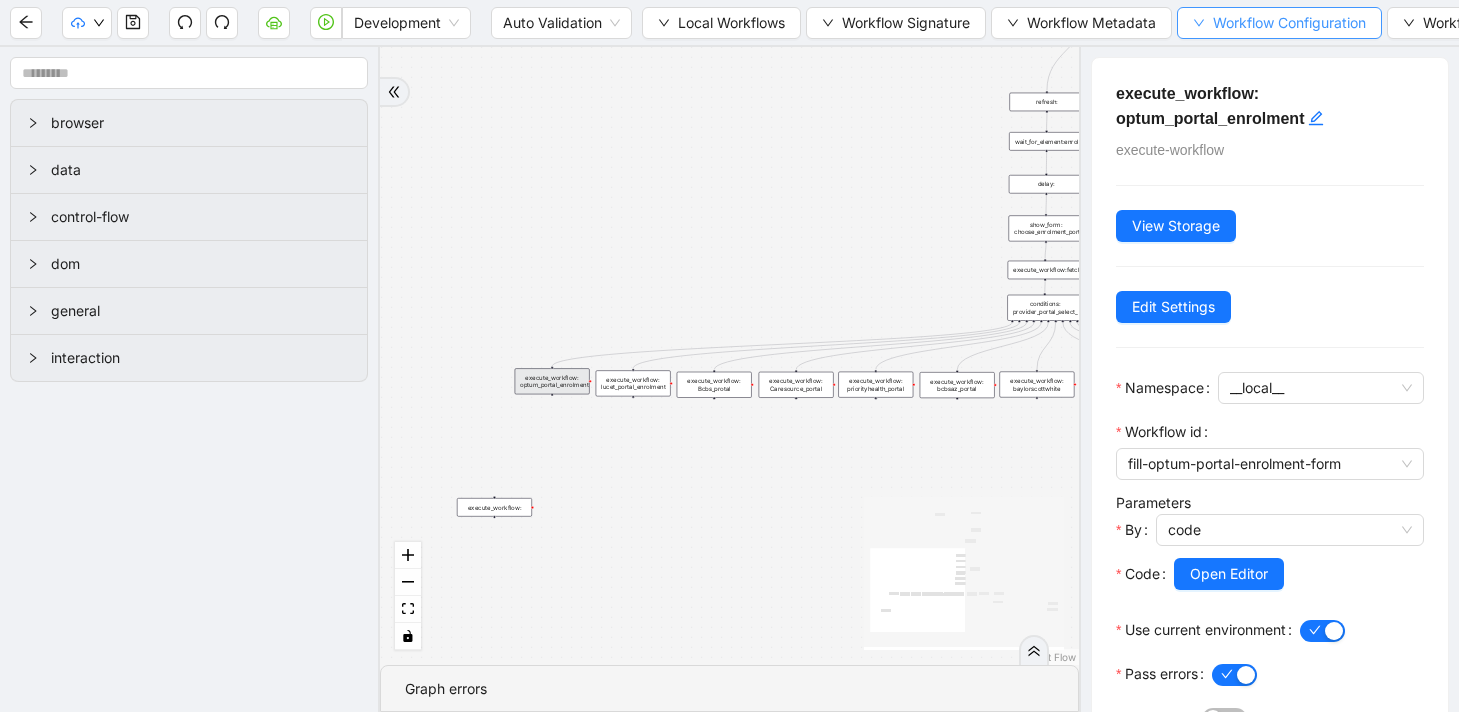 click on "Workflow Configuration" at bounding box center [1289, 23] 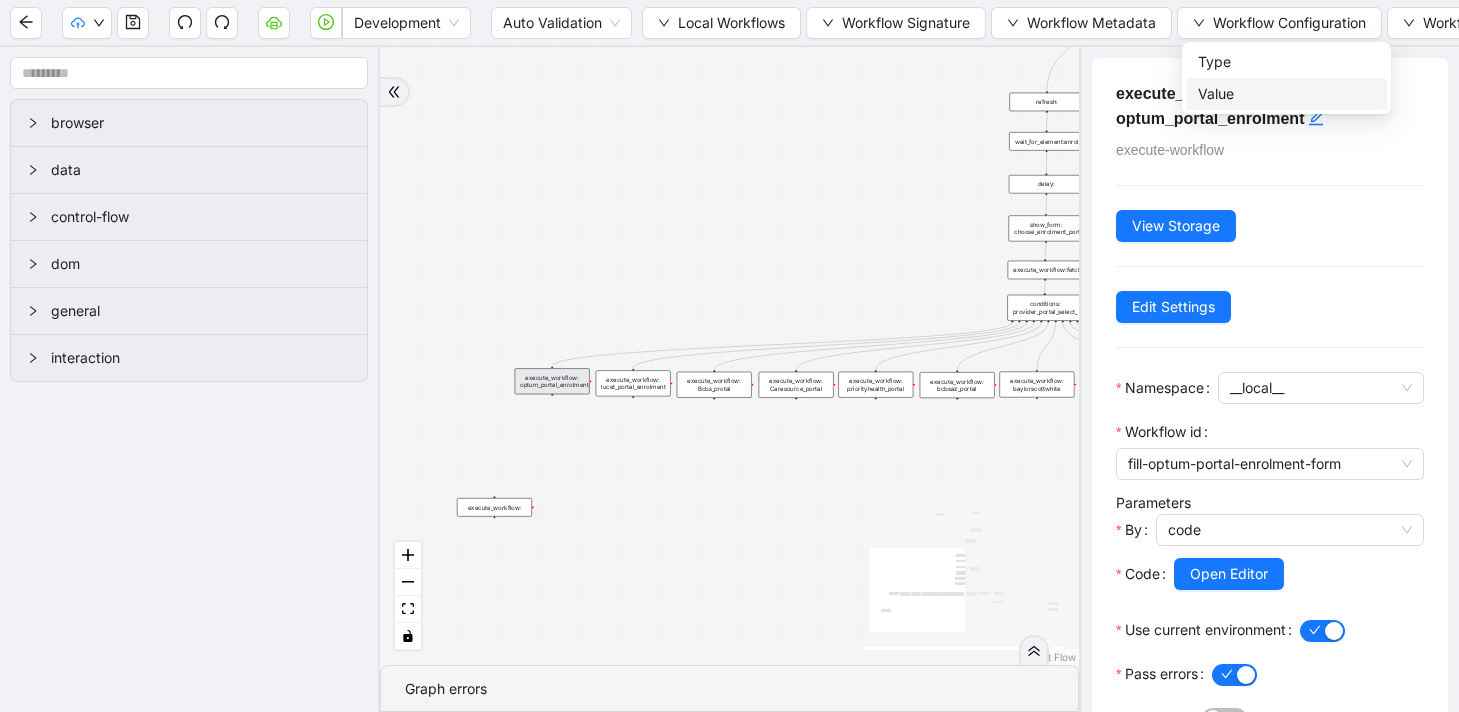 click on "Value" at bounding box center (1286, 94) 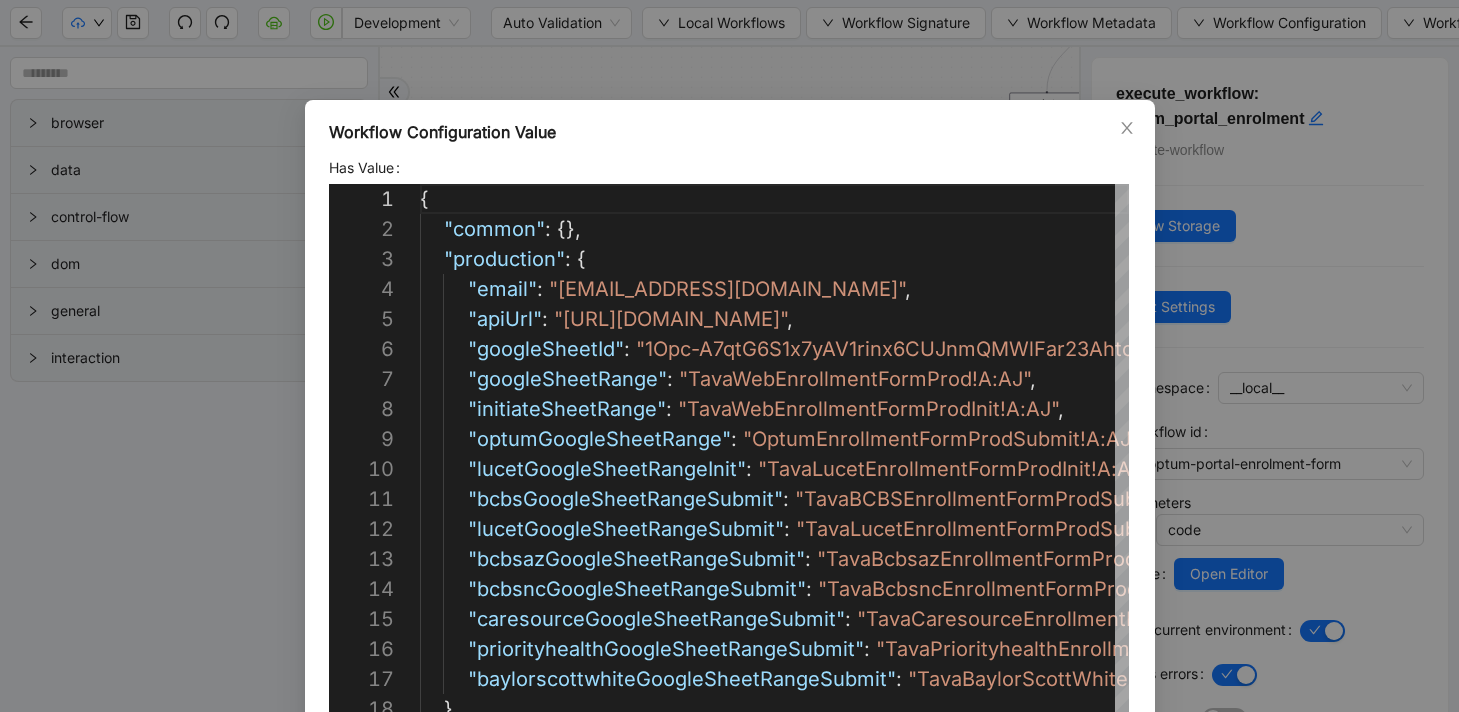 scroll, scrollTop: 300, scrollLeft: 0, axis: vertical 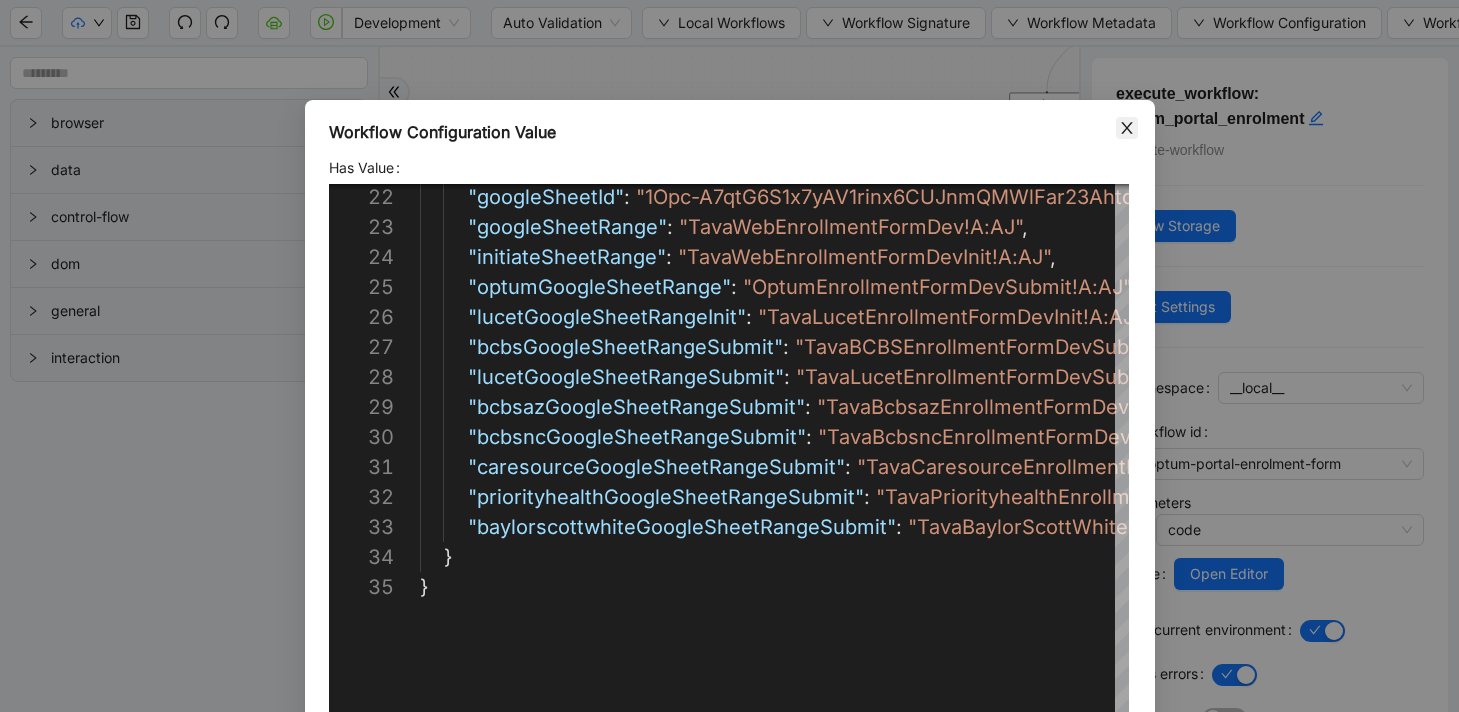 click 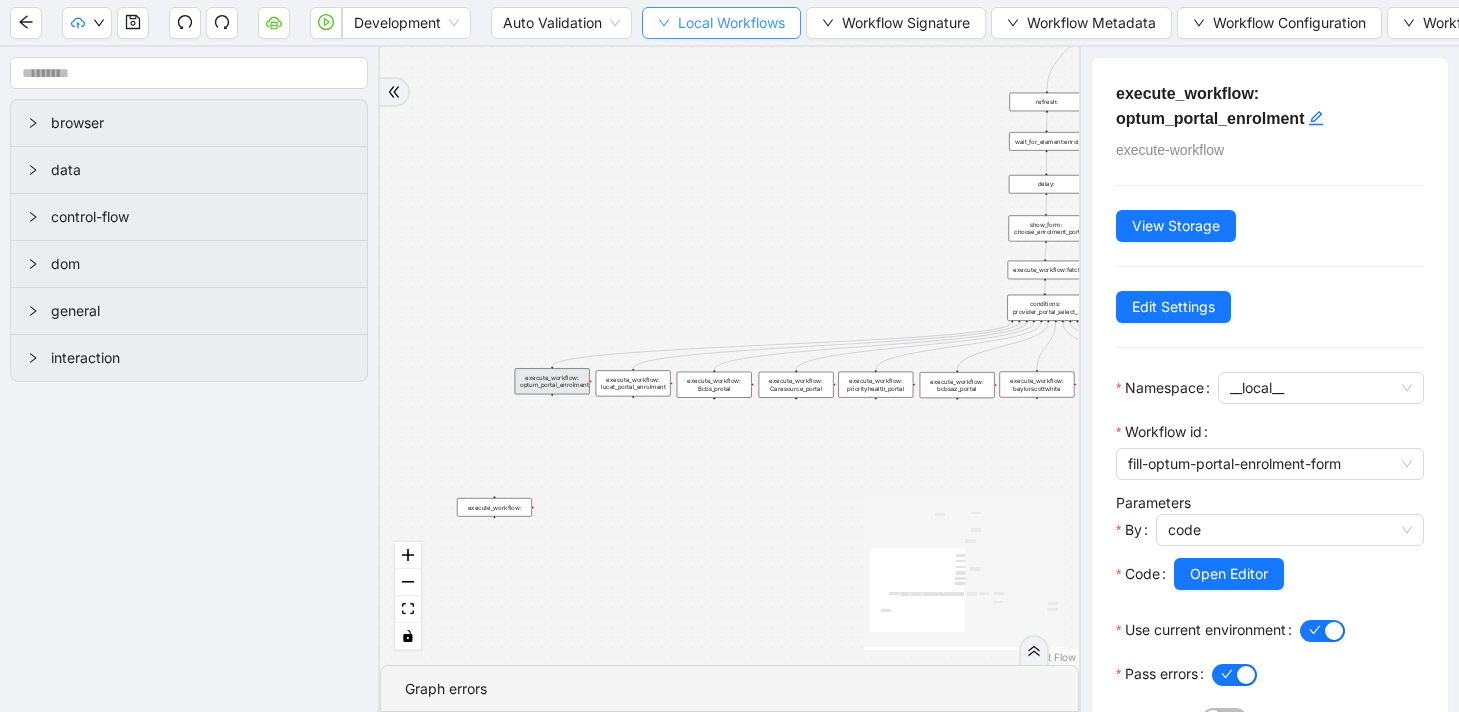 click on "Local Workflows" at bounding box center [731, 23] 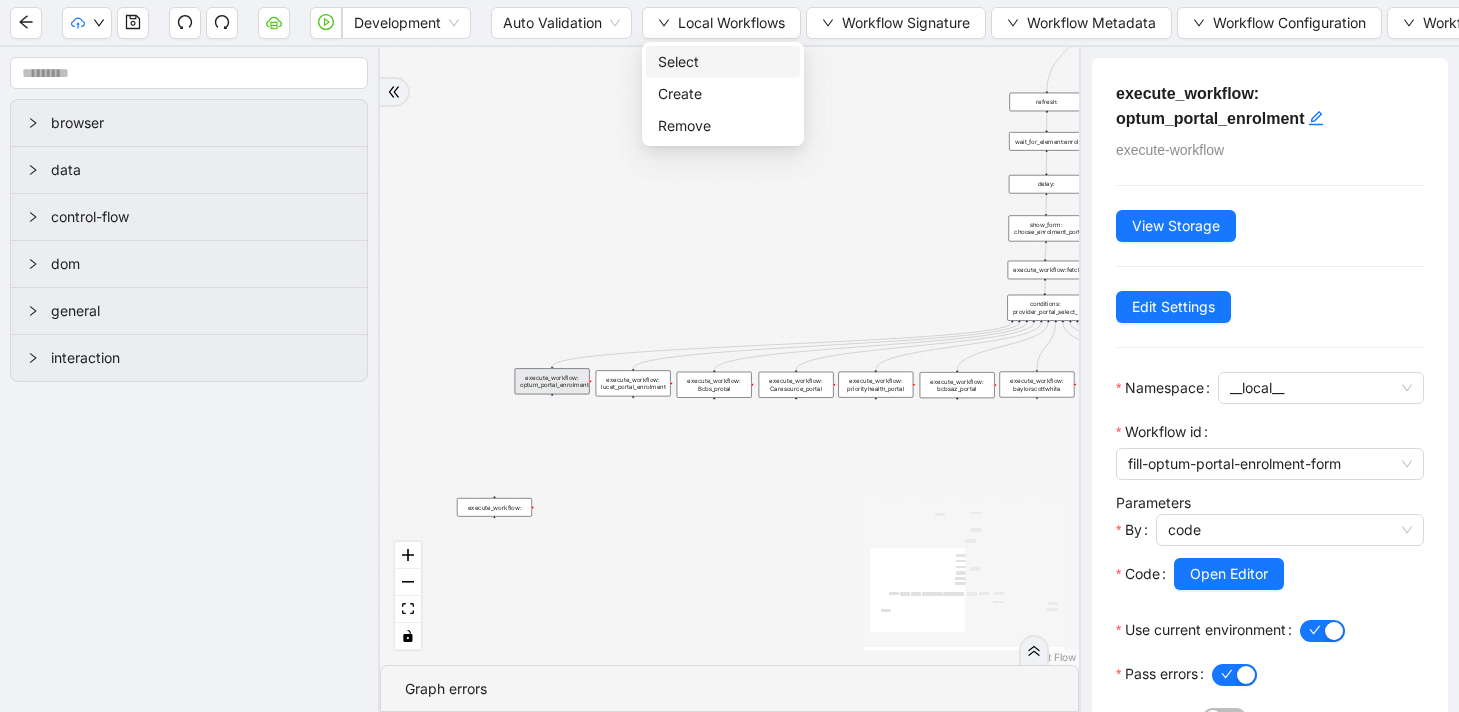 click on "Select" at bounding box center (723, 62) 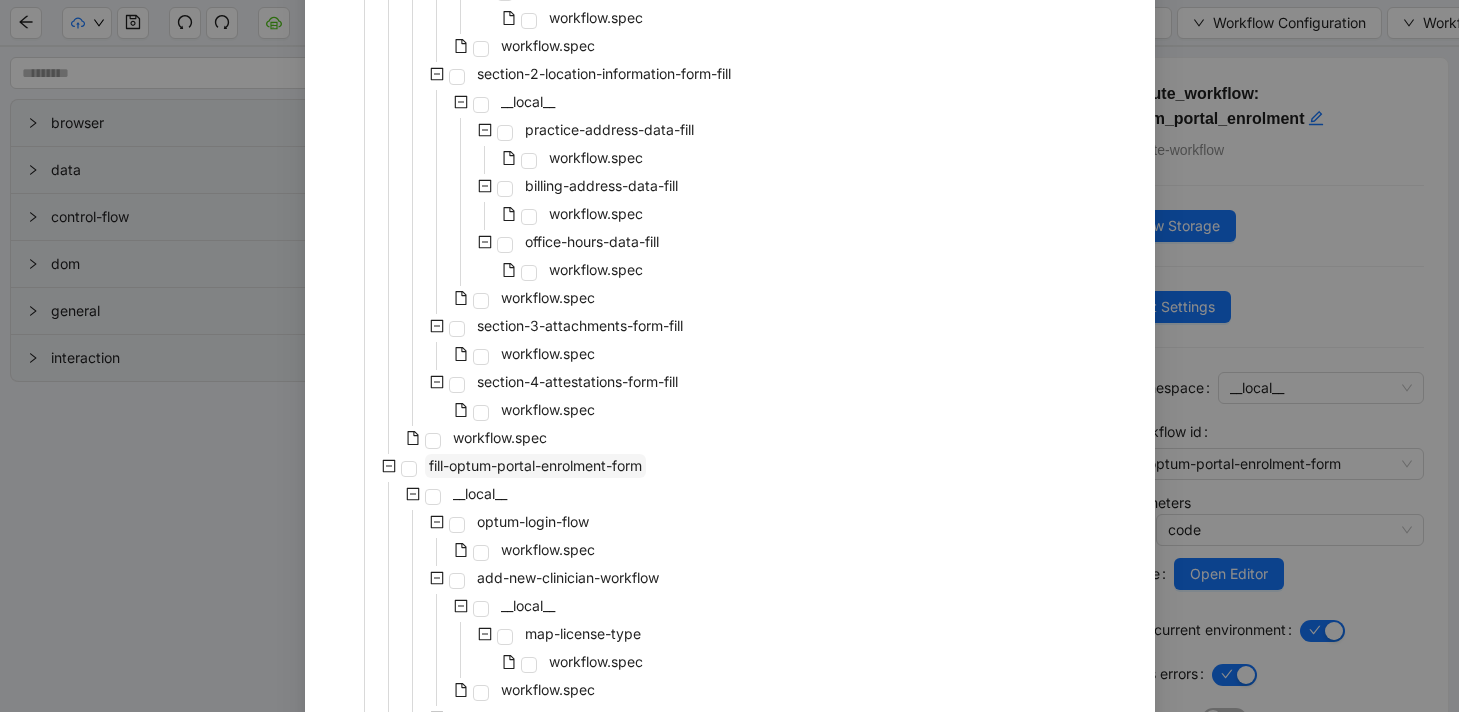 scroll, scrollTop: 1223, scrollLeft: 0, axis: vertical 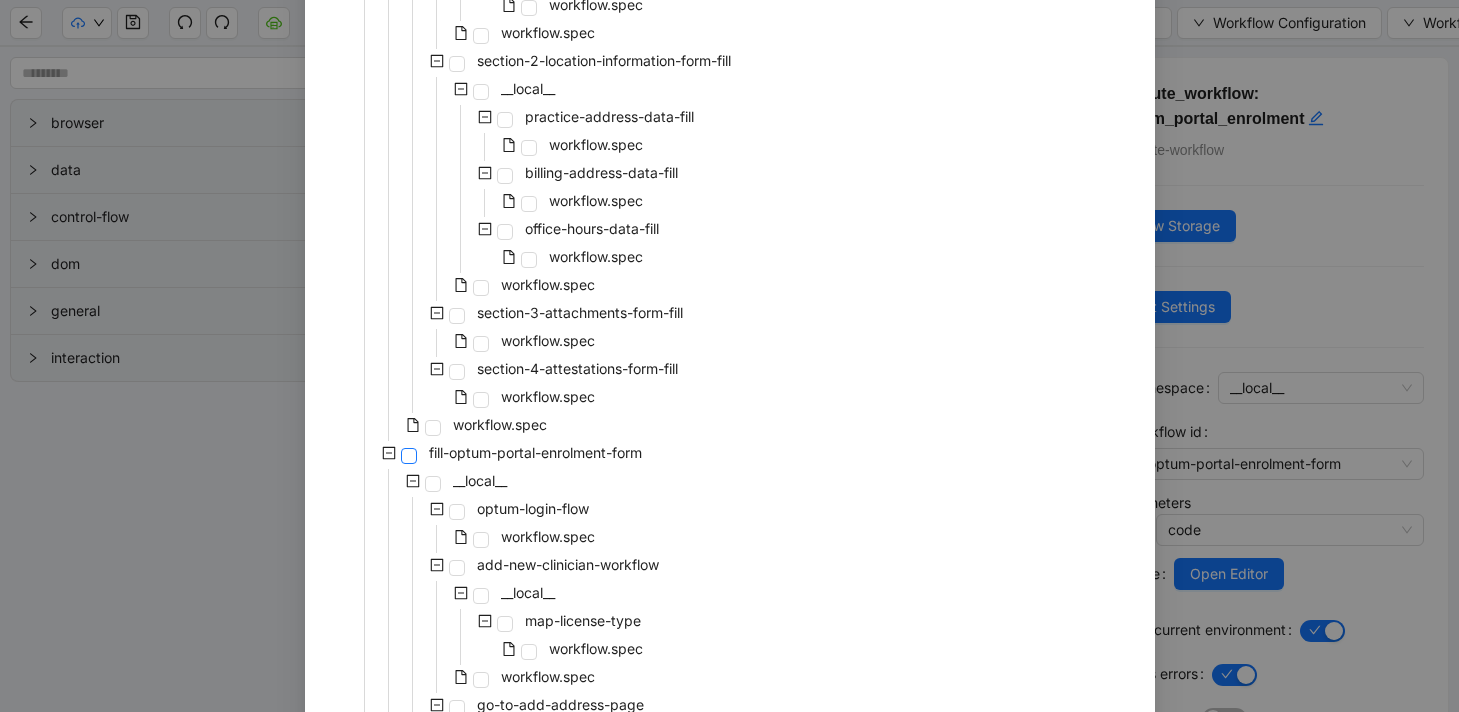 click at bounding box center [409, 456] 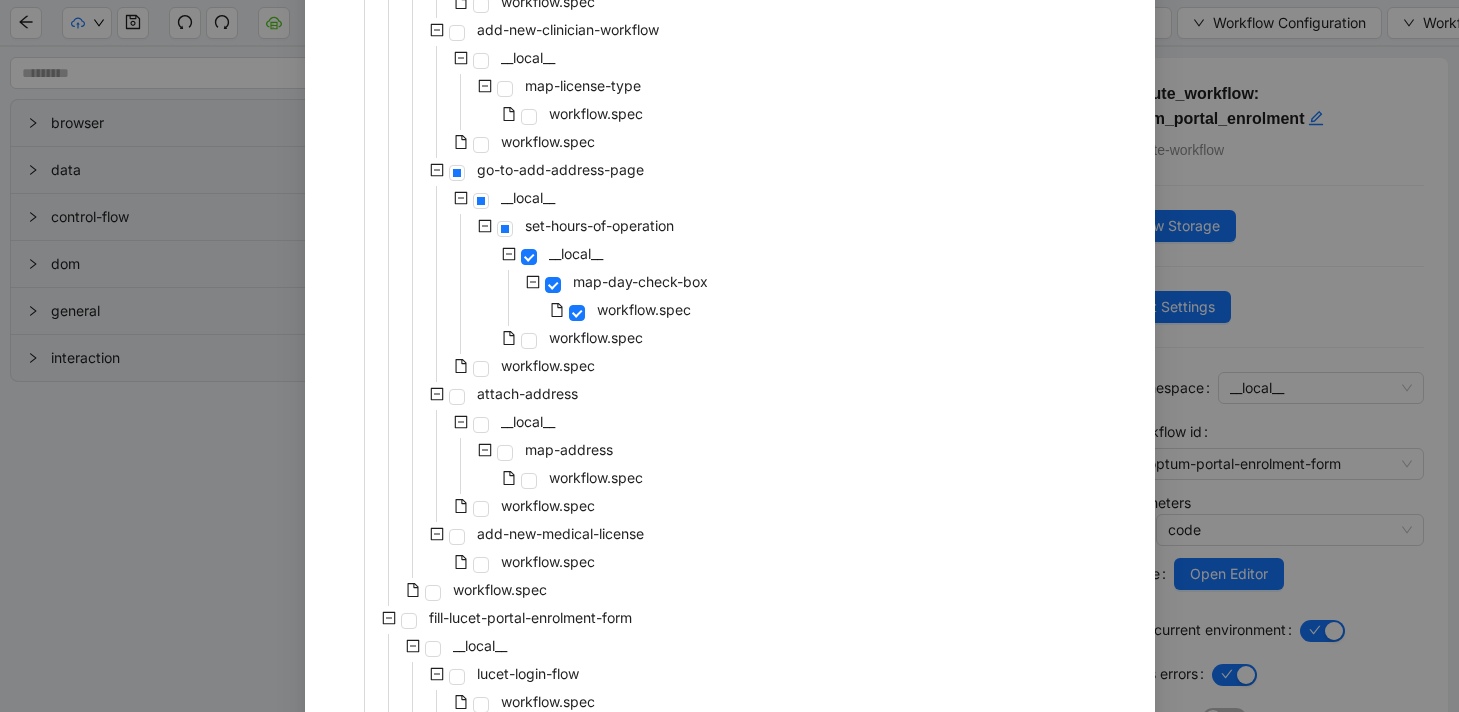 scroll, scrollTop: 1766, scrollLeft: 0, axis: vertical 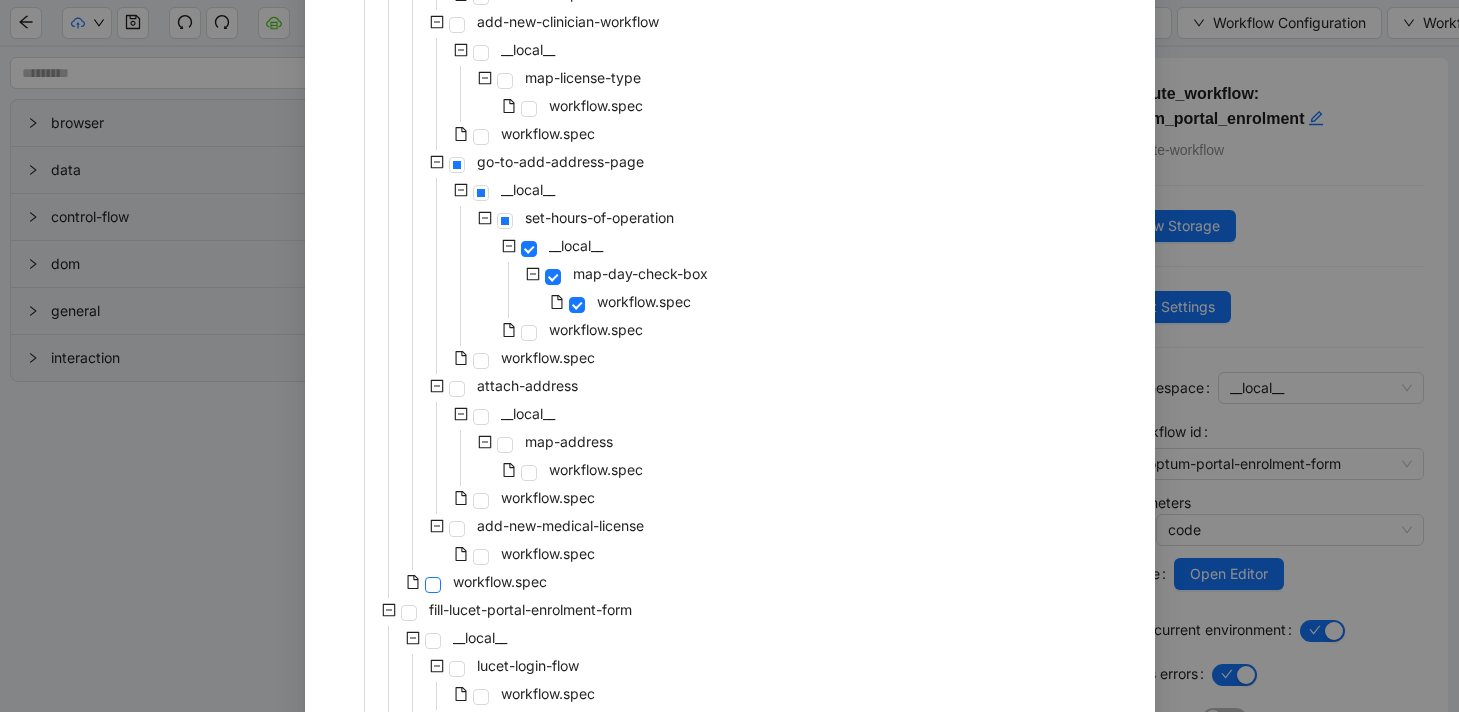 click at bounding box center [433, 585] 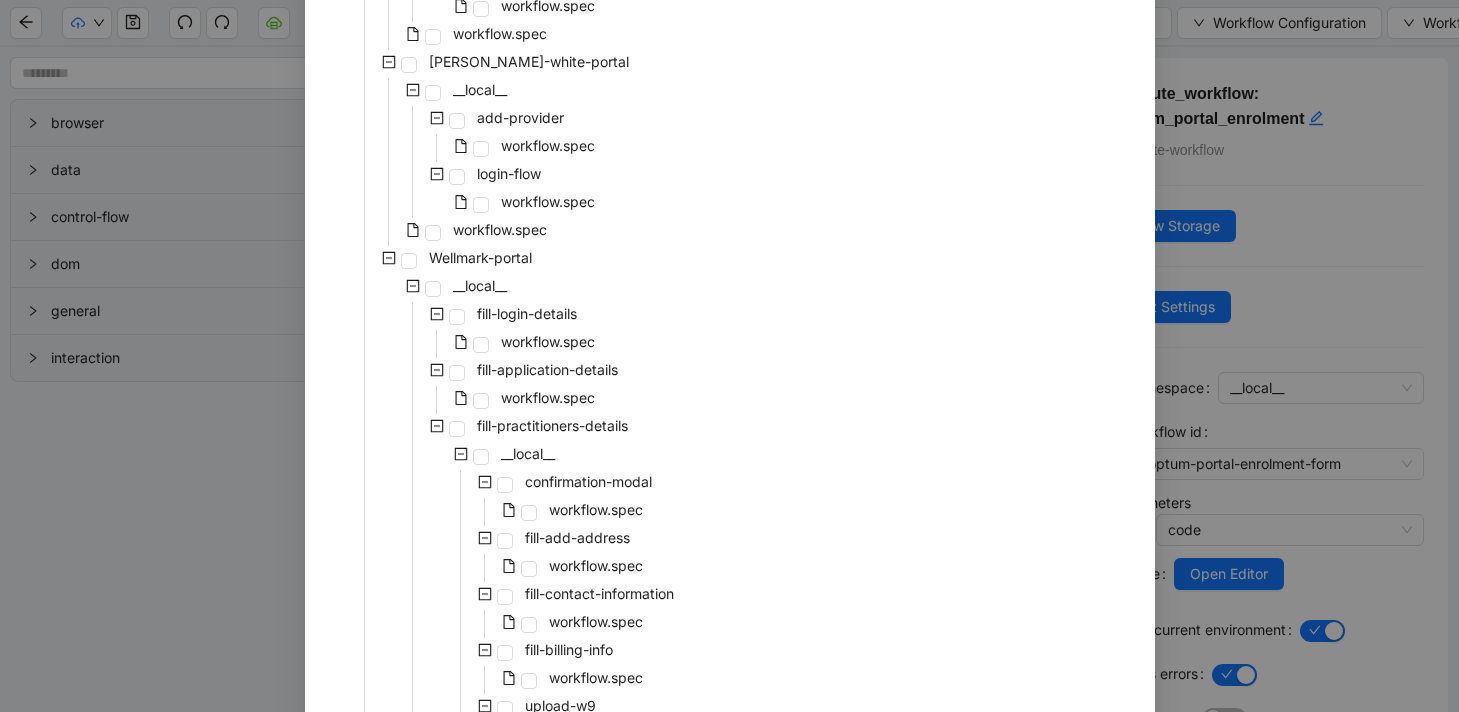 scroll, scrollTop: 7200, scrollLeft: 0, axis: vertical 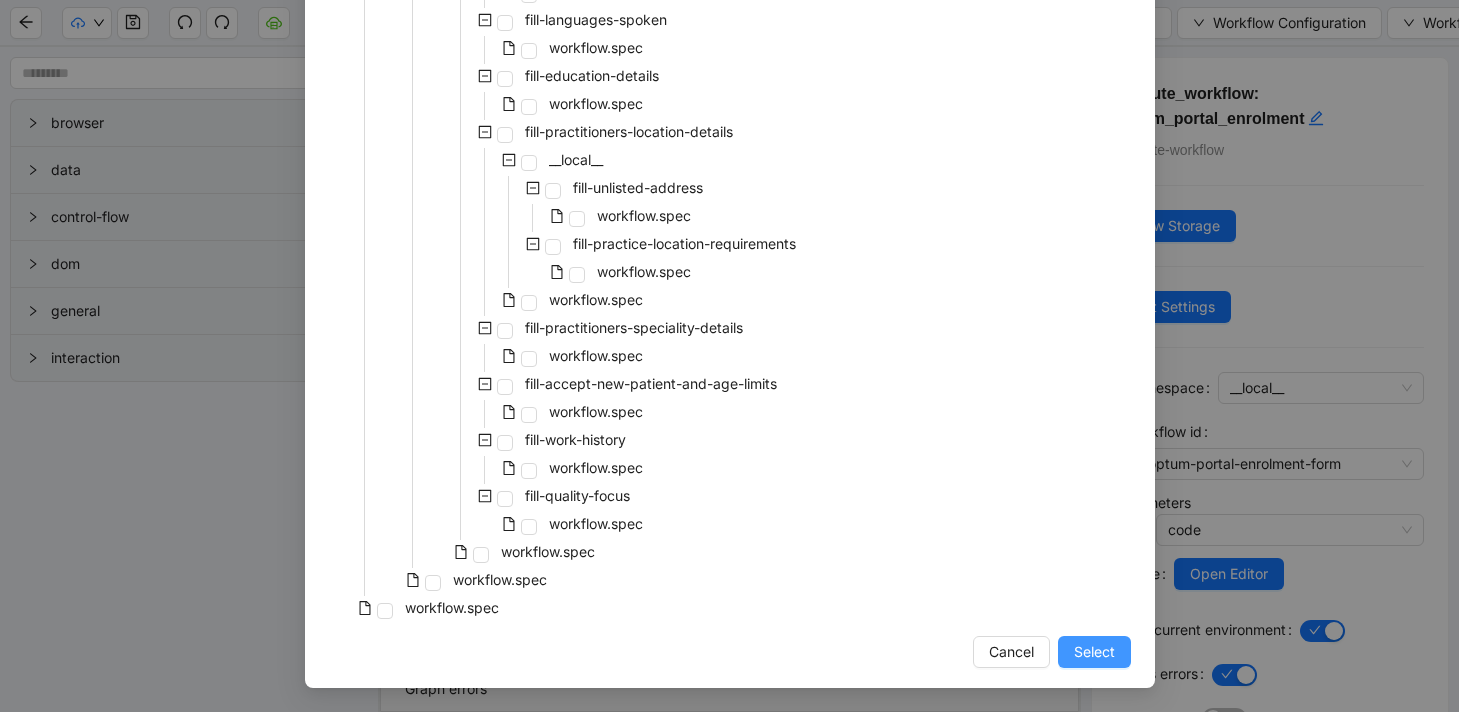 click on "Select" at bounding box center (1094, 652) 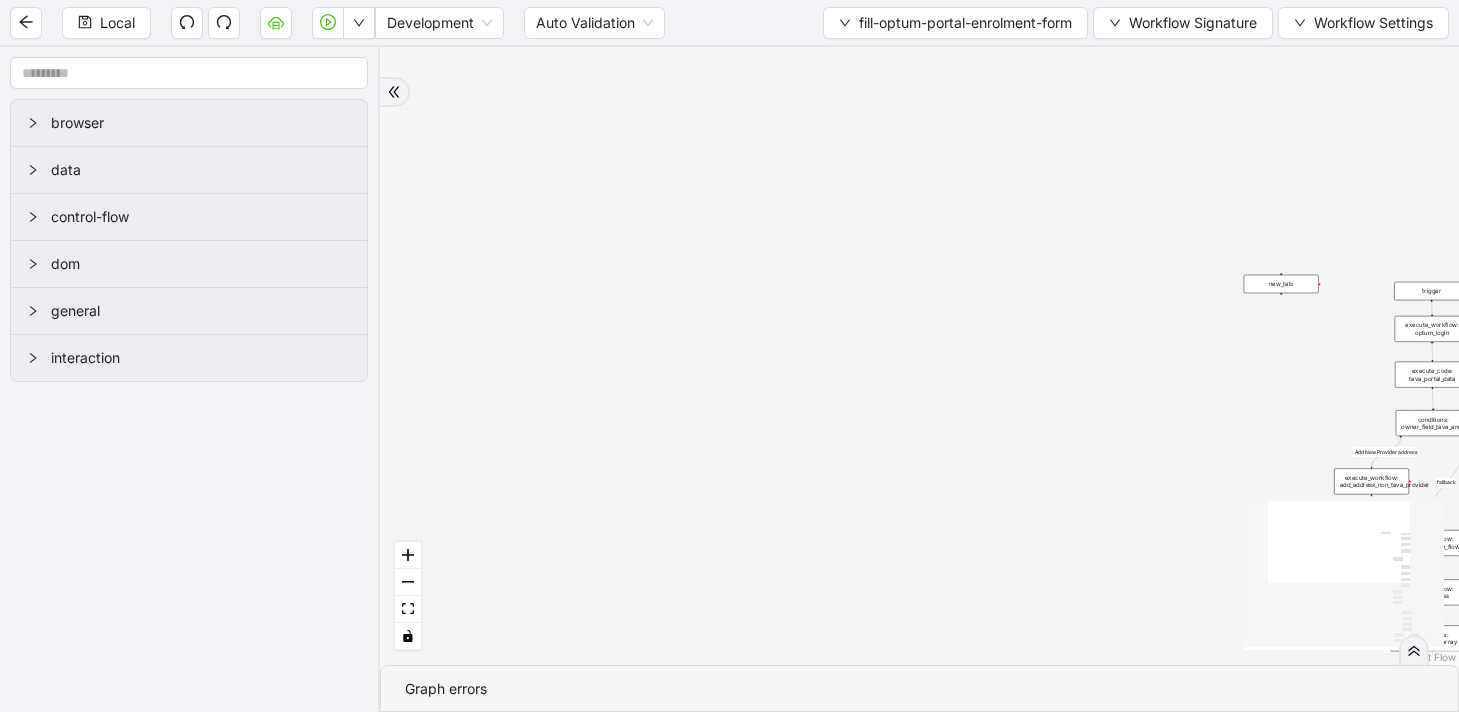 drag, startPoint x: 938, startPoint y: 411, endPoint x: 484, endPoint y: 431, distance: 454.4403 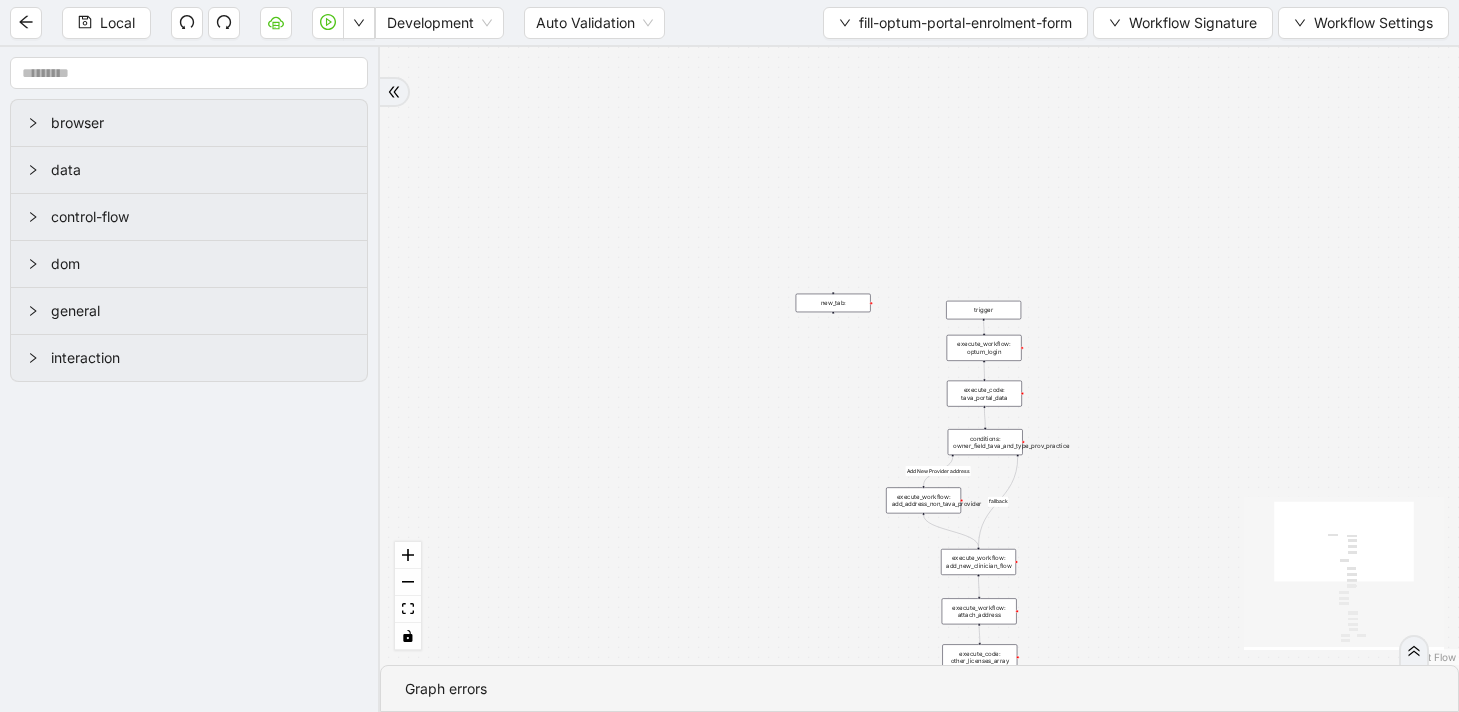 drag, startPoint x: 756, startPoint y: 459, endPoint x: 466, endPoint y: 411, distance: 293.9456 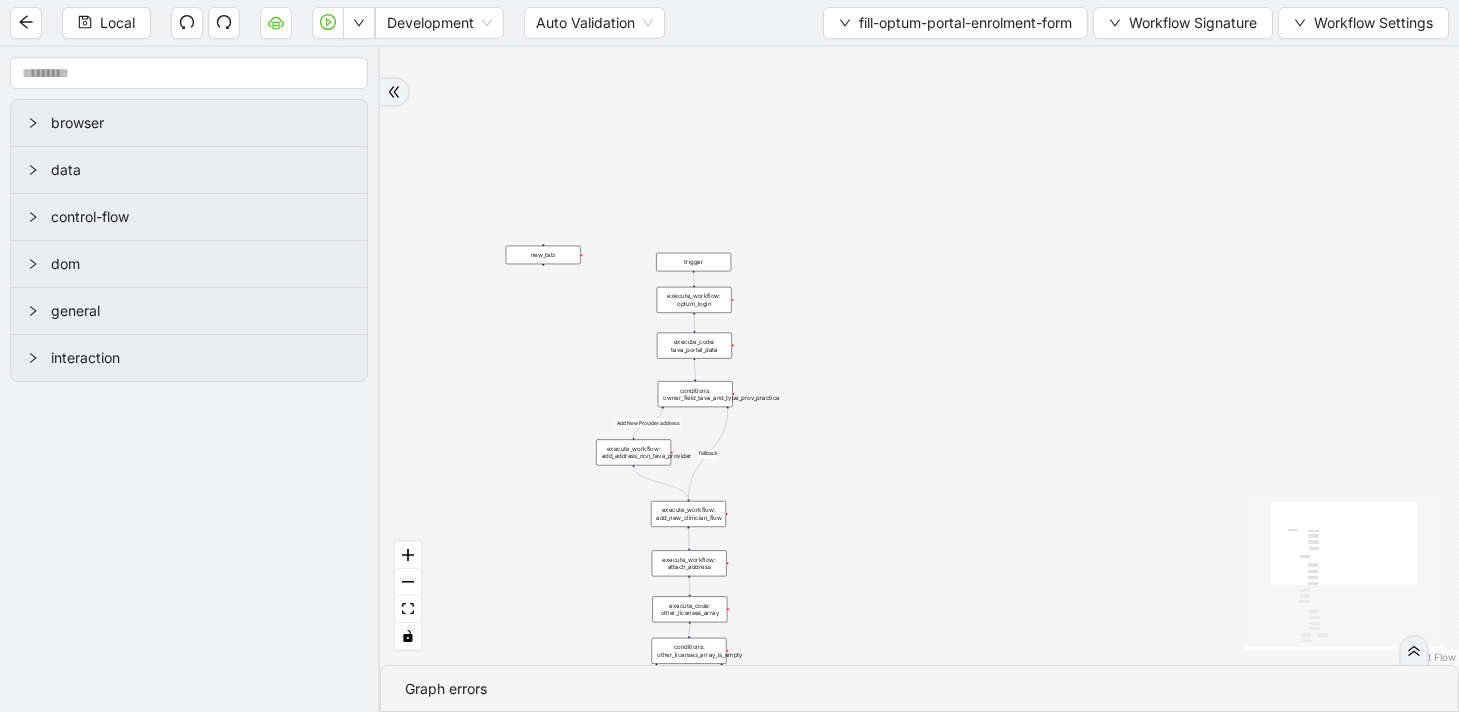 click on "execute_workflow: optum_login" at bounding box center [694, 300] 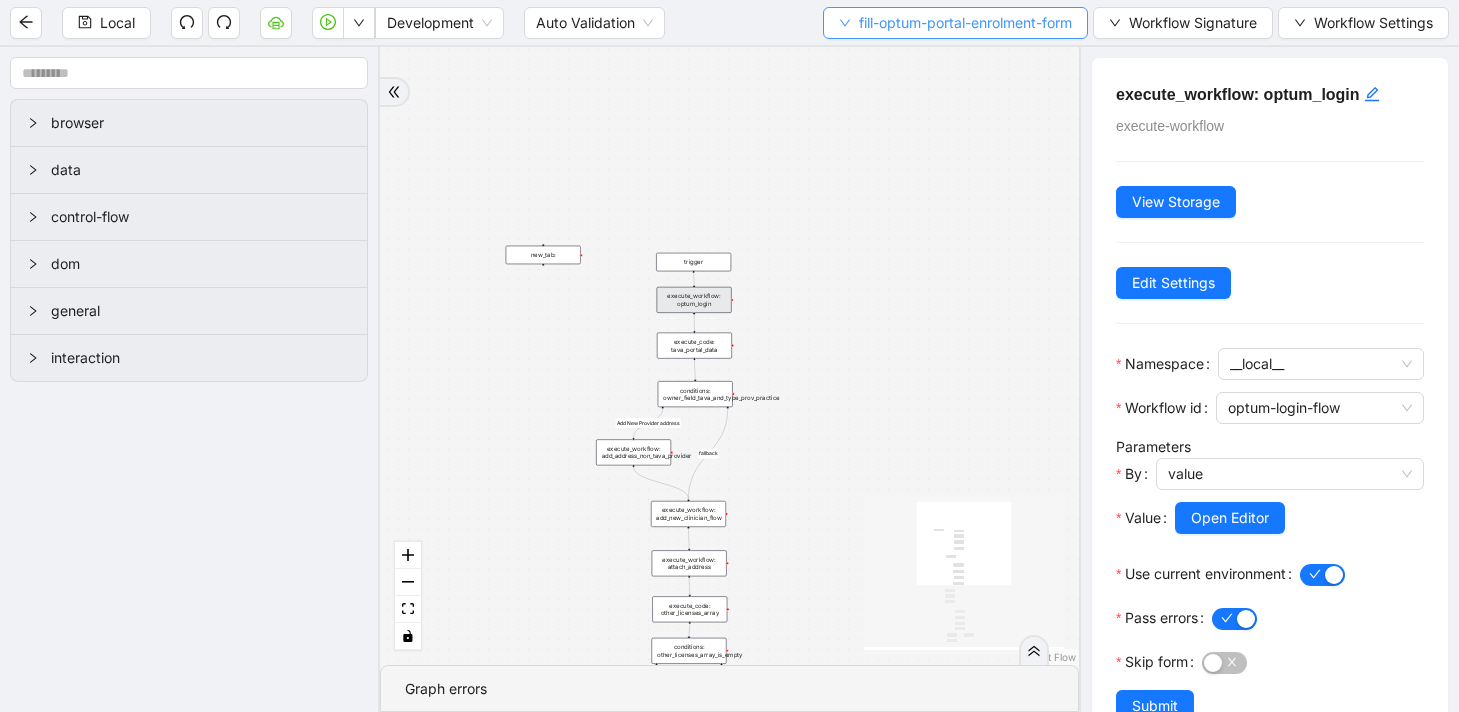 click on "fill-optum-portal-enrolment-form" at bounding box center [965, 23] 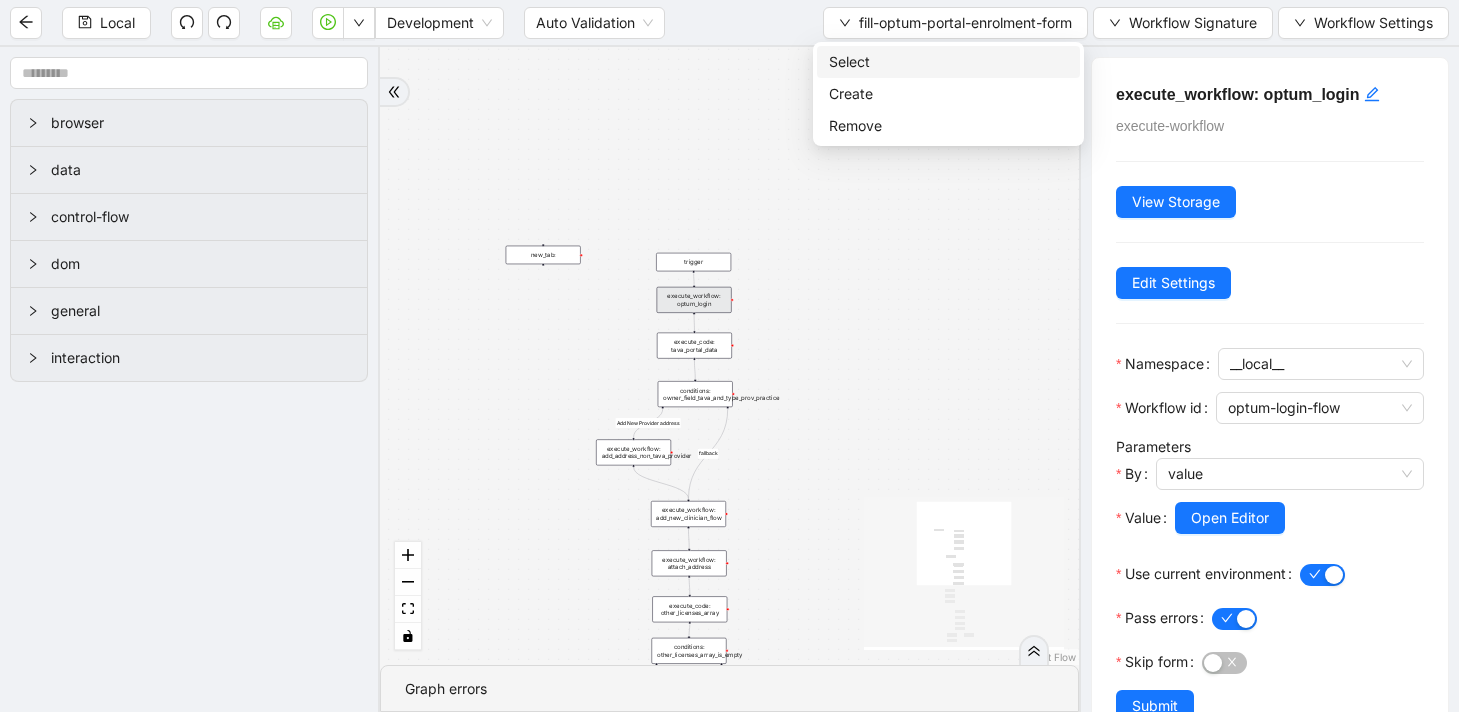 click on "Select" at bounding box center (948, 62) 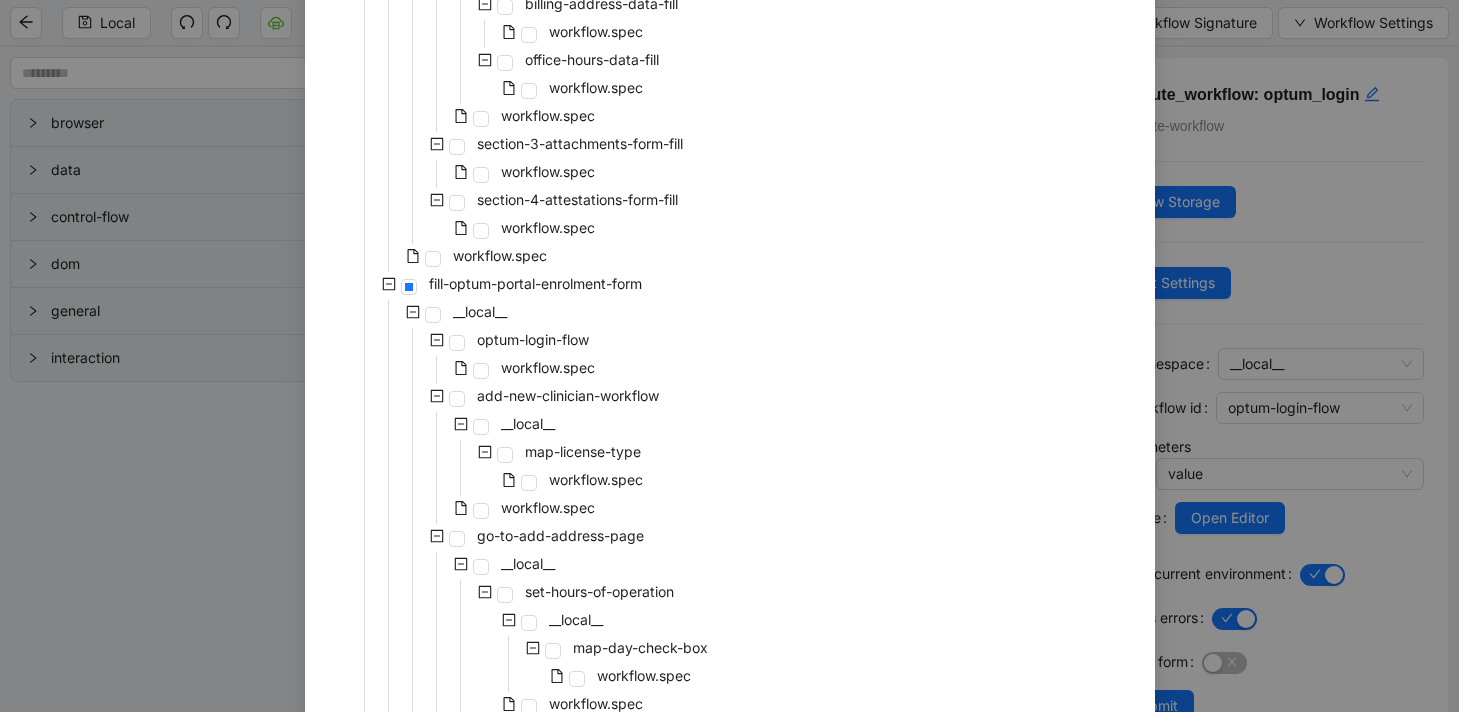 scroll, scrollTop: 1433, scrollLeft: 0, axis: vertical 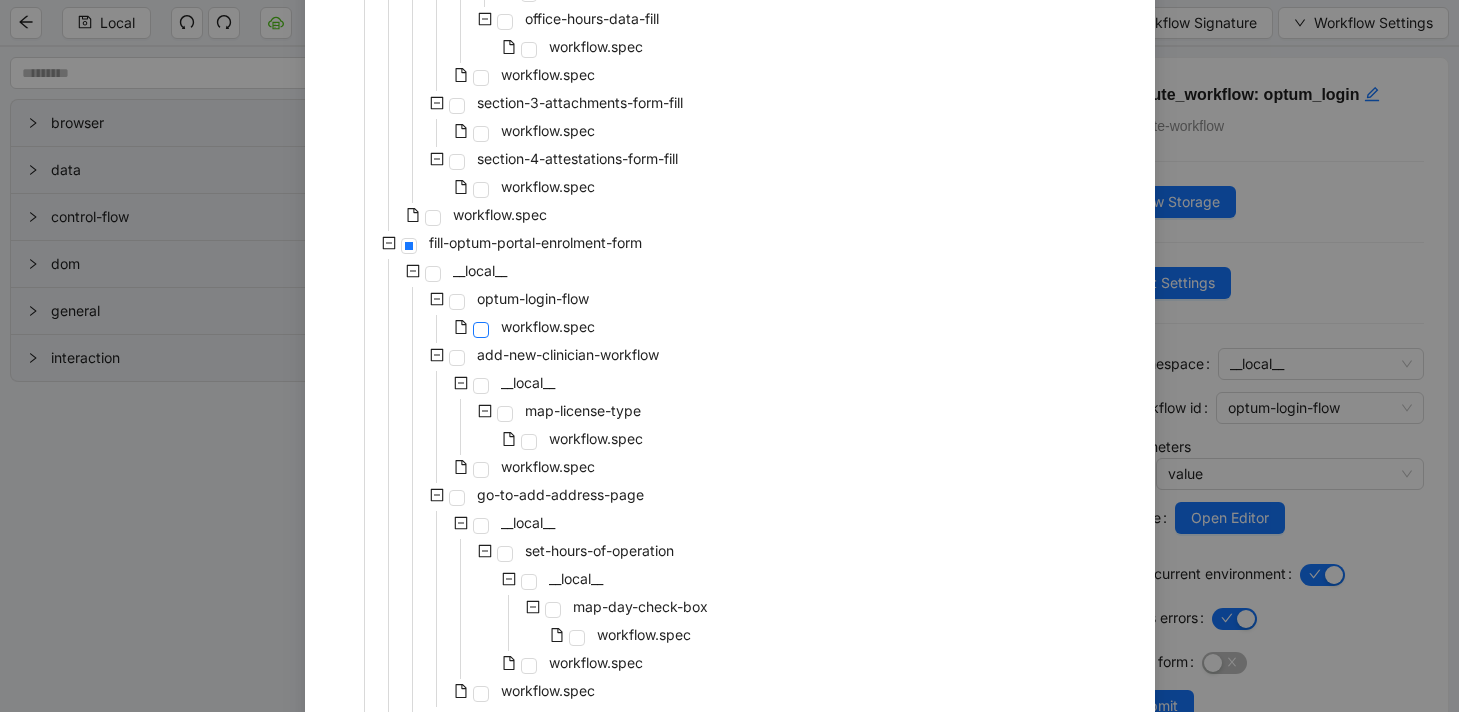 click at bounding box center [481, 330] 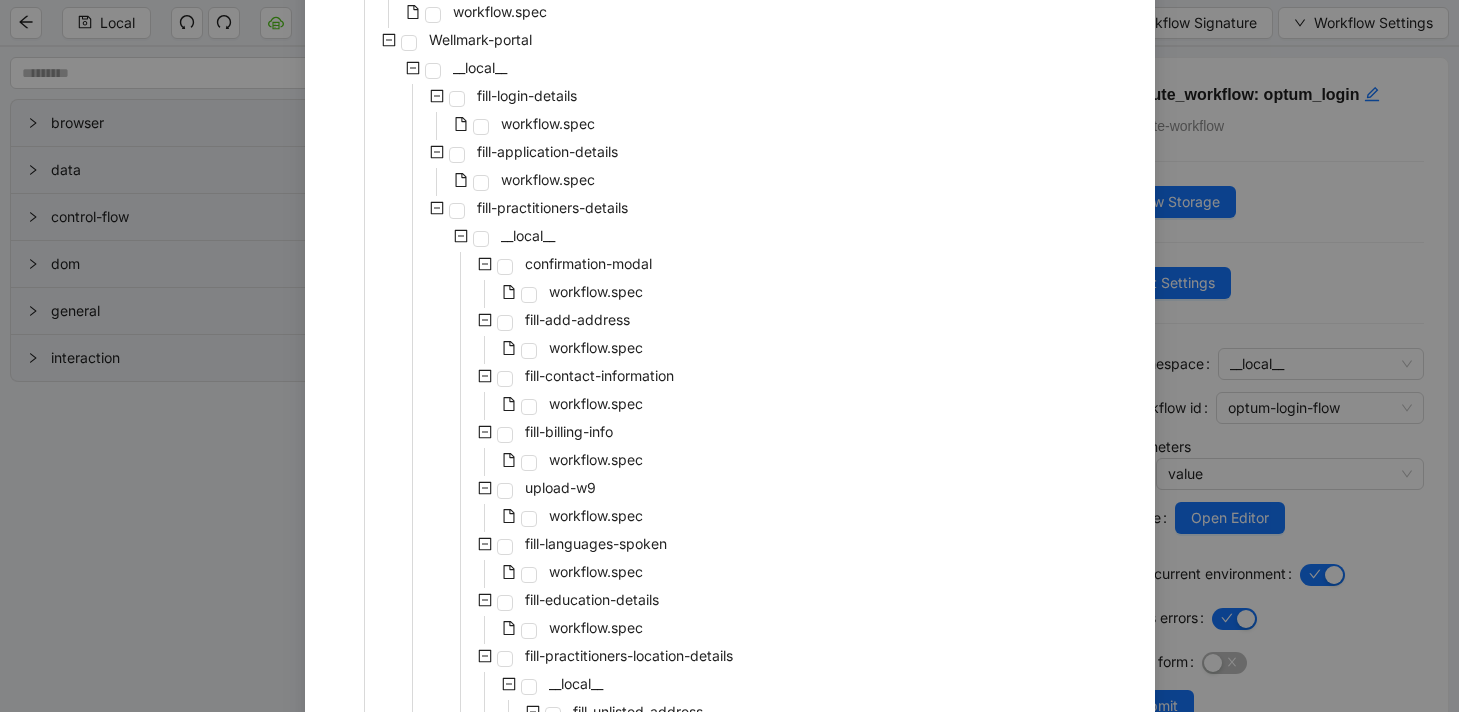 scroll, scrollTop: 7200, scrollLeft: 0, axis: vertical 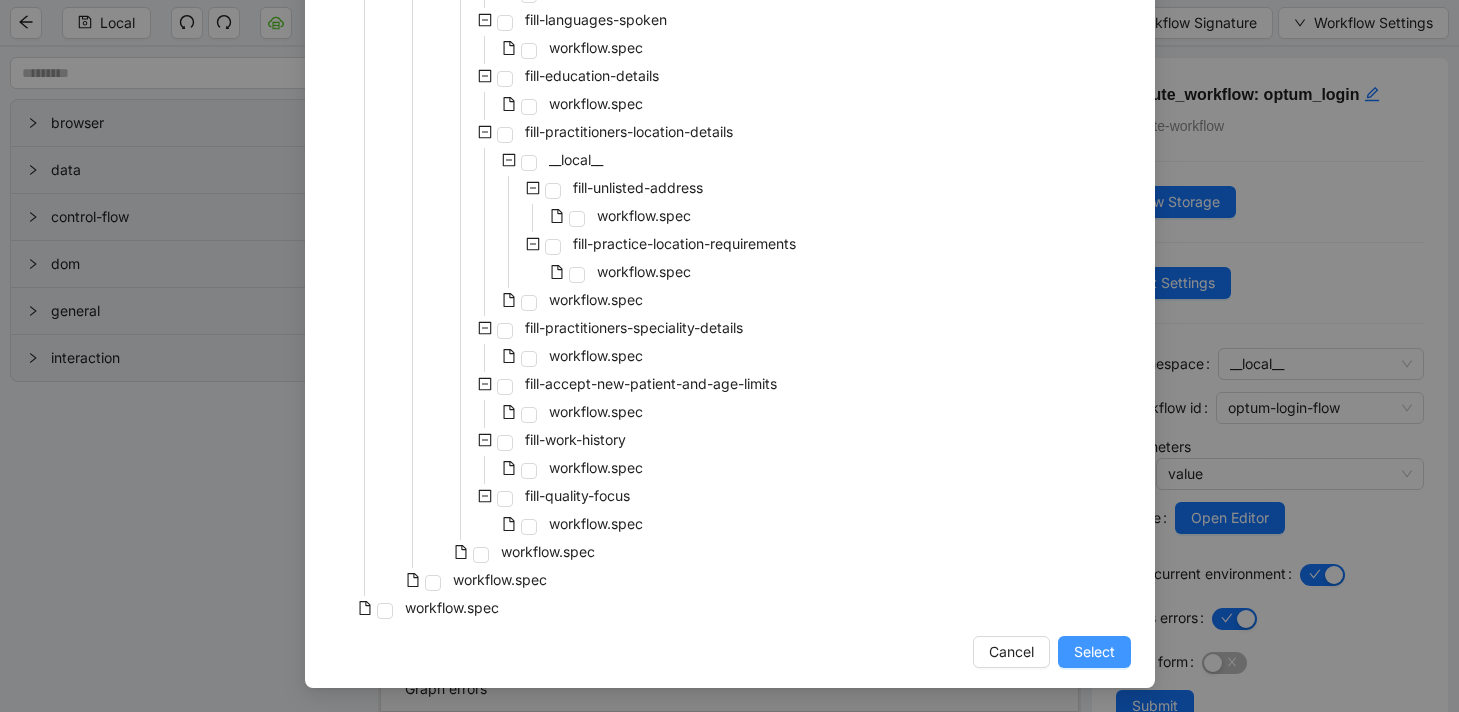 click on "Select" at bounding box center (1094, 652) 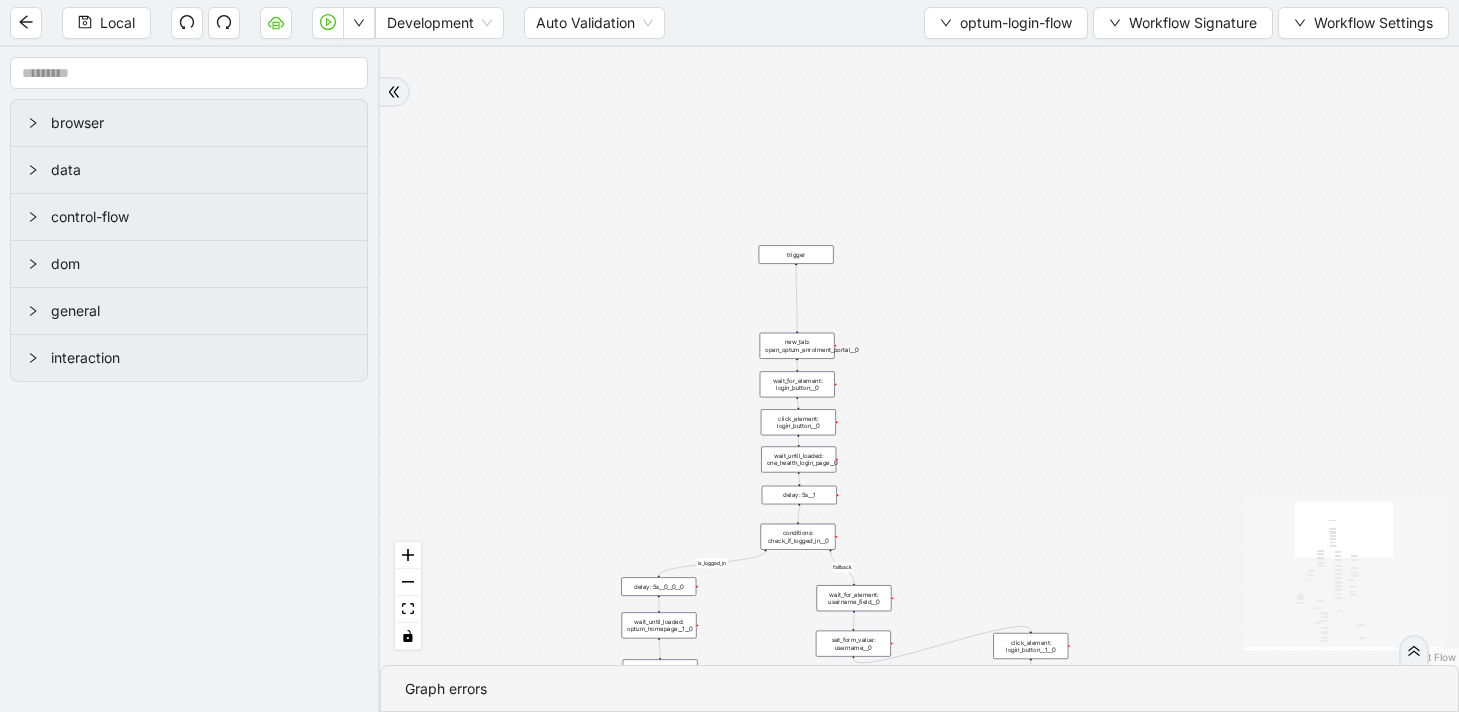 drag, startPoint x: 1071, startPoint y: 457, endPoint x: 916, endPoint y: 299, distance: 221.3346 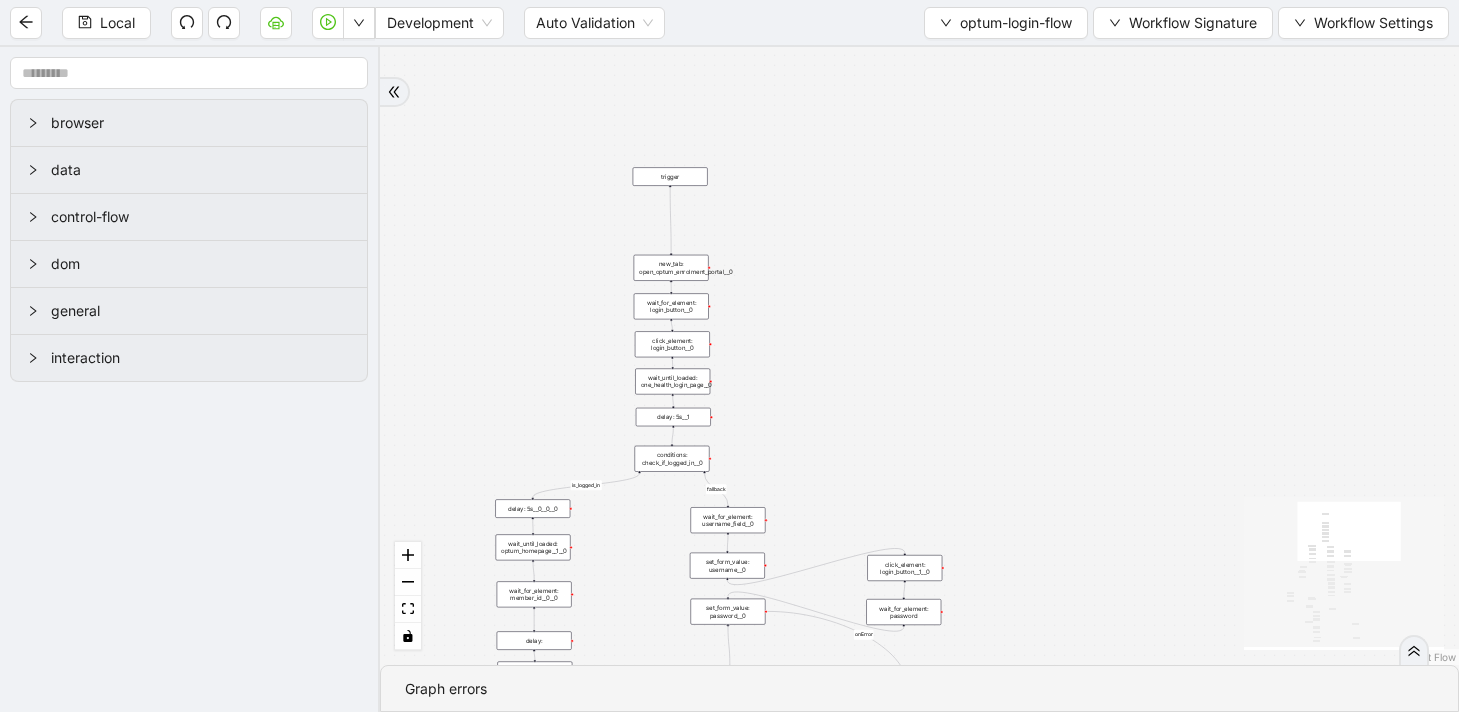 drag, startPoint x: 908, startPoint y: 347, endPoint x: 798, endPoint y: 281, distance: 128.28094 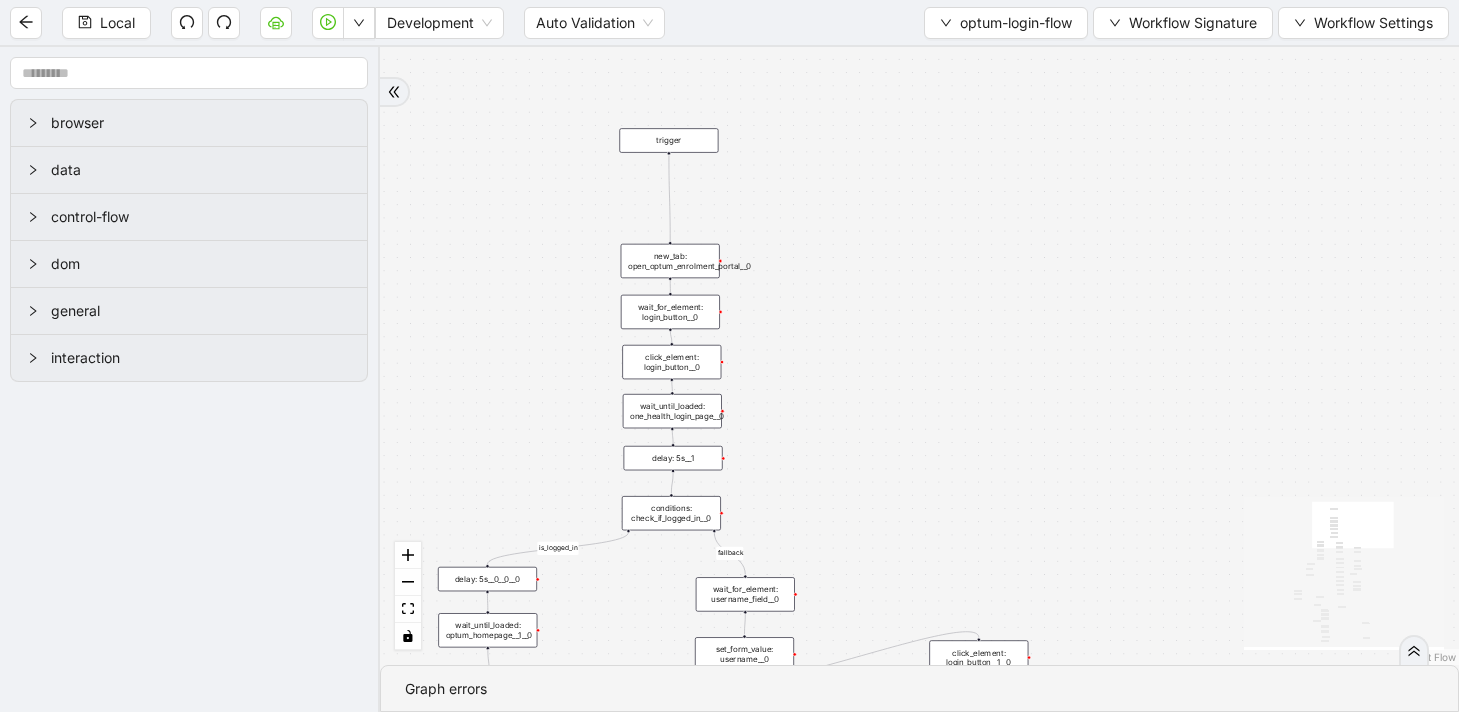 click on "wait_for_element: login_button__0" at bounding box center (670, 312) 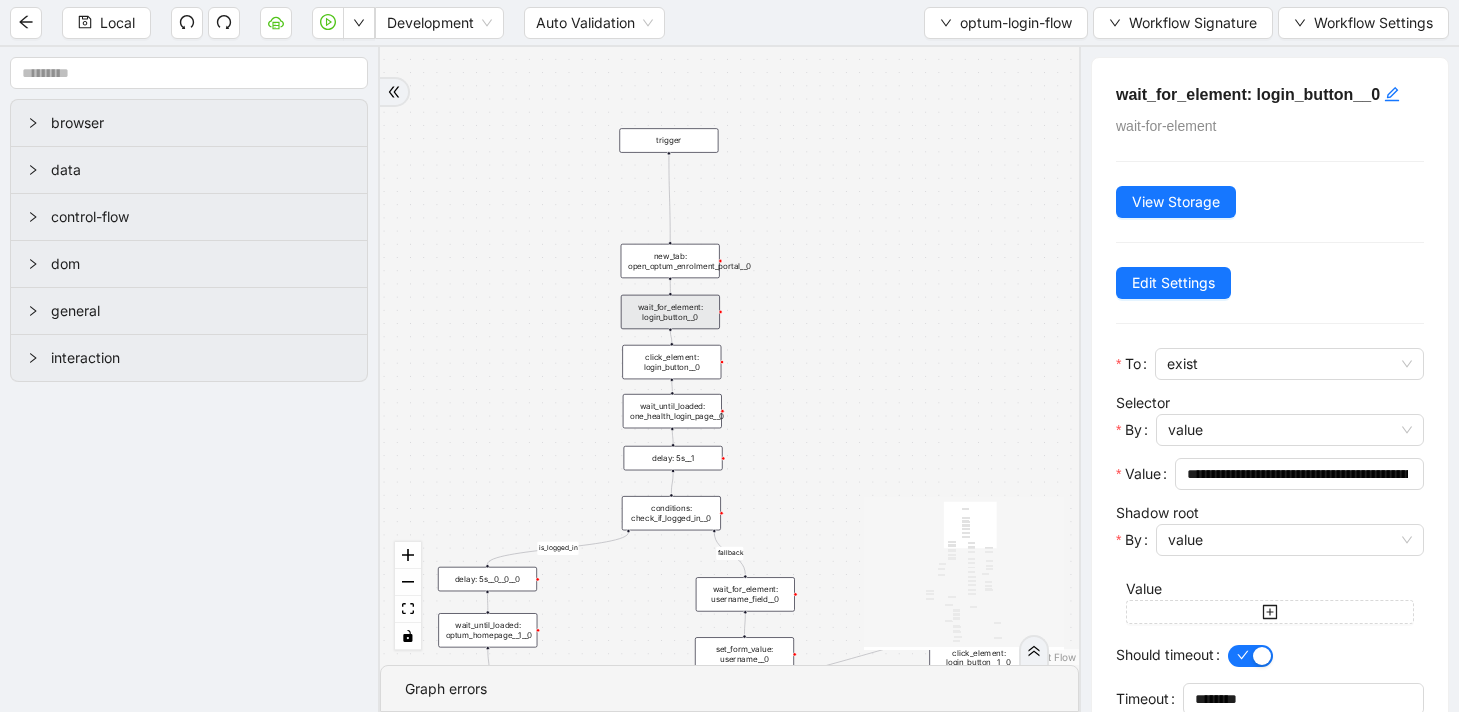 click on "click_element: login_button__0" at bounding box center (671, 362) 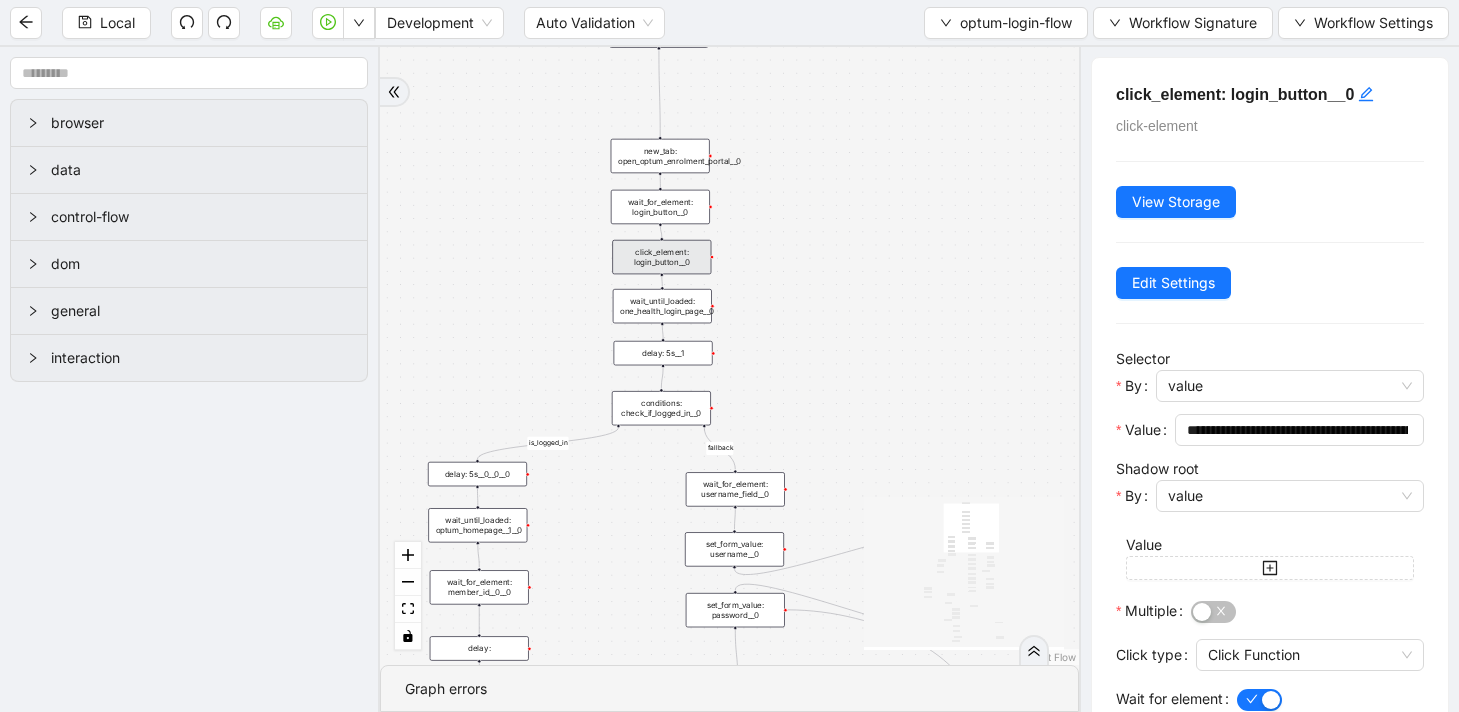 drag, startPoint x: 805, startPoint y: 449, endPoint x: 781, endPoint y: 240, distance: 210.37347 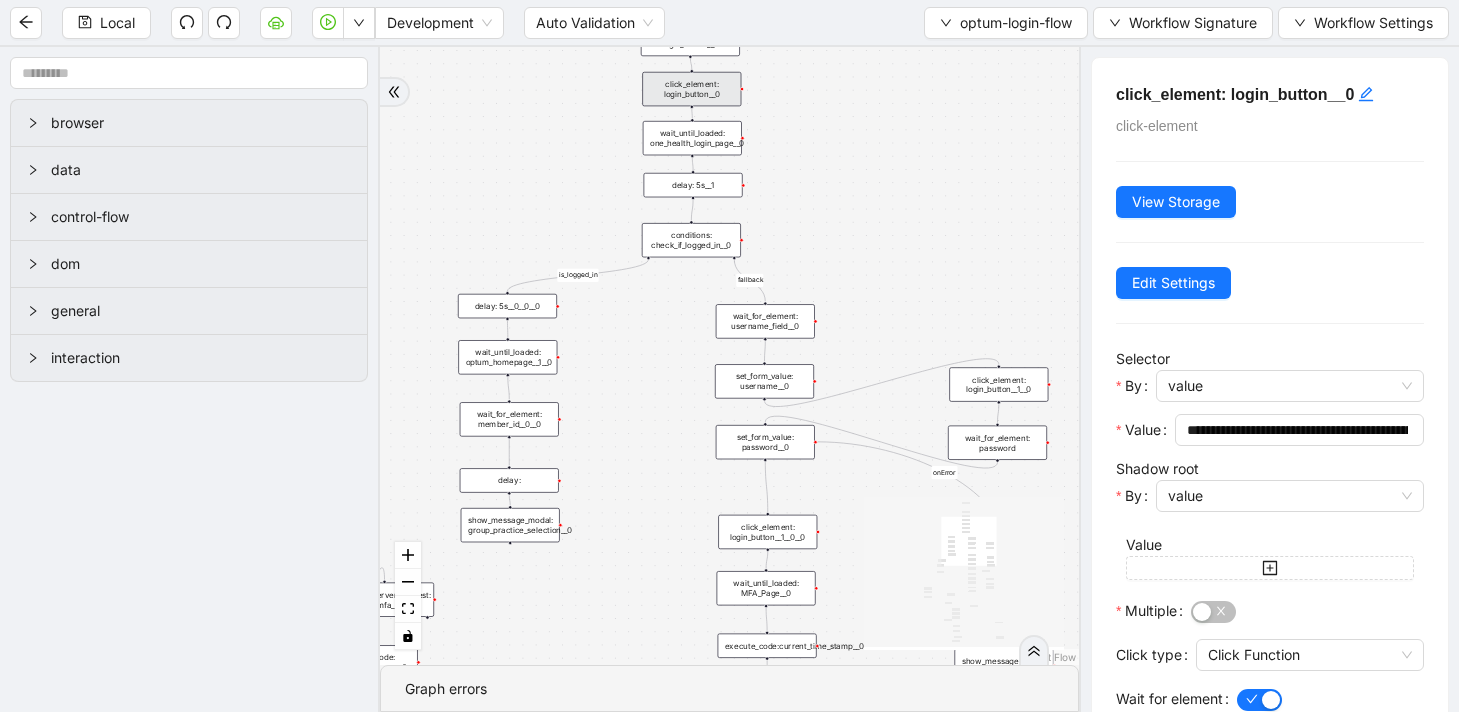 drag, startPoint x: 781, startPoint y: 240, endPoint x: 825, endPoint y: 174, distance: 79.32213 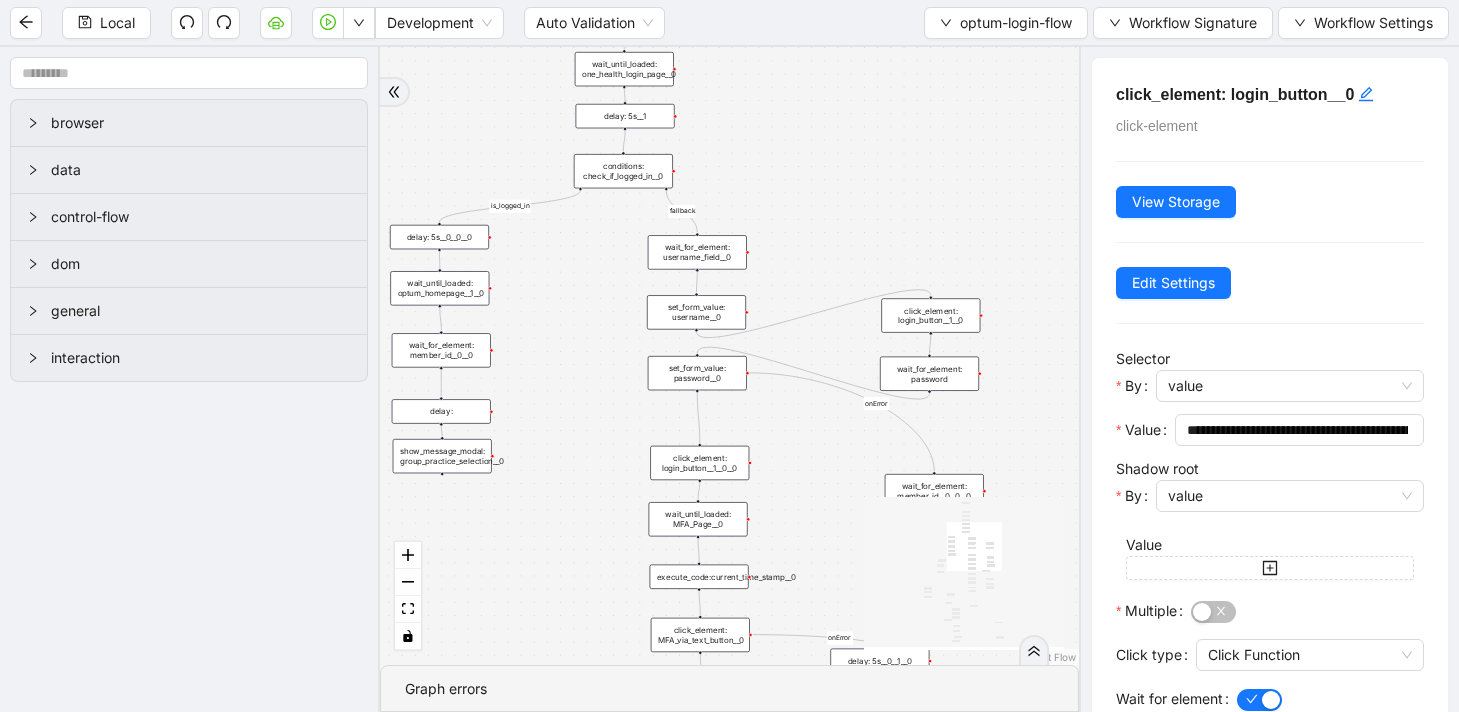 drag, startPoint x: 883, startPoint y: 286, endPoint x: 812, endPoint y: 207, distance: 106.21676 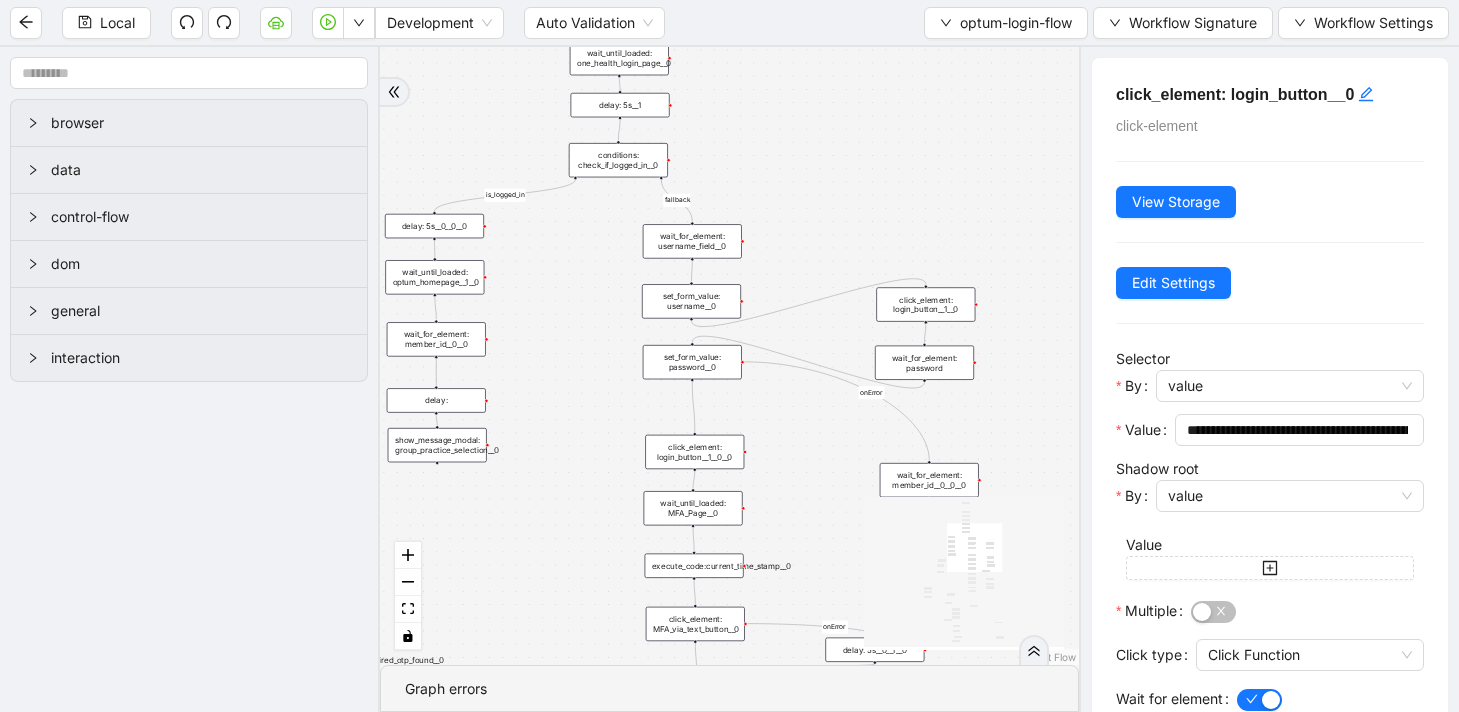 click on "set_form_value: password__0" at bounding box center [692, 362] 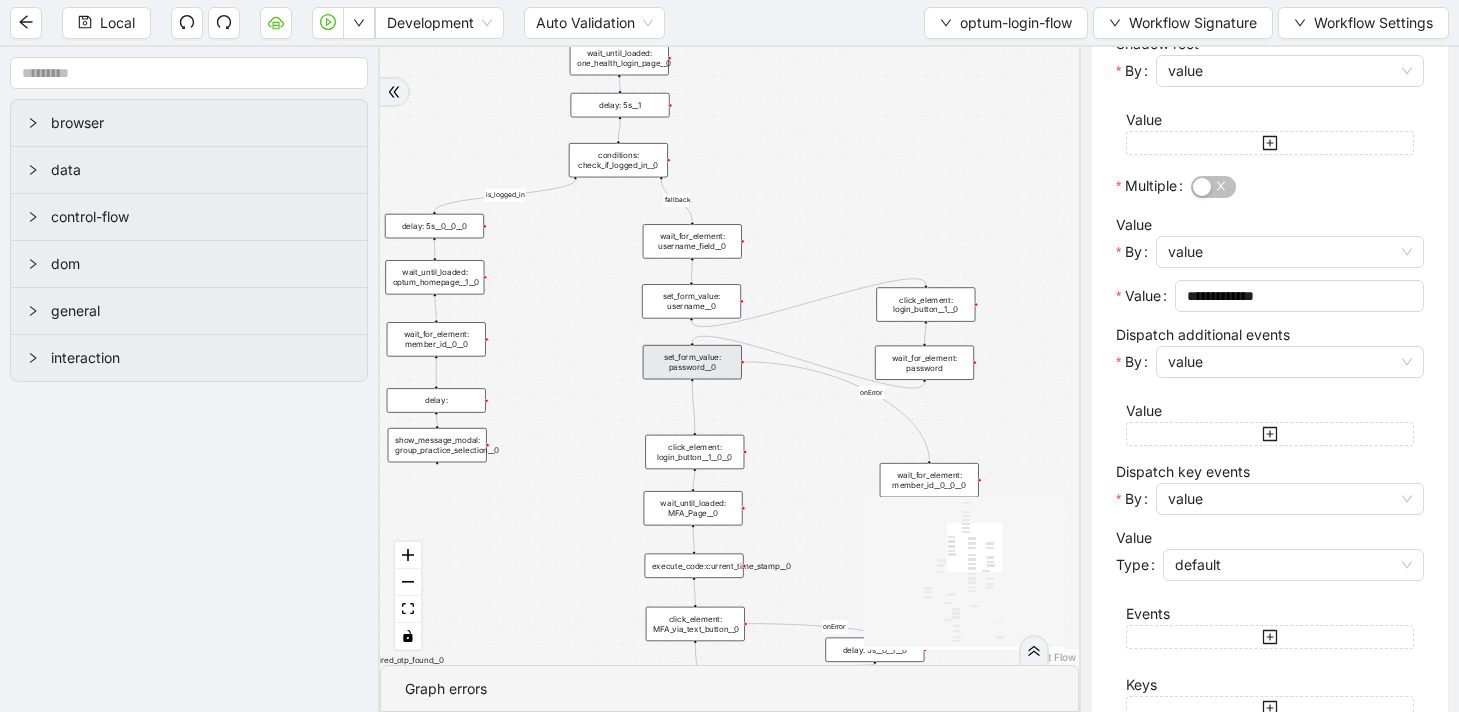 scroll, scrollTop: 471, scrollLeft: 0, axis: vertical 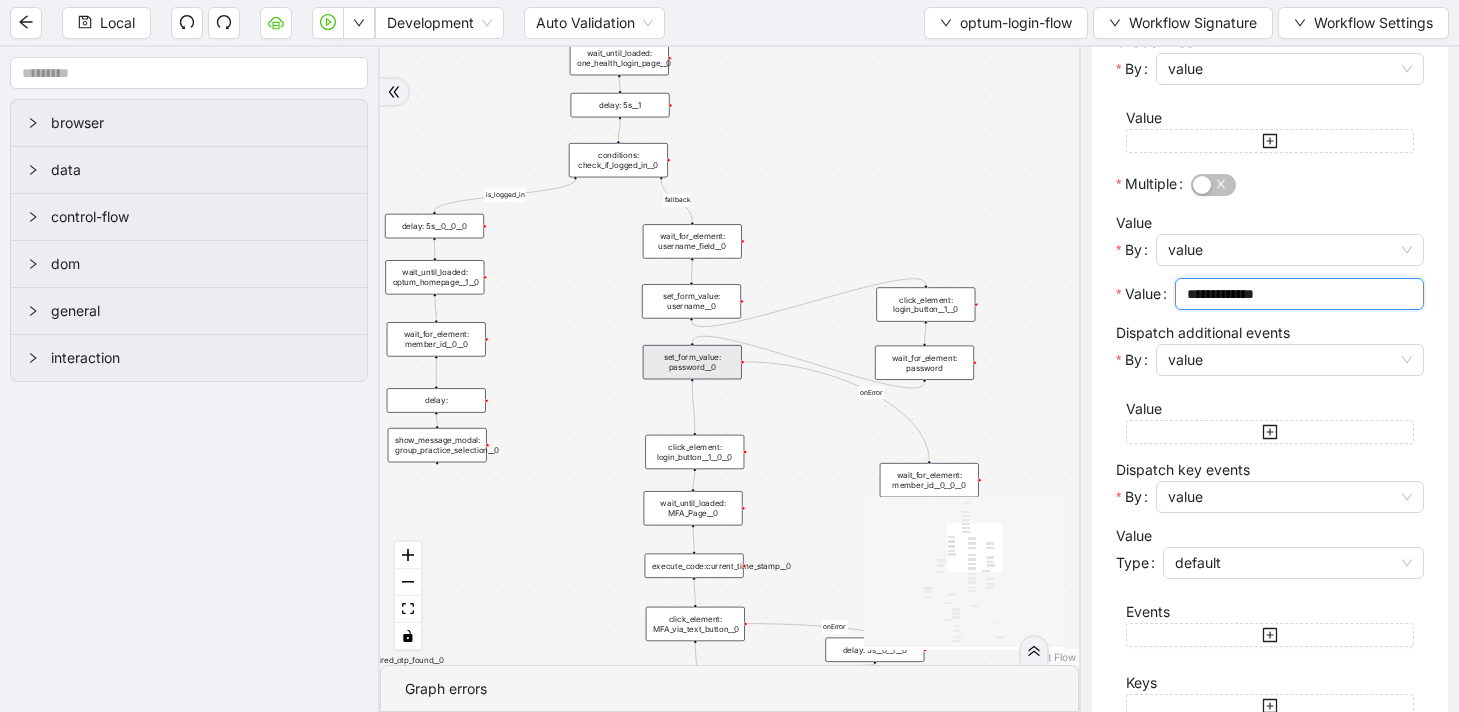 drag, startPoint x: 1305, startPoint y: 297, endPoint x: 1170, endPoint y: 299, distance: 135.01482 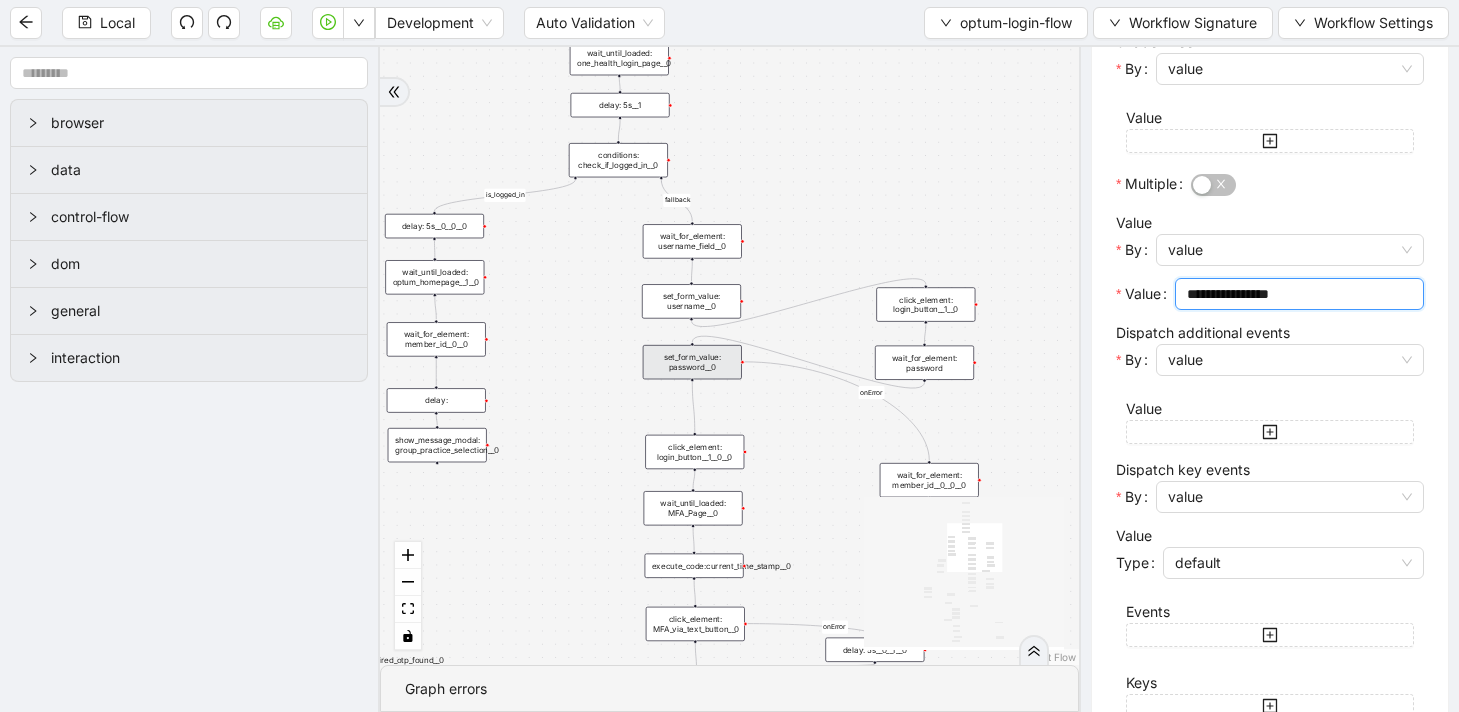 scroll, scrollTop: 612, scrollLeft: 0, axis: vertical 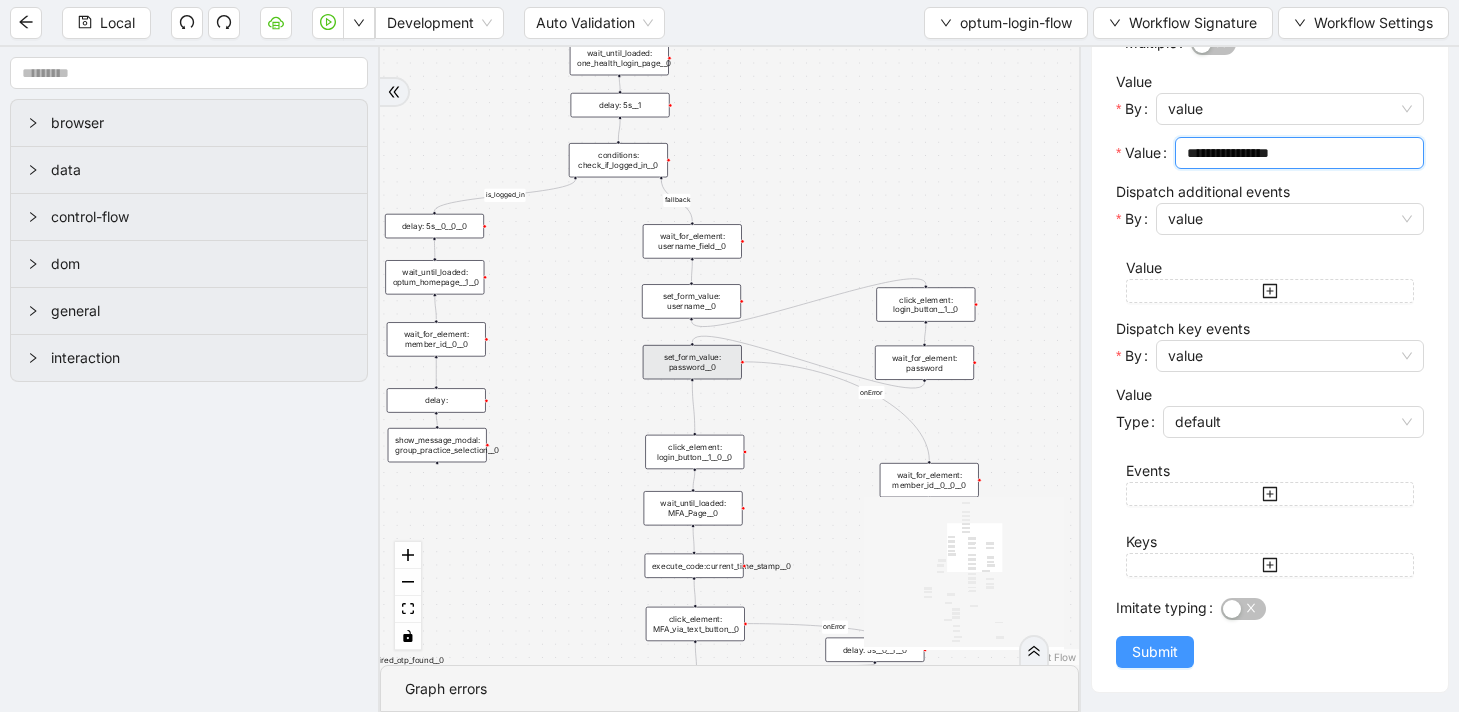 type on "**********" 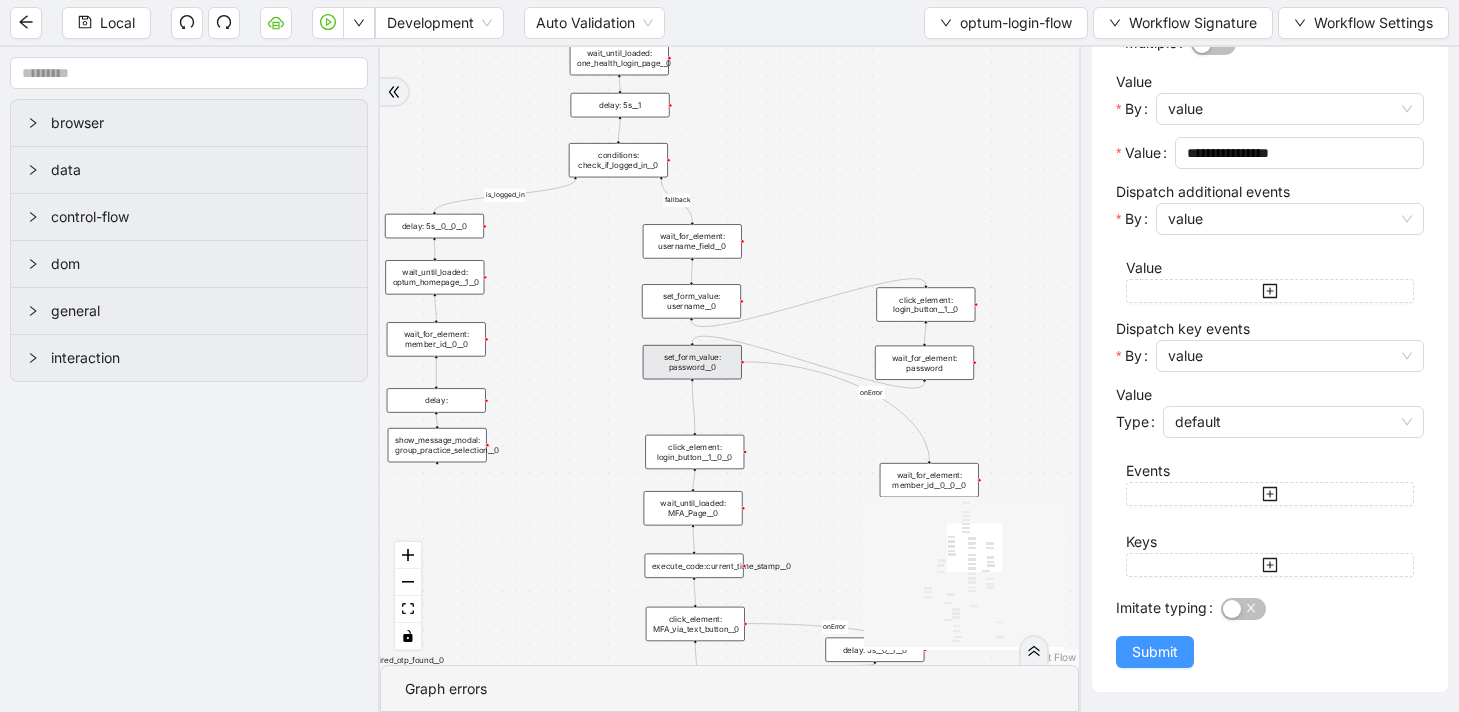 click on "Submit" at bounding box center (1155, 652) 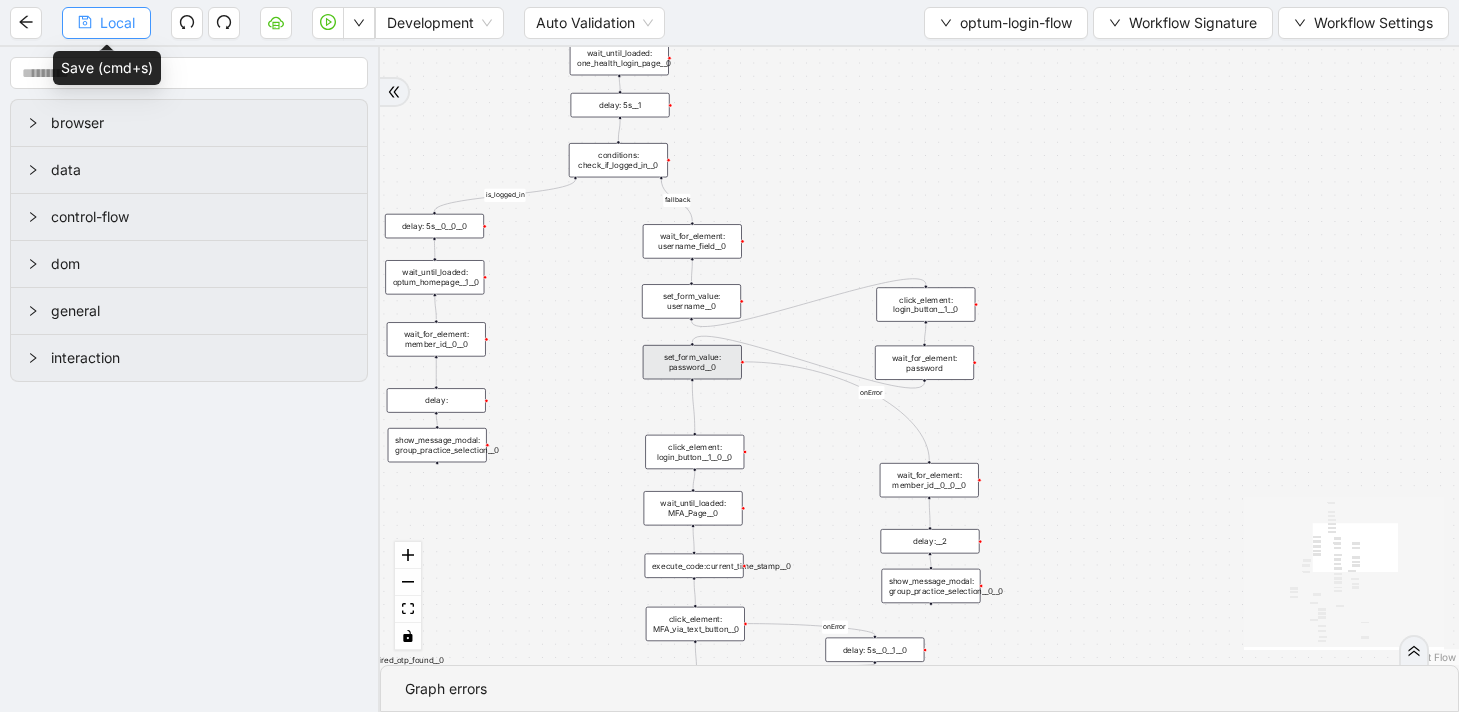 click on "Local" at bounding box center (106, 23) 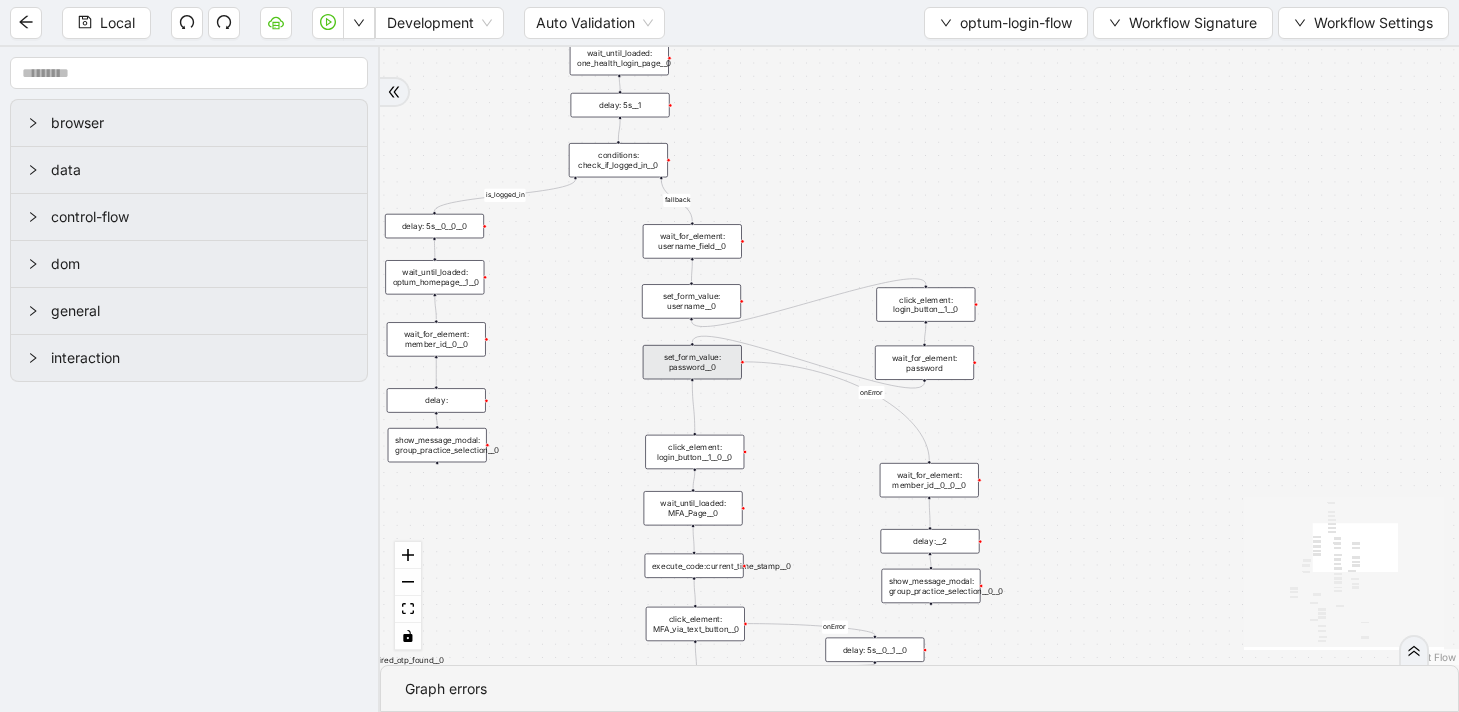 click on "set_form_value: password__0" at bounding box center [692, 362] 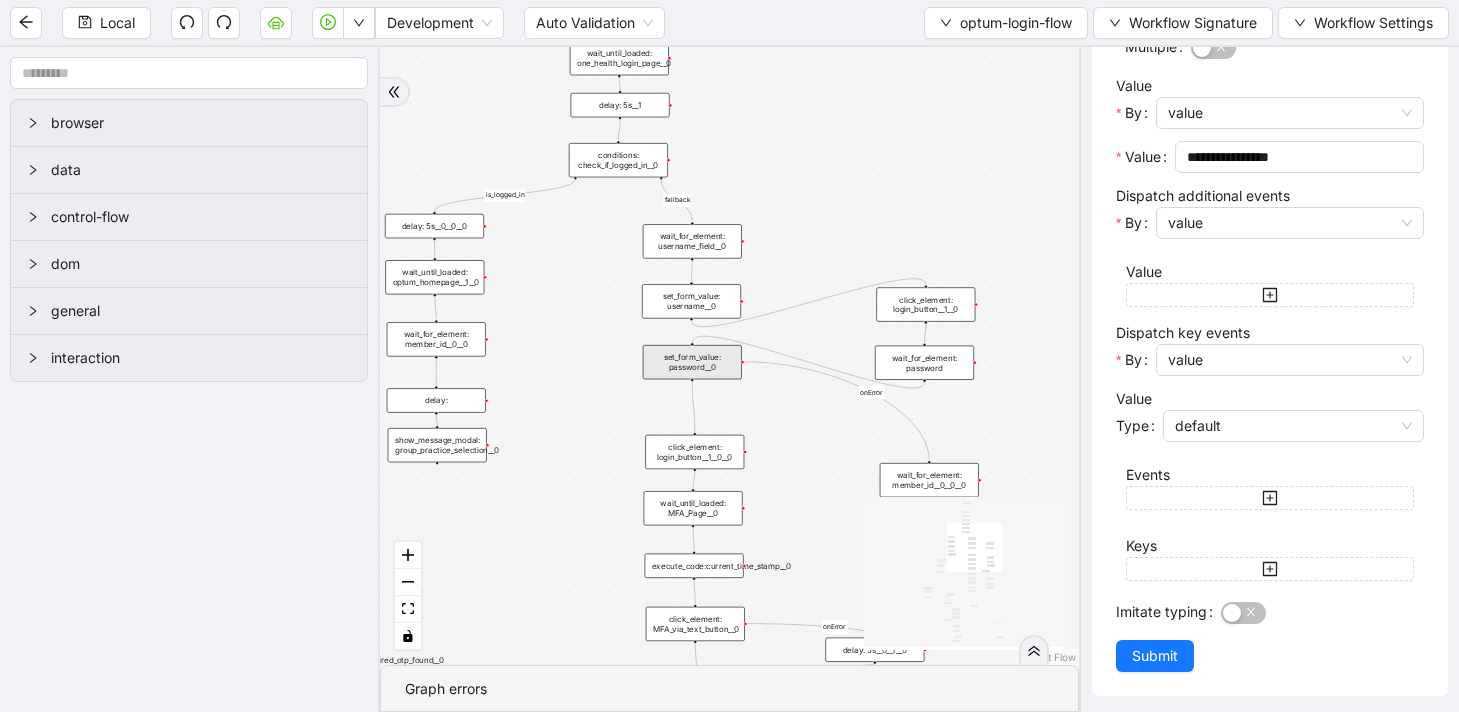scroll, scrollTop: 612, scrollLeft: 0, axis: vertical 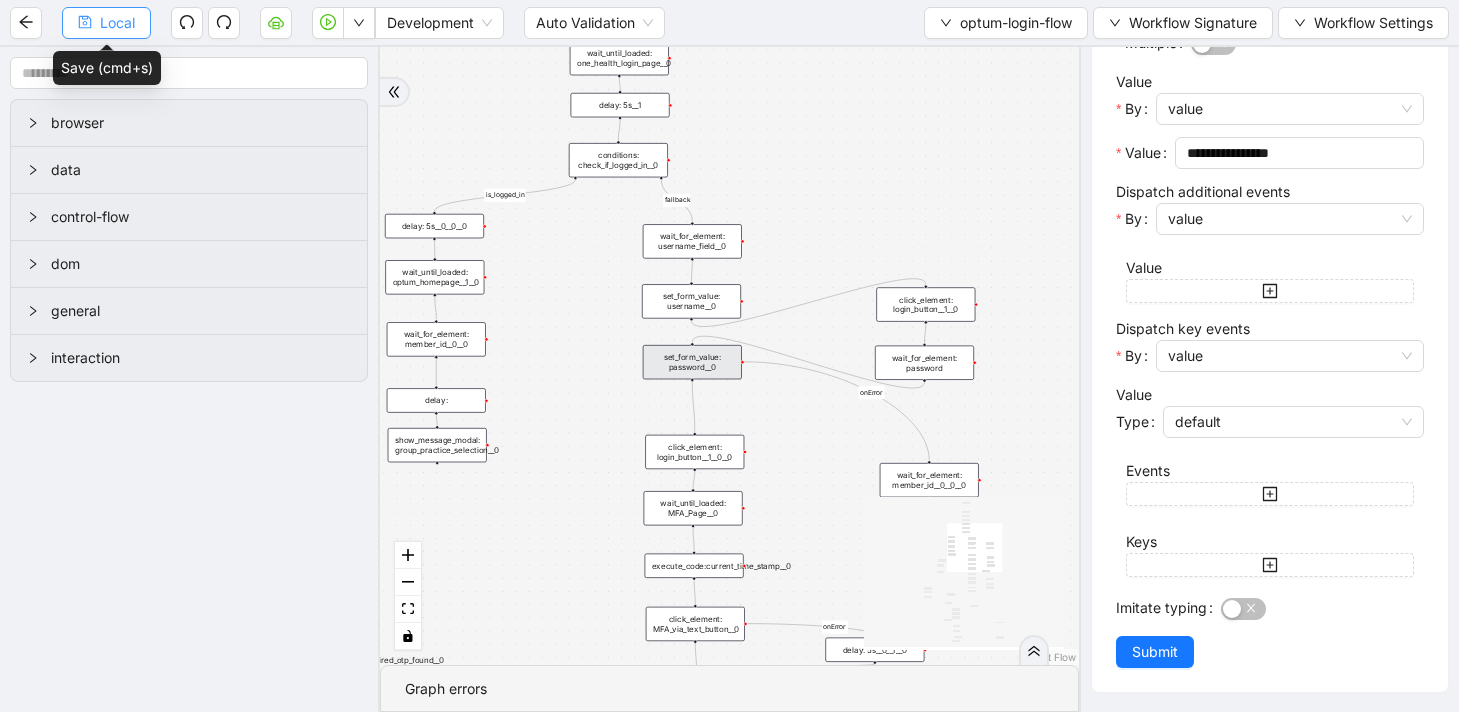 click on "Local" at bounding box center (117, 23) 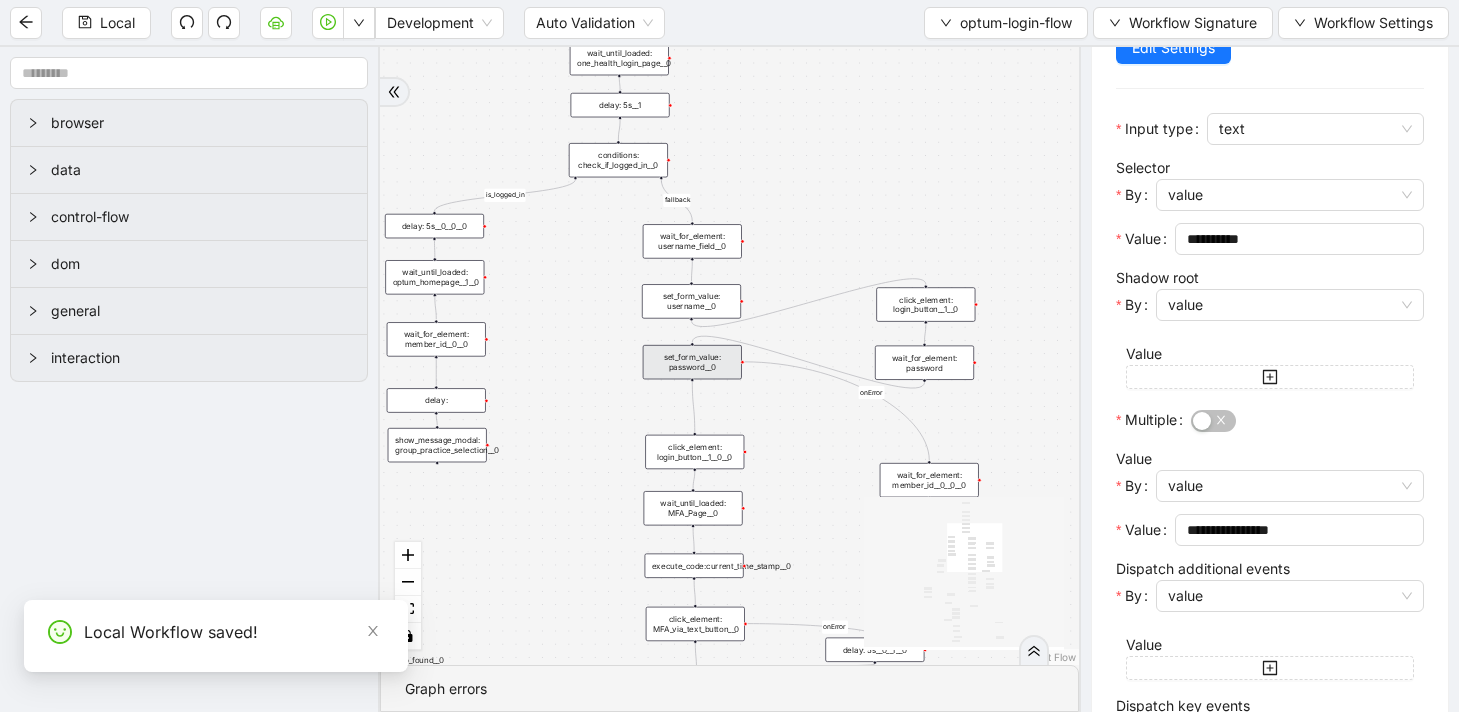scroll, scrollTop: 0, scrollLeft: 0, axis: both 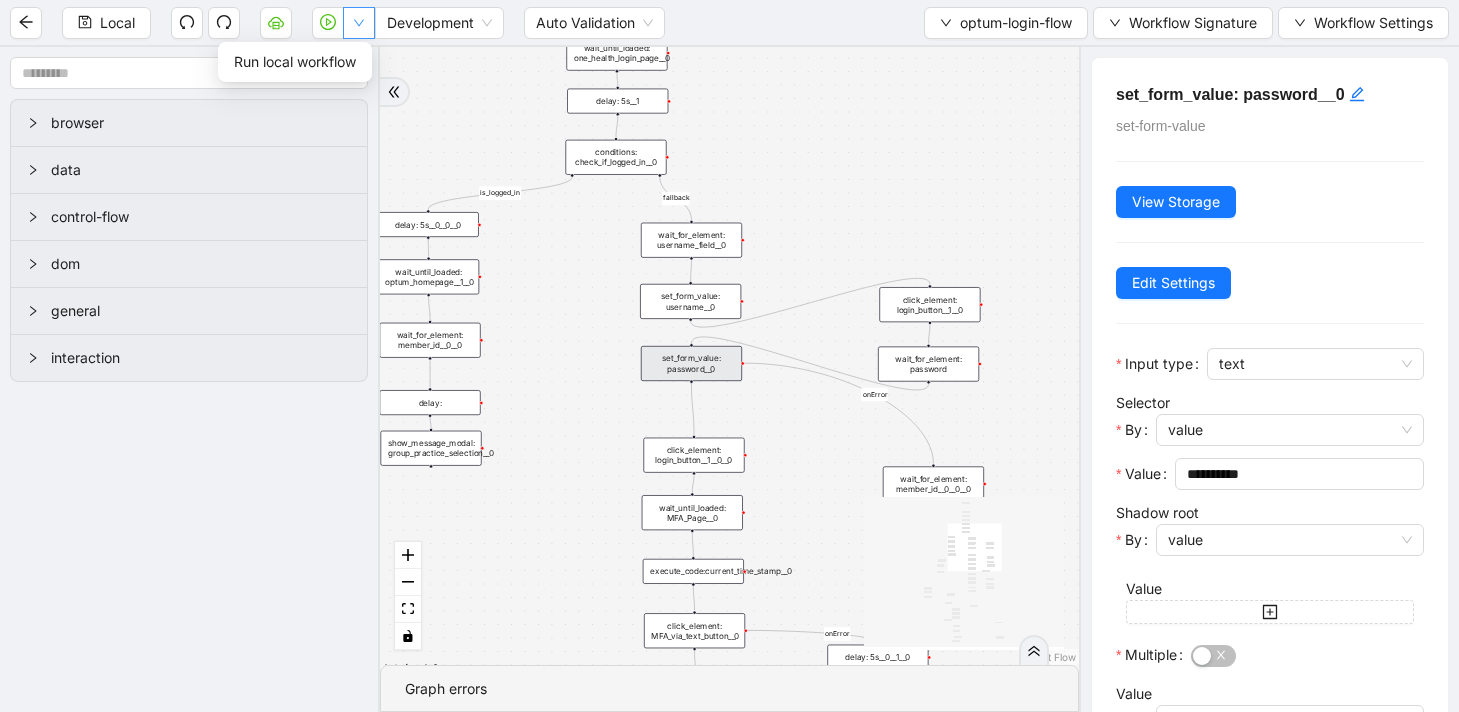 click 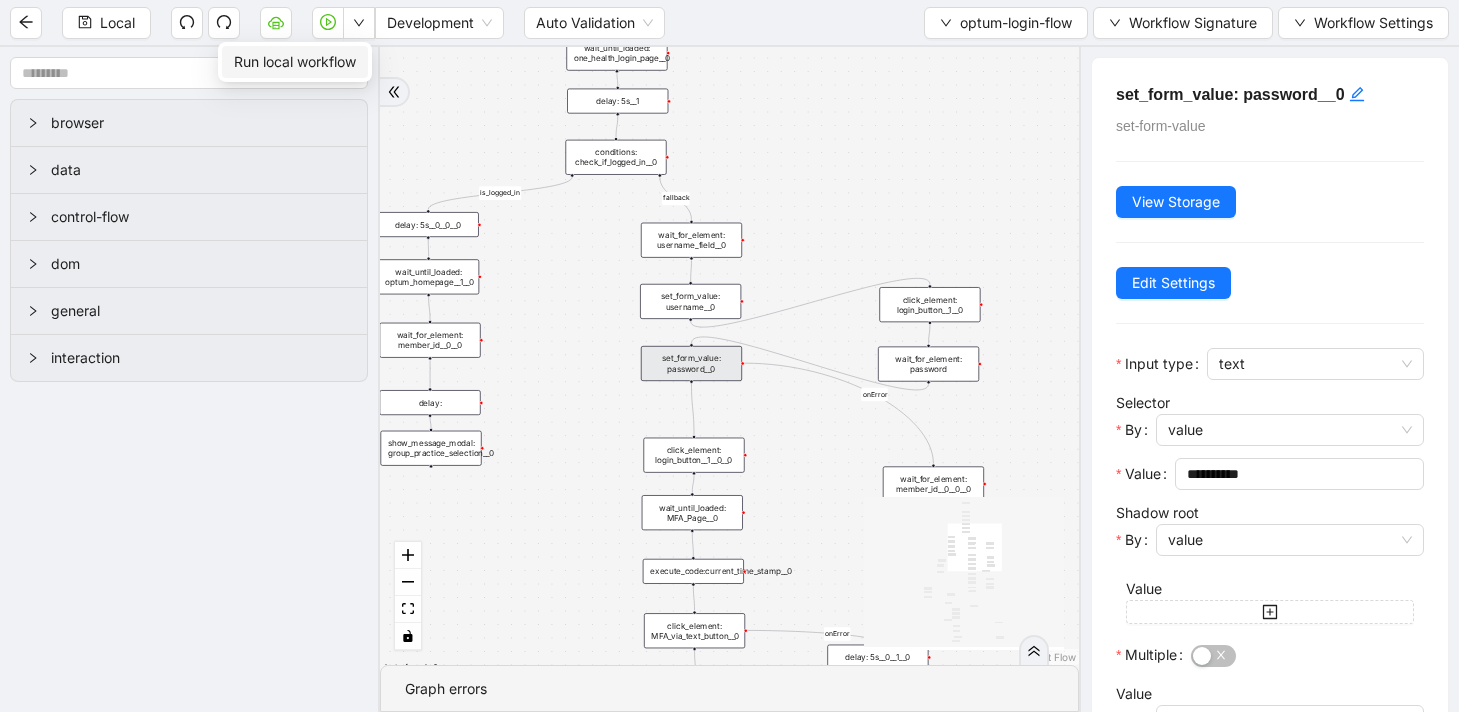 click on "Run local workflow" at bounding box center [295, 62] 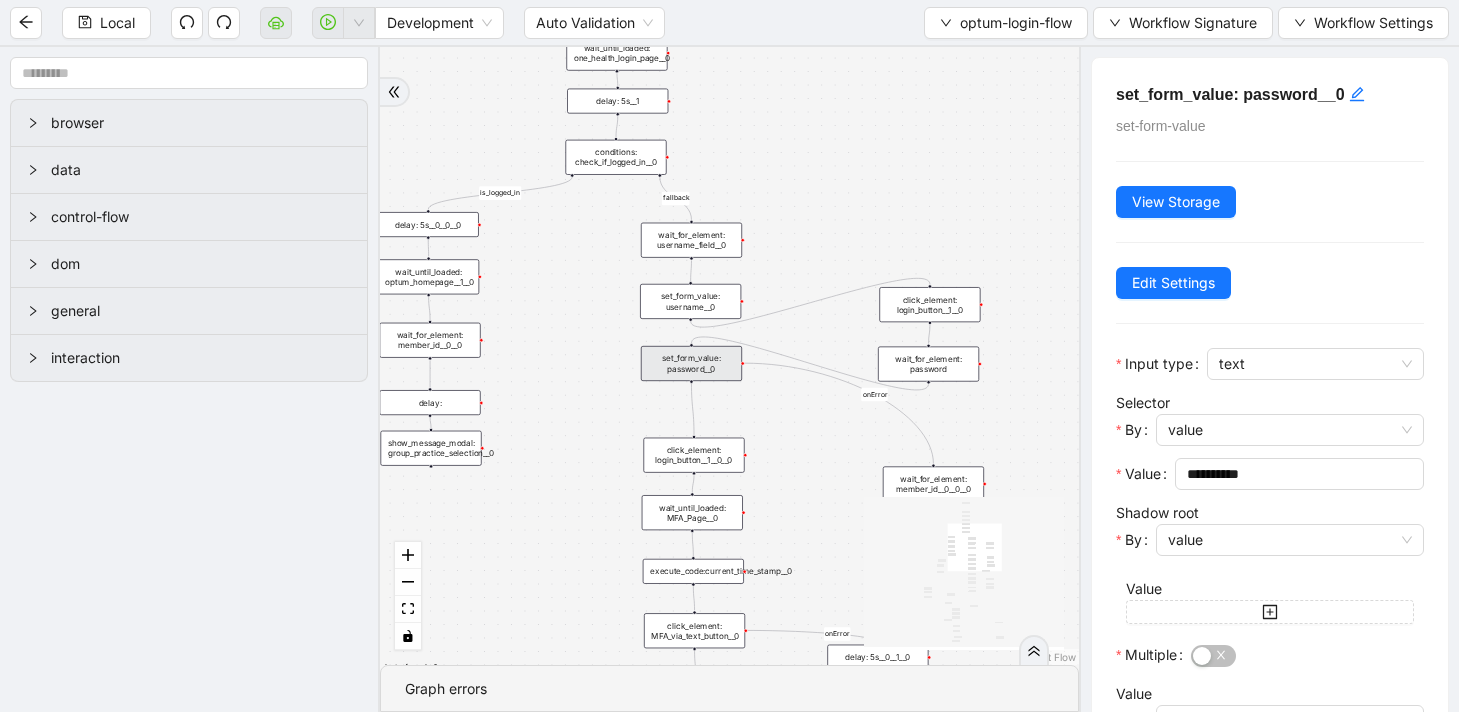 click on "Graph errors" at bounding box center [729, 689] 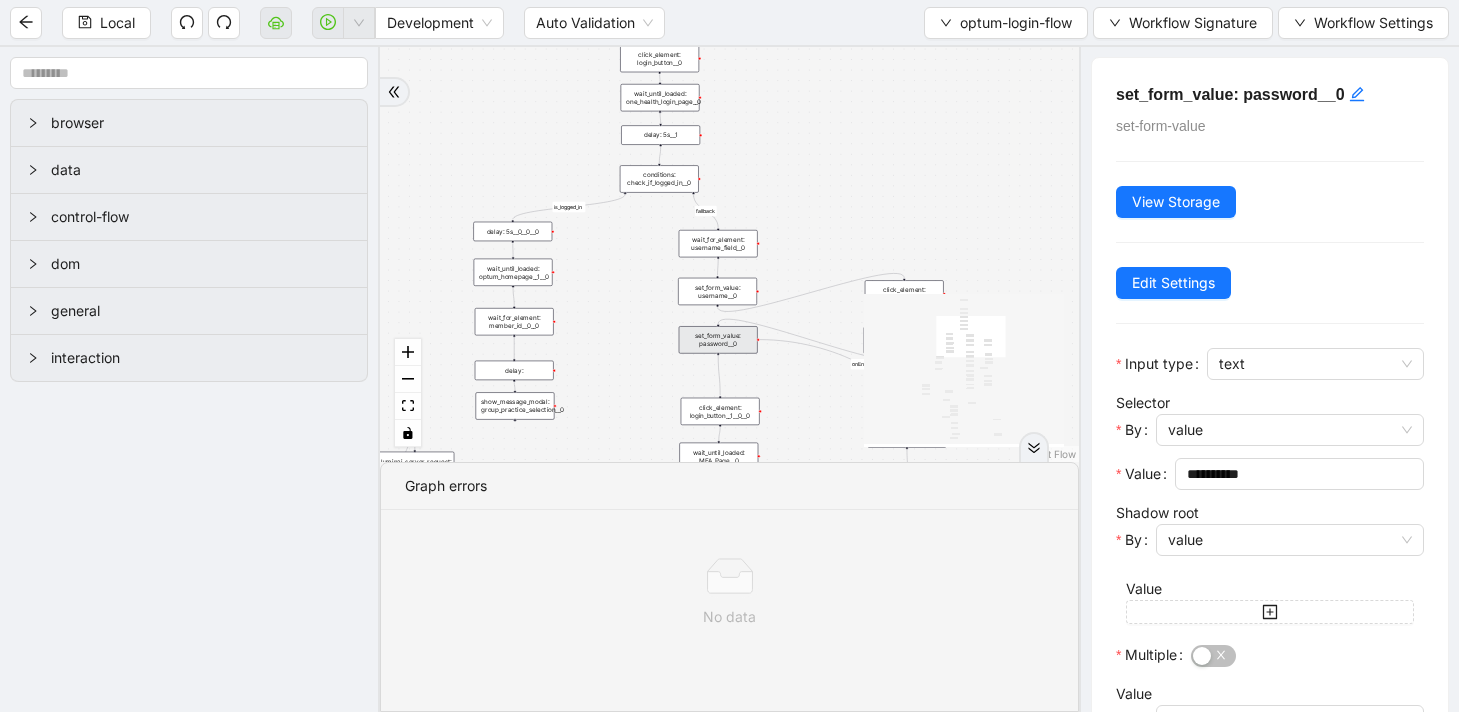 drag, startPoint x: 838, startPoint y: 208, endPoint x: 779, endPoint y: 103, distance: 120.44086 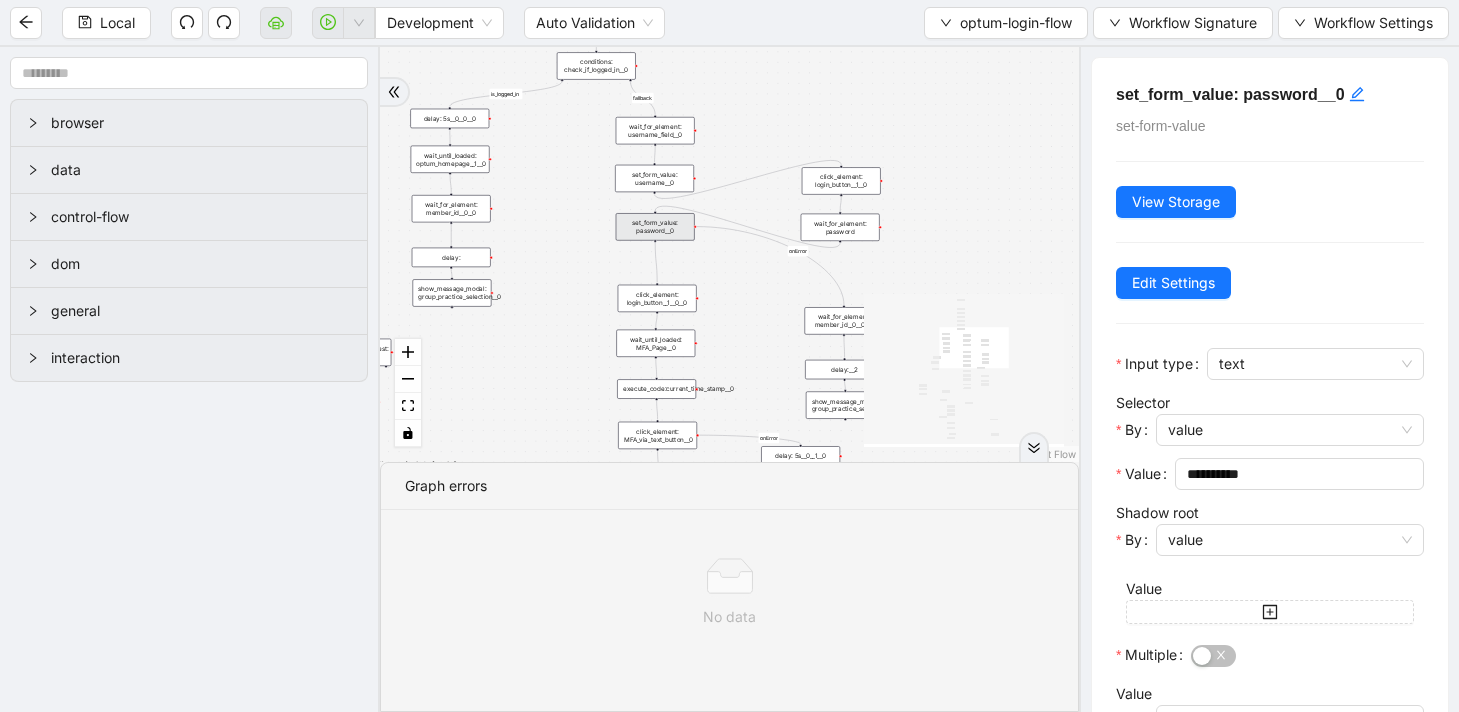 drag, startPoint x: 761, startPoint y: 372, endPoint x: 746, endPoint y: 350, distance: 26.627054 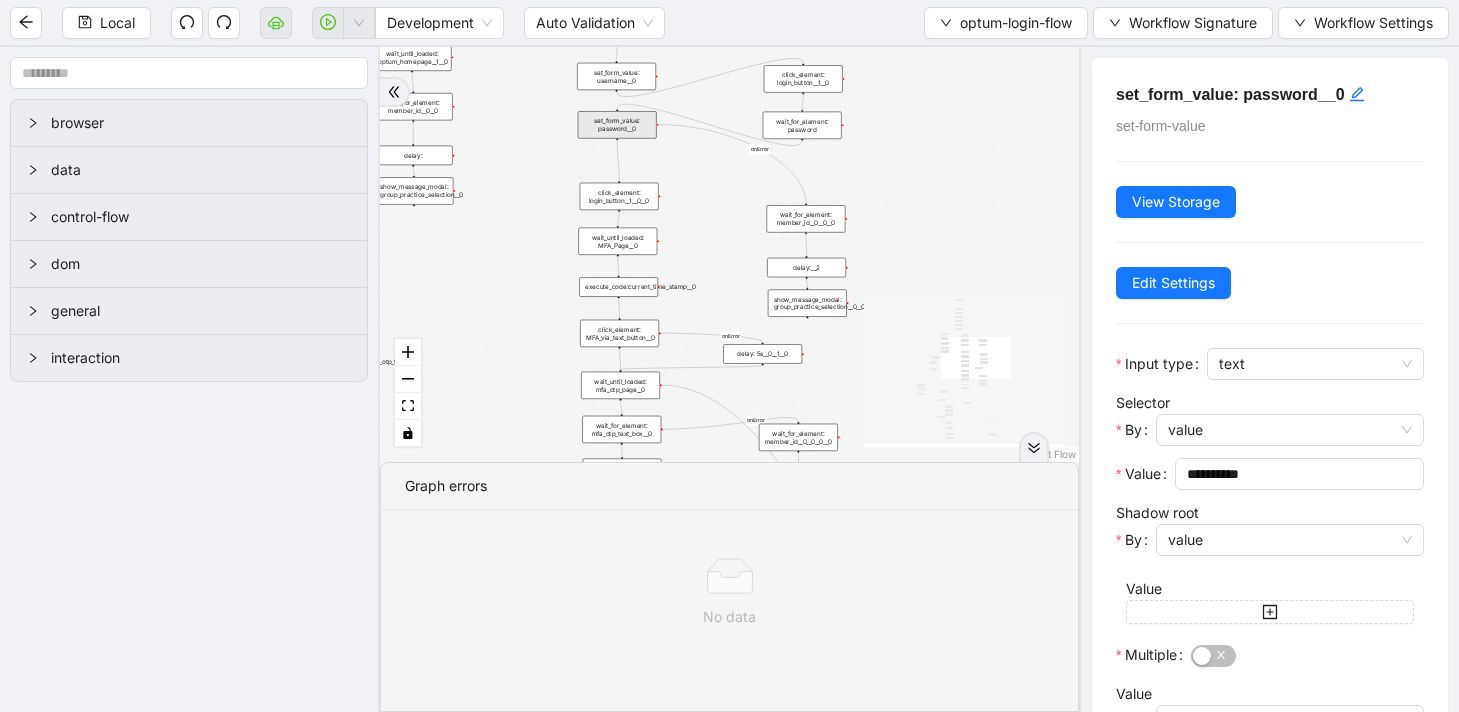drag, startPoint x: 730, startPoint y: 323, endPoint x: 705, endPoint y: 232, distance: 94.371605 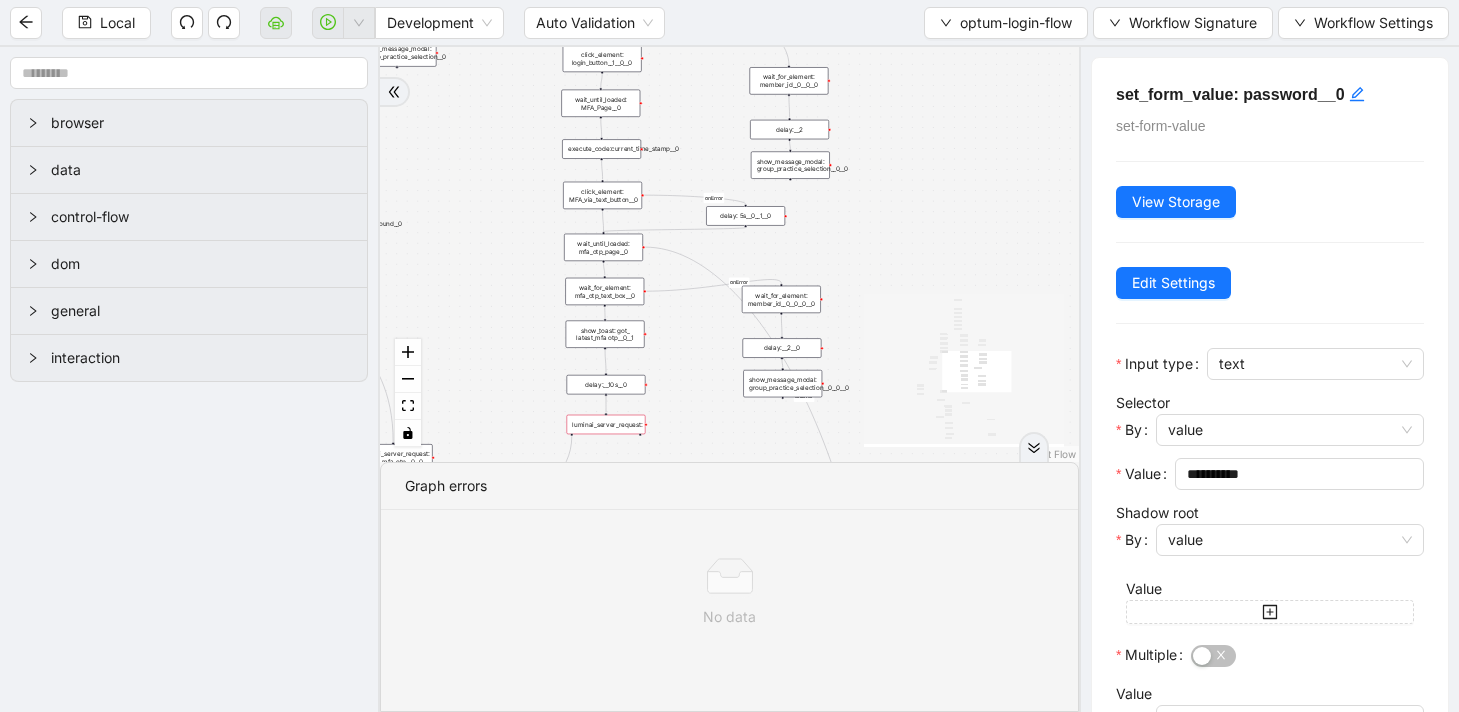 drag, startPoint x: 705, startPoint y: 232, endPoint x: 687, endPoint y: 96, distance: 137.186 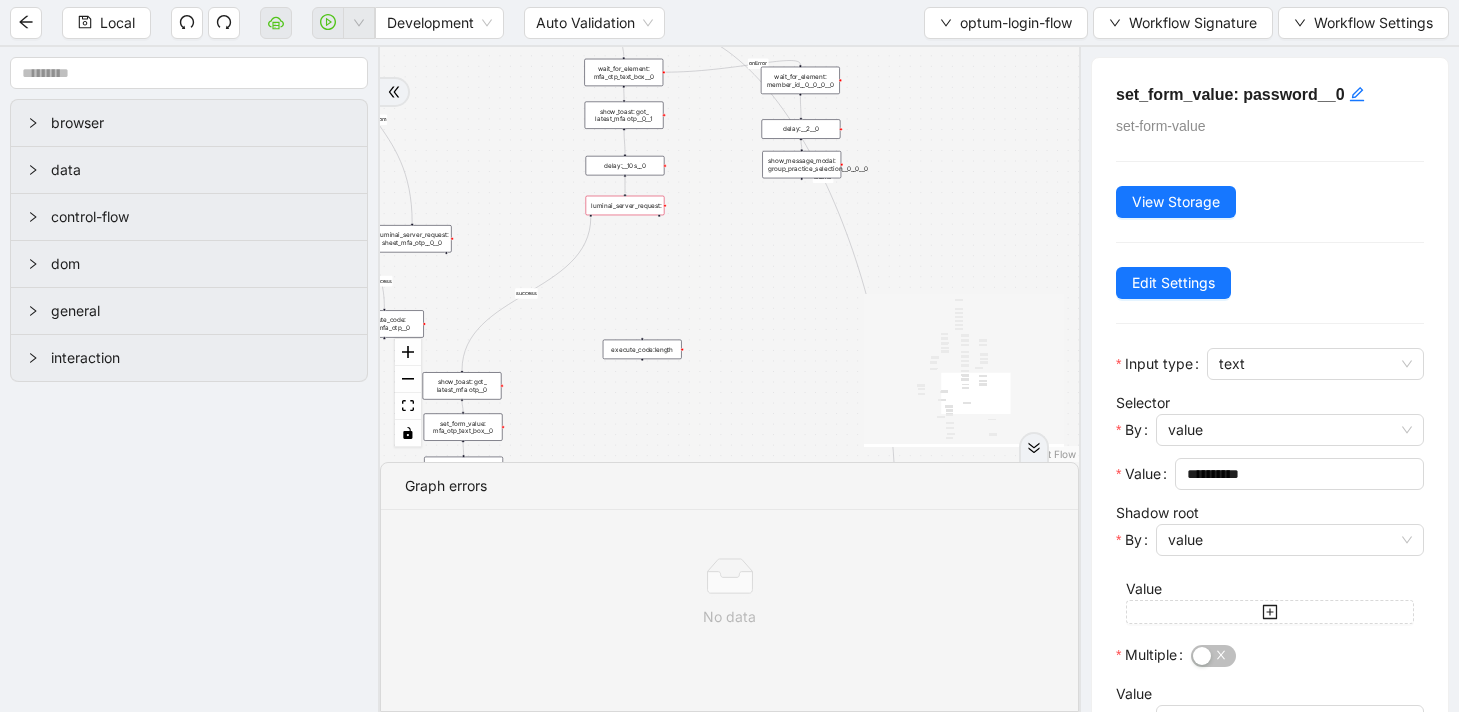 drag, startPoint x: 686, startPoint y: 442, endPoint x: 708, endPoint y: 220, distance: 223.08743 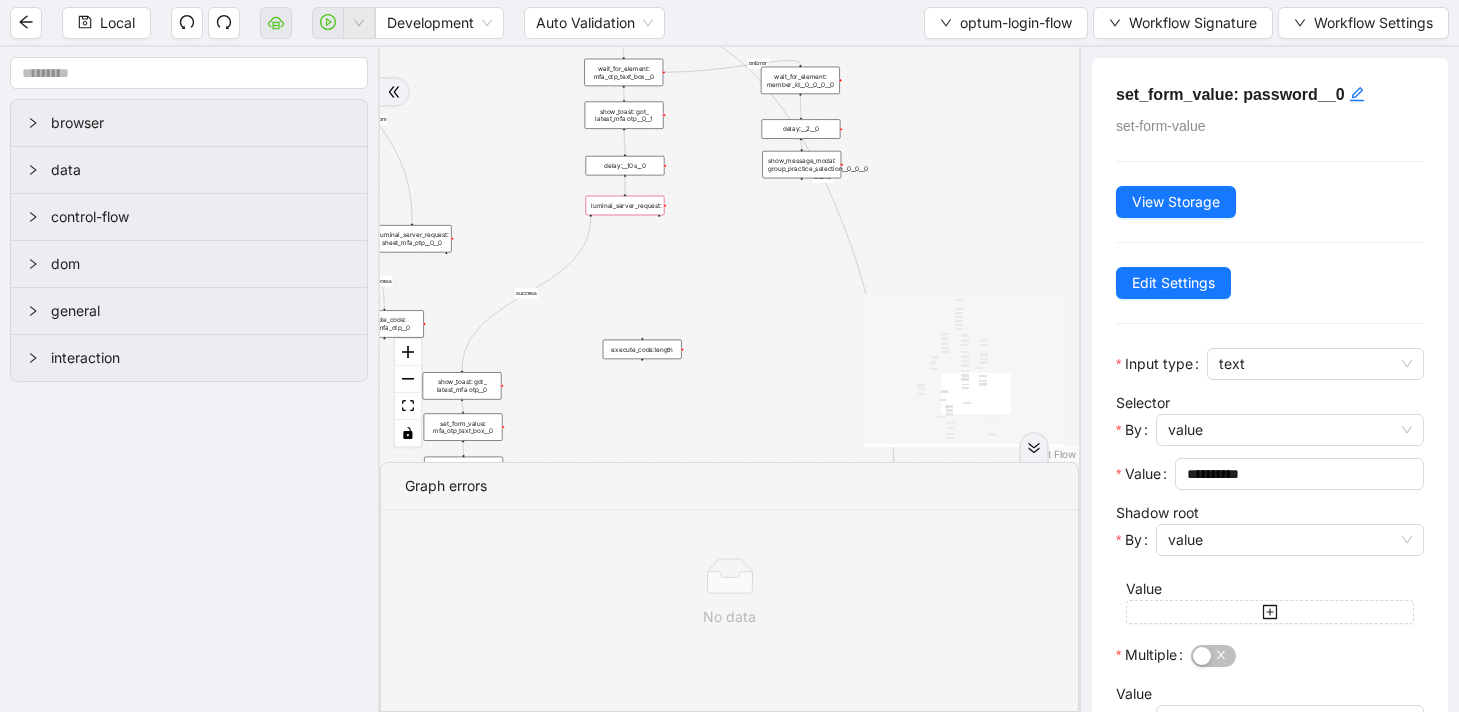 click on "fallback success loopFrom exitFrom is_logged_in success success onError onError onError onError trigger new_tab: open_optum_enrolment_portal__0 click_element: login_button__0 wait_for_element: login_button__0 wait_until_loaded: one_health_login_page__0 wait_for_element: username_field__0 set_form_value: username__0 set_form_value: password__0 wait_until_loaded: MFA_Page__0 wait_until_loaded: mfa_otp_page__0 wait_for_element: mfa_otp_text_box__0 execute_code:current_time_stamp__0 conditions: check_if_logged_in__0 click_element: login_button__1__0 delay:__10s__0 luminai_server_request: sheet_mfa_otp__1 while_loop:to_check_for_the_required_otp_found__0 delay: fetch_mfa_otp__0 show_toast: fetching_mfa_otp_from_email__0 execute_code: increment_counter__0 delay: 5s__1 execute_code: sheet_time_stamp__0 luminai_server_request: sheet_mfa_otp__0__0 wait_until_loaded: optum_homepage__1__0 delay: 5s__0__0__0 wait_for_element: member_id__0__0 wait_for_element: password click_element: login_button__1__0__0 delay: 5s__0__1" at bounding box center (729, 254) 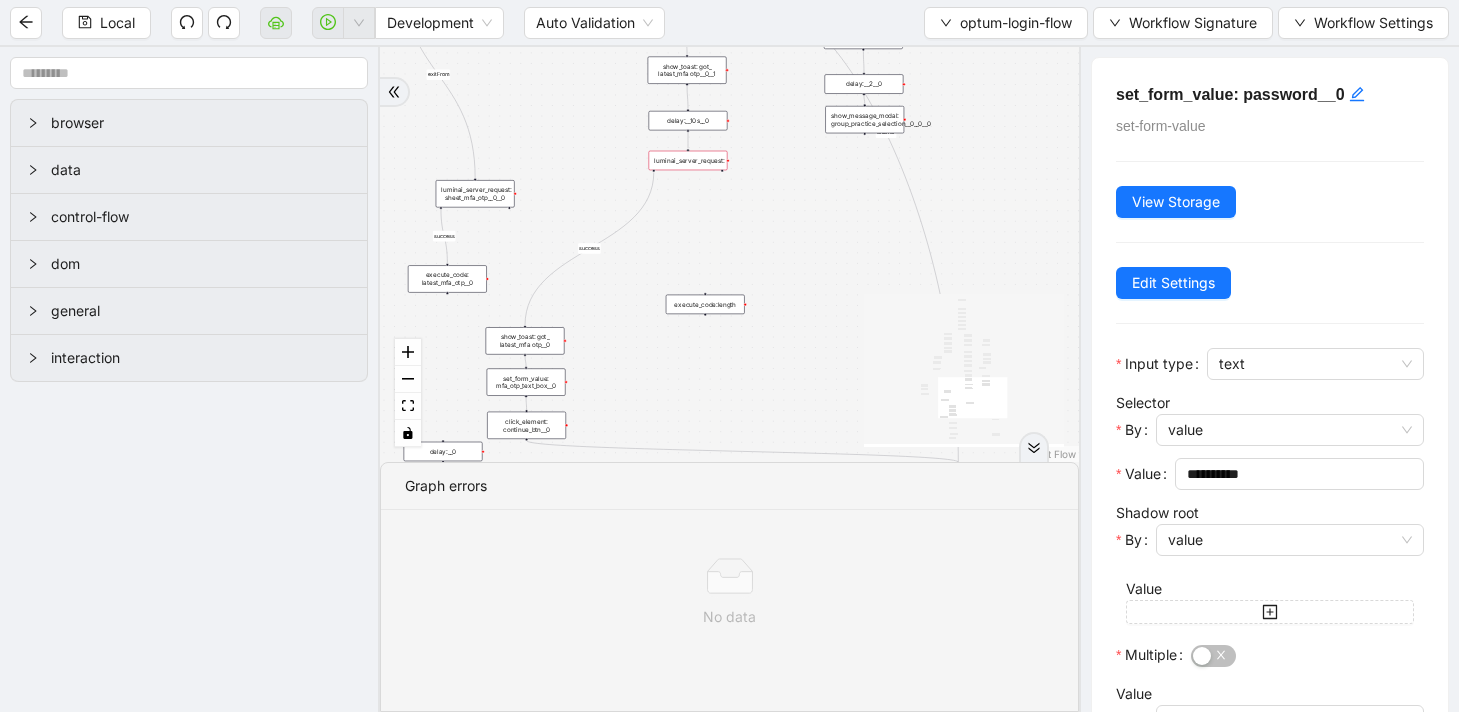 drag, startPoint x: 694, startPoint y: 282, endPoint x: 754, endPoint y: 239, distance: 73.817345 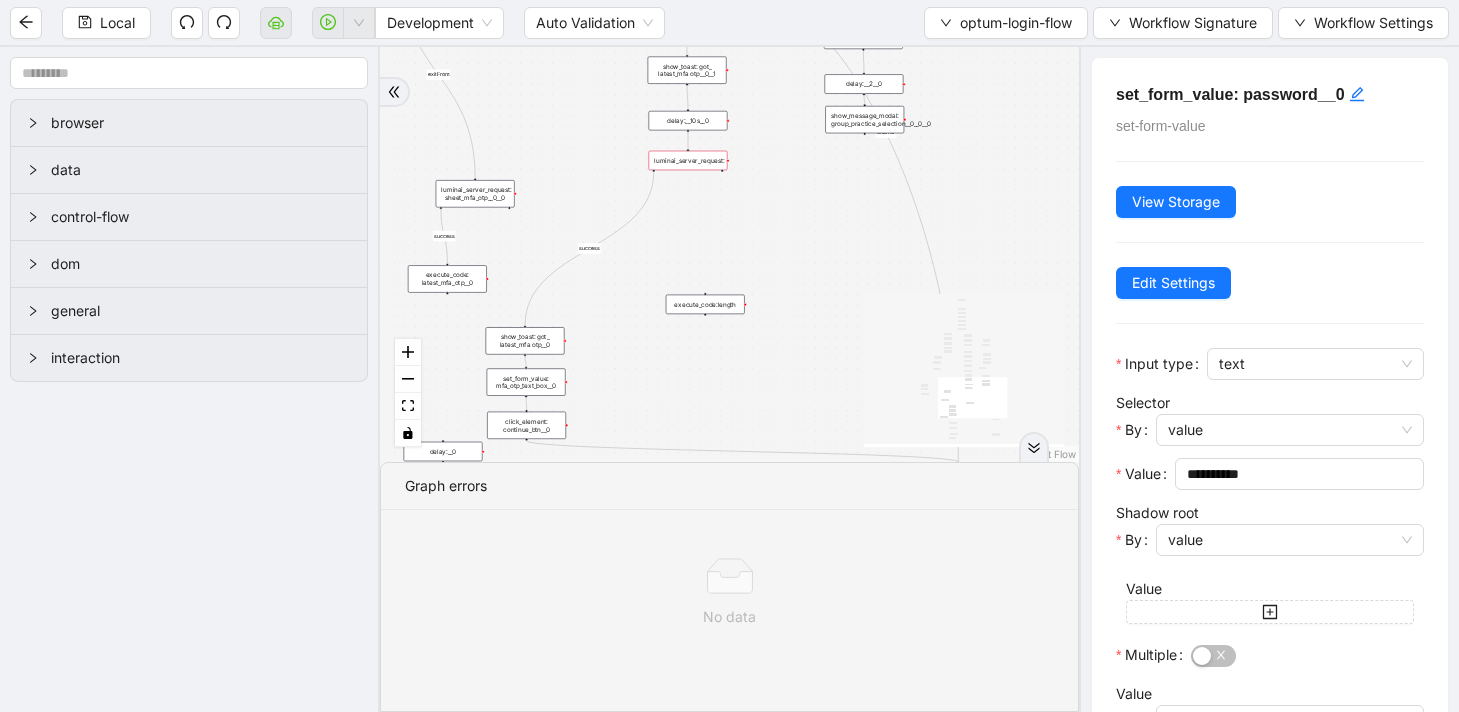 click on "fallback success loopFrom exitFrom is_logged_in success success onError onError onError onError trigger new_tab: open_optum_enrolment_portal__0 click_element: login_button__0 wait_for_element: login_button__0 wait_until_loaded: one_health_login_page__0 wait_for_element: username_field__0 set_form_value: username__0 set_form_value: password__0 wait_until_loaded: MFA_Page__0 wait_until_loaded: mfa_otp_page__0 wait_for_element: mfa_otp_text_box__0 execute_code:current_time_stamp__0 conditions: check_if_logged_in__0 click_element: login_button__1__0 delay:__10s__0 luminai_server_request: sheet_mfa_otp__1 while_loop:to_check_for_the_required_otp_found__0 delay: fetch_mfa_otp__0 show_toast: fetching_mfa_otp_from_email__0 execute_code: increment_counter__0 delay: 5s__1 execute_code: sheet_time_stamp__0 luminai_server_request: sheet_mfa_otp__0__0 wait_until_loaded: optum_homepage__1__0 delay: 5s__0__0__0 wait_for_element: member_id__0__0 wait_for_element: password click_element: login_button__1__0__0 delay: 5s__0__1" at bounding box center (729, 254) 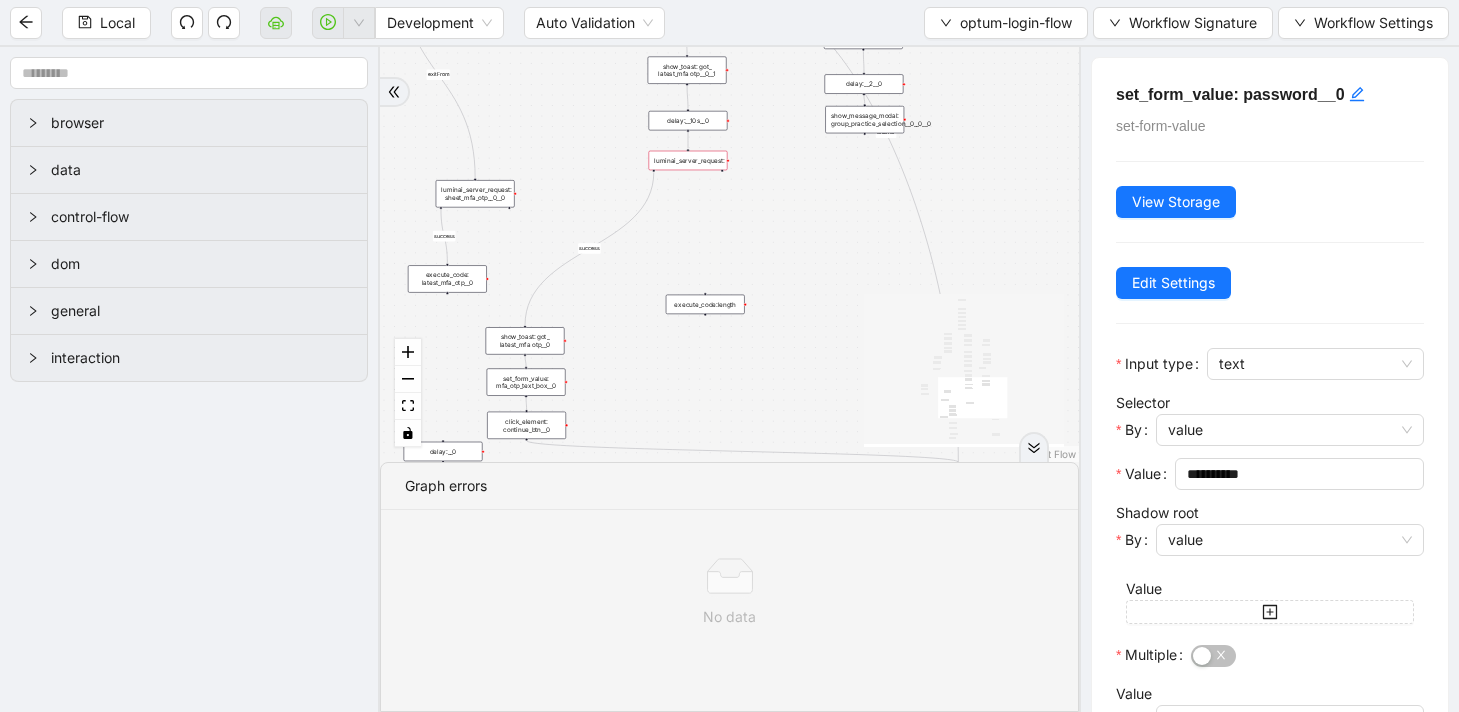 click on "luminai_server_request:" at bounding box center [688, 160] 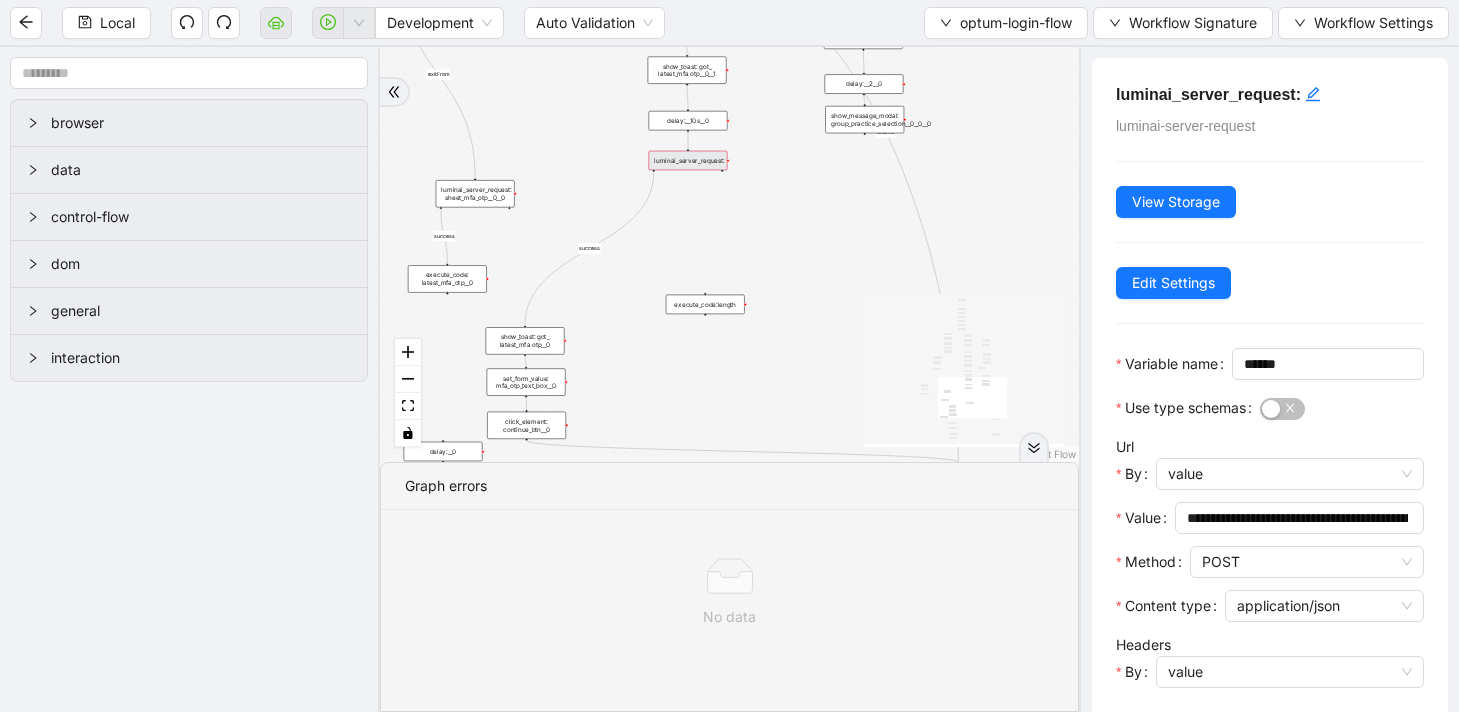 scroll, scrollTop: 550, scrollLeft: 0, axis: vertical 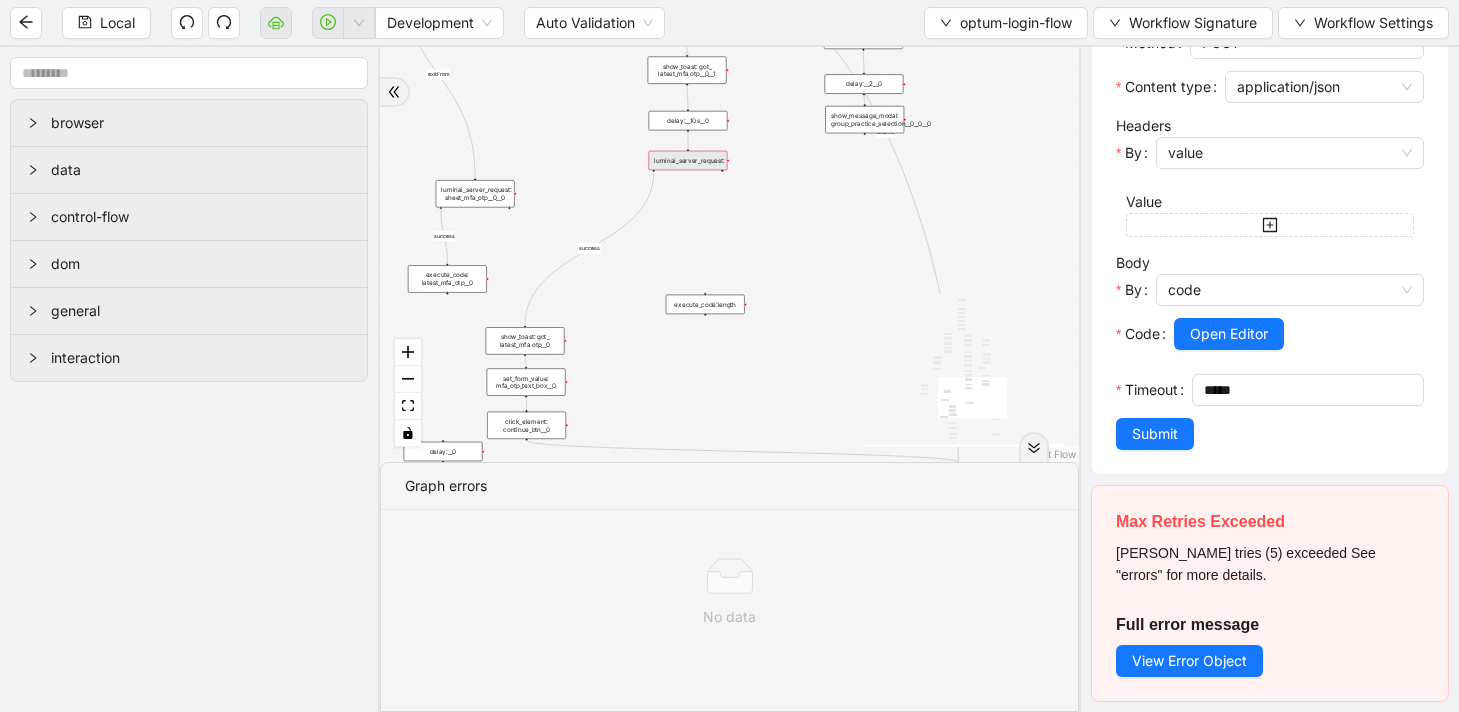 click on "fallback success loopFrom exitFrom is_logged_in success success onError onError onError onError trigger new_tab: open_optum_enrolment_portal__0 click_element: login_button__0 wait_for_element: login_button__0 wait_until_loaded: one_health_login_page__0 wait_for_element: username_field__0 set_form_value: username__0 set_form_value: password__0 wait_until_loaded: MFA_Page__0 wait_until_loaded: mfa_otp_page__0 wait_for_element: mfa_otp_text_box__0 execute_code:current_time_stamp__0 conditions: check_if_logged_in__0 click_element: login_button__1__0 delay:__10s__0 luminai_server_request: sheet_mfa_otp__1 while_loop:to_check_for_the_required_otp_found__0 delay: fetch_mfa_otp__0 show_toast: fetching_mfa_otp_from_email__0 execute_code: increment_counter__0 delay: 5s__1 execute_code: sheet_time_stamp__0 luminai_server_request: sheet_mfa_otp__0__0 wait_until_loaded: optum_homepage__1__0 delay: 5s__0__0__0 wait_for_element: member_id__0__0 wait_for_element: password click_element: login_button__1__0__0 delay: 5s__0__1" at bounding box center (729, 254) 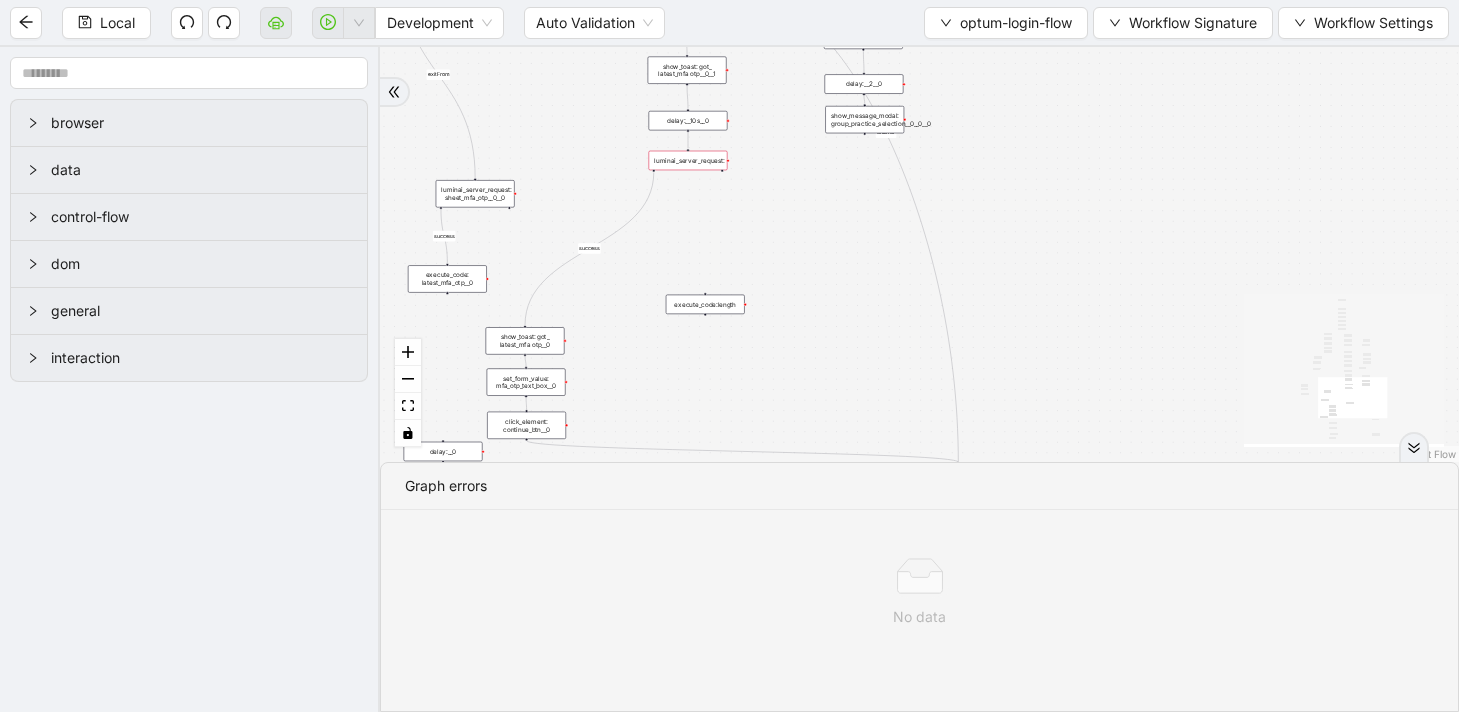 scroll, scrollTop: 0, scrollLeft: 0, axis: both 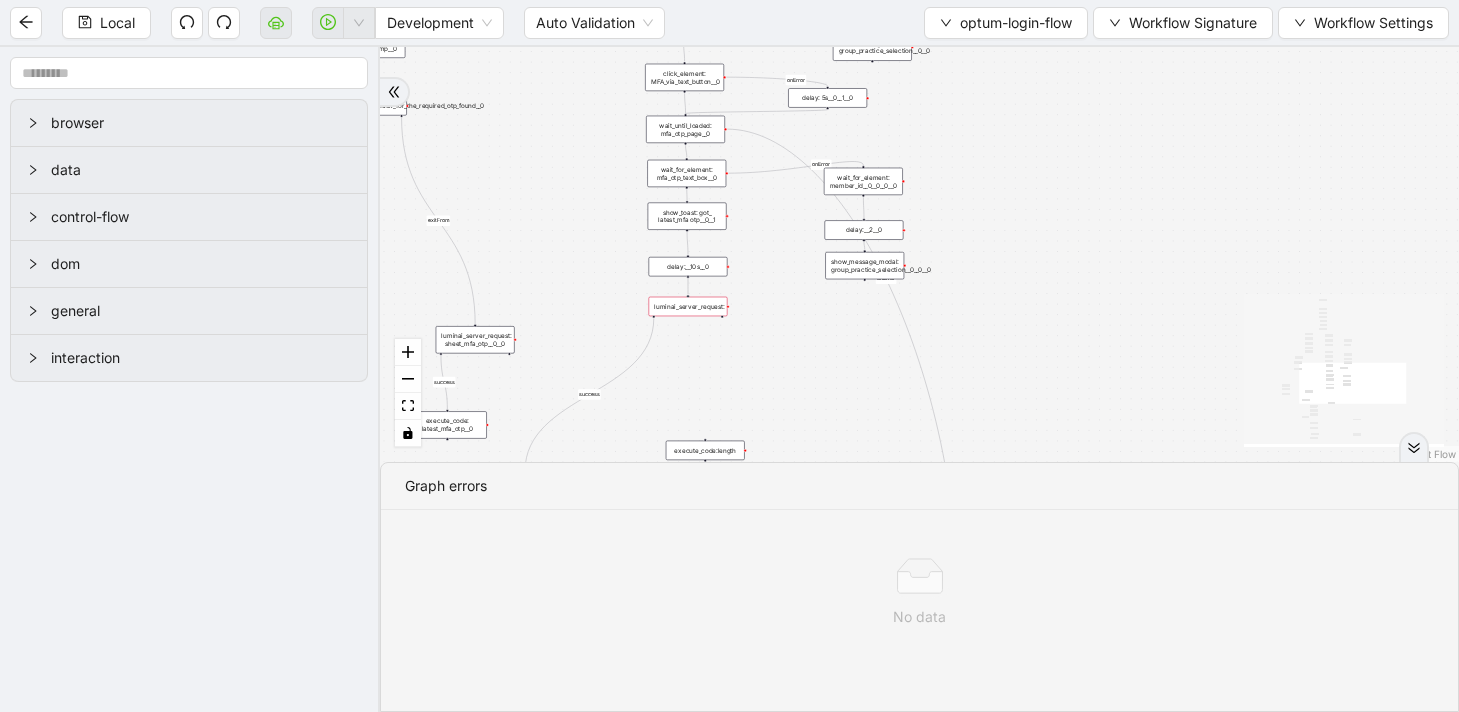 drag, startPoint x: 792, startPoint y: 227, endPoint x: 793, endPoint y: 438, distance: 211.00237 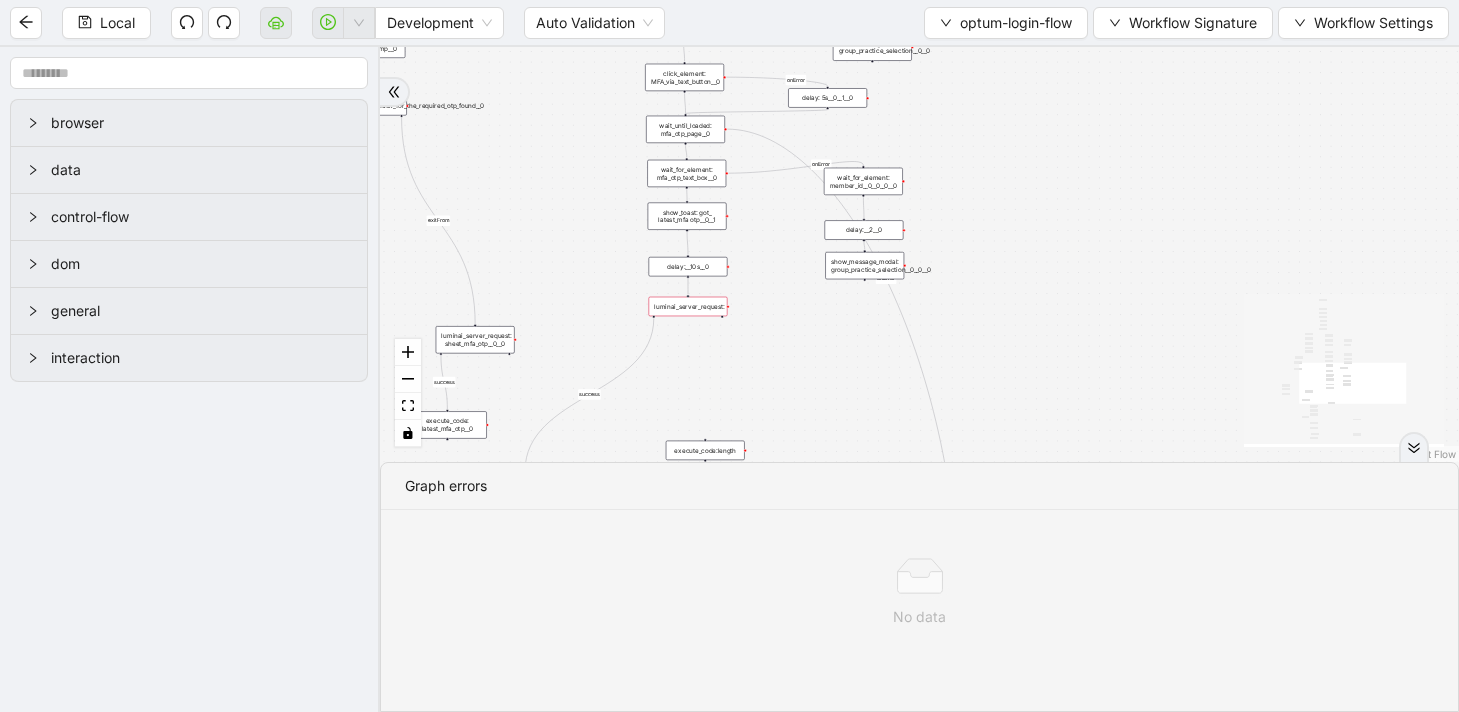 click on "fallback success loopFrom exitFrom is_logged_in success success onError onError onError onError trigger new_tab: open_optum_enrolment_portal__0 click_element: login_button__0 wait_for_element: login_button__0 wait_until_loaded: one_health_login_page__0 wait_for_element: username_field__0 set_form_value: username__0 set_form_value: password__0 wait_until_loaded: MFA_Page__0 wait_until_loaded: mfa_otp_page__0 wait_for_element: mfa_otp_text_box__0 execute_code:current_time_stamp__0 conditions: check_if_logged_in__0 click_element: login_button__1__0 delay:__10s__0 luminai_server_request: sheet_mfa_otp__1 while_loop:to_check_for_the_required_otp_found__0 delay: fetch_mfa_otp__0 show_toast: fetching_mfa_otp_from_email__0 execute_code: increment_counter__0 delay: 5s__1 execute_code: sheet_time_stamp__0 luminai_server_request: sheet_mfa_otp__0__0 wait_until_loaded: optum_homepage__1__0 delay: 5s__0__0__0 wait_for_element: member_id__0__0 wait_for_element: password click_element: login_button__1__0__0 delay: 5s__0__1" at bounding box center [919, 254] 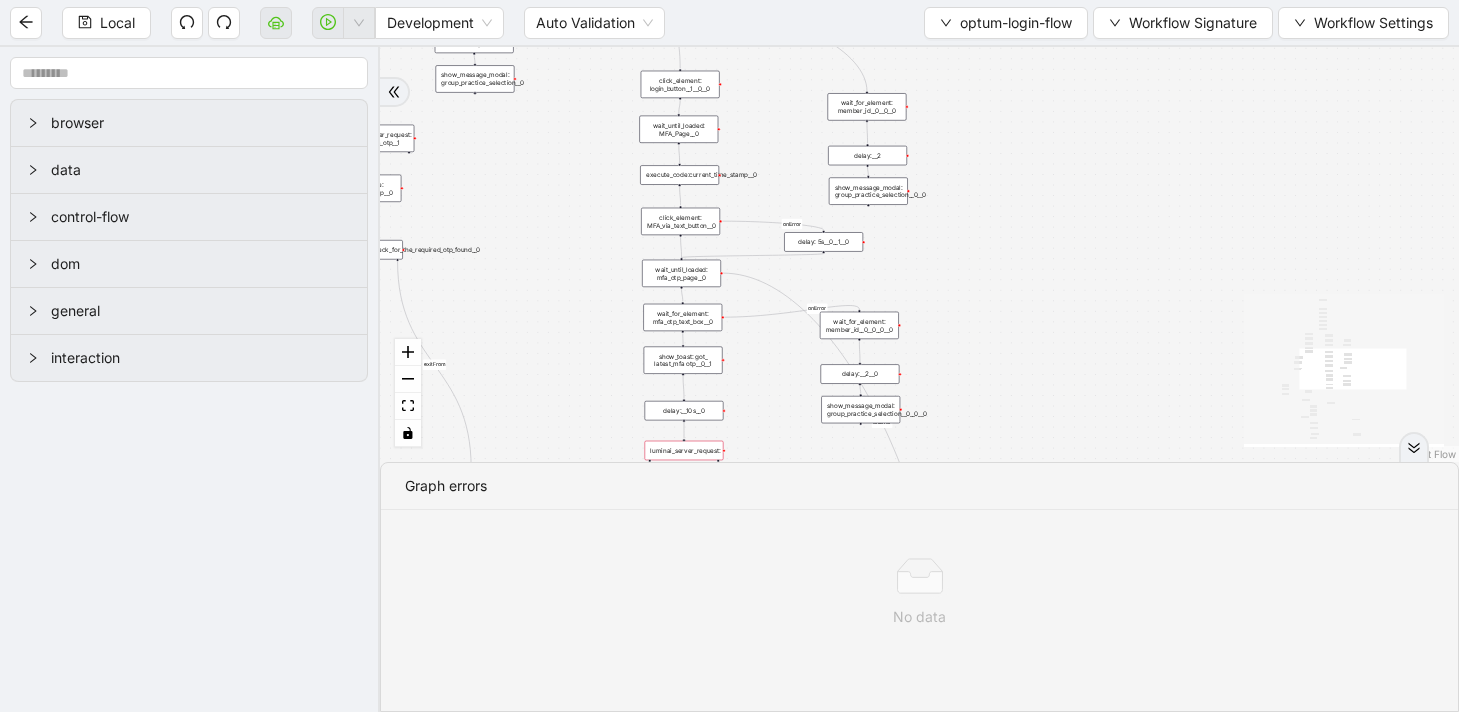 drag, startPoint x: 572, startPoint y: 206, endPoint x: 565, endPoint y: 295, distance: 89.27486 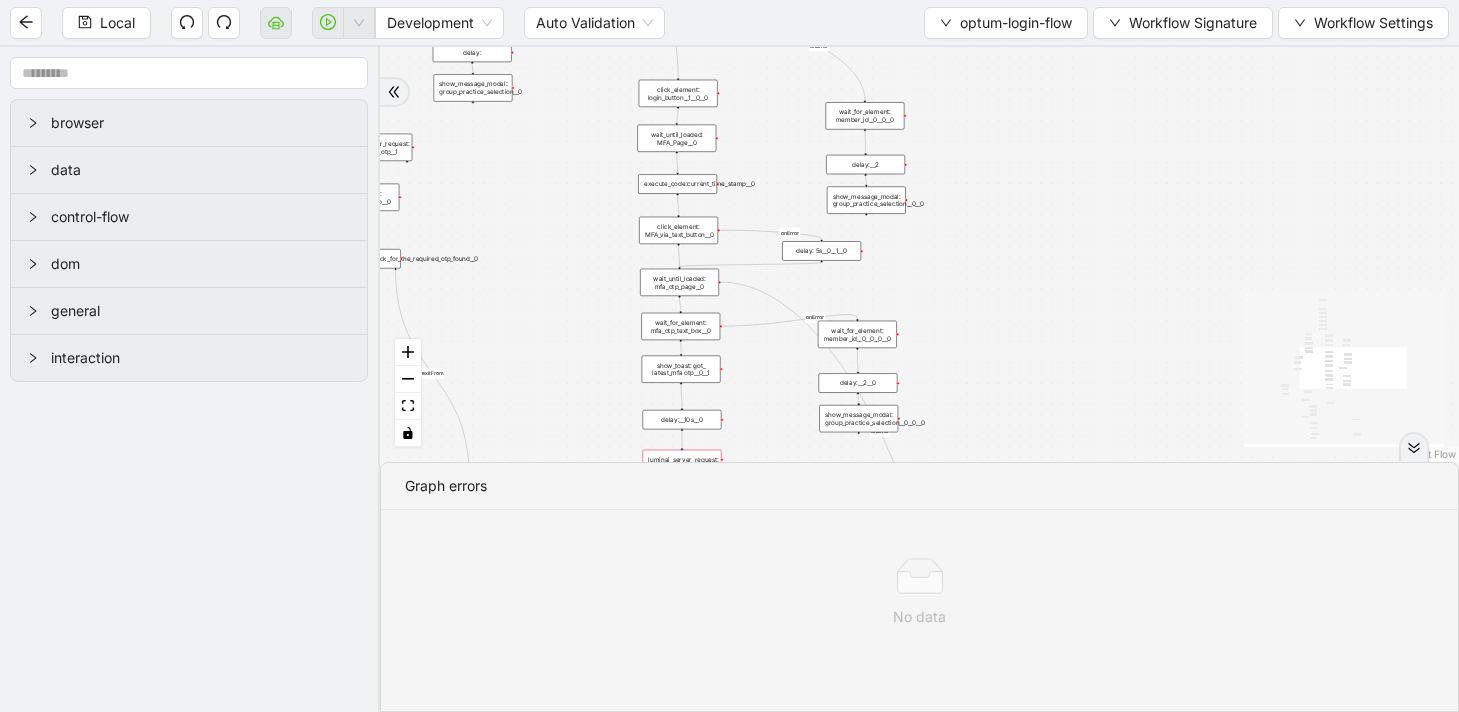 drag, startPoint x: 565, startPoint y: 295, endPoint x: 565, endPoint y: 240, distance: 55 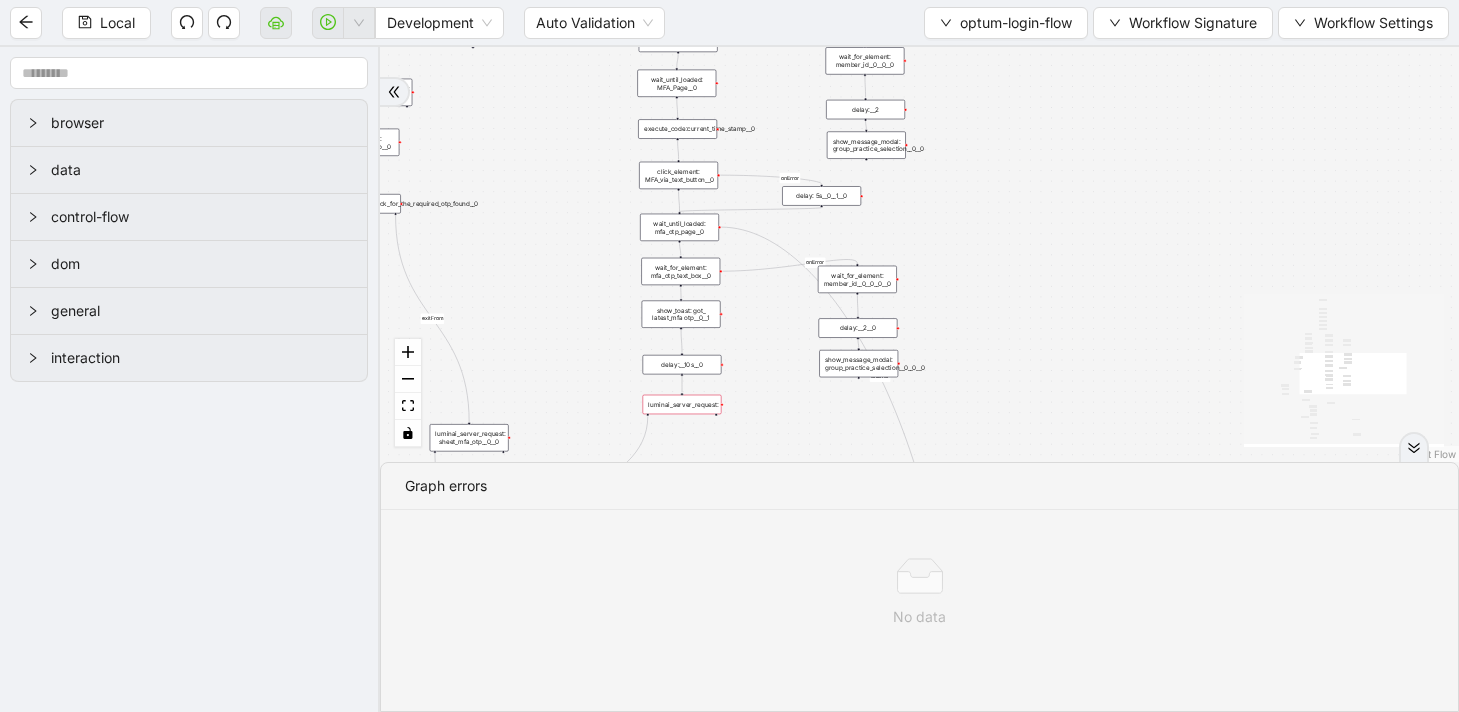 click on "show_toast: got_ latest_mfa otp__0__1" at bounding box center [681, 314] 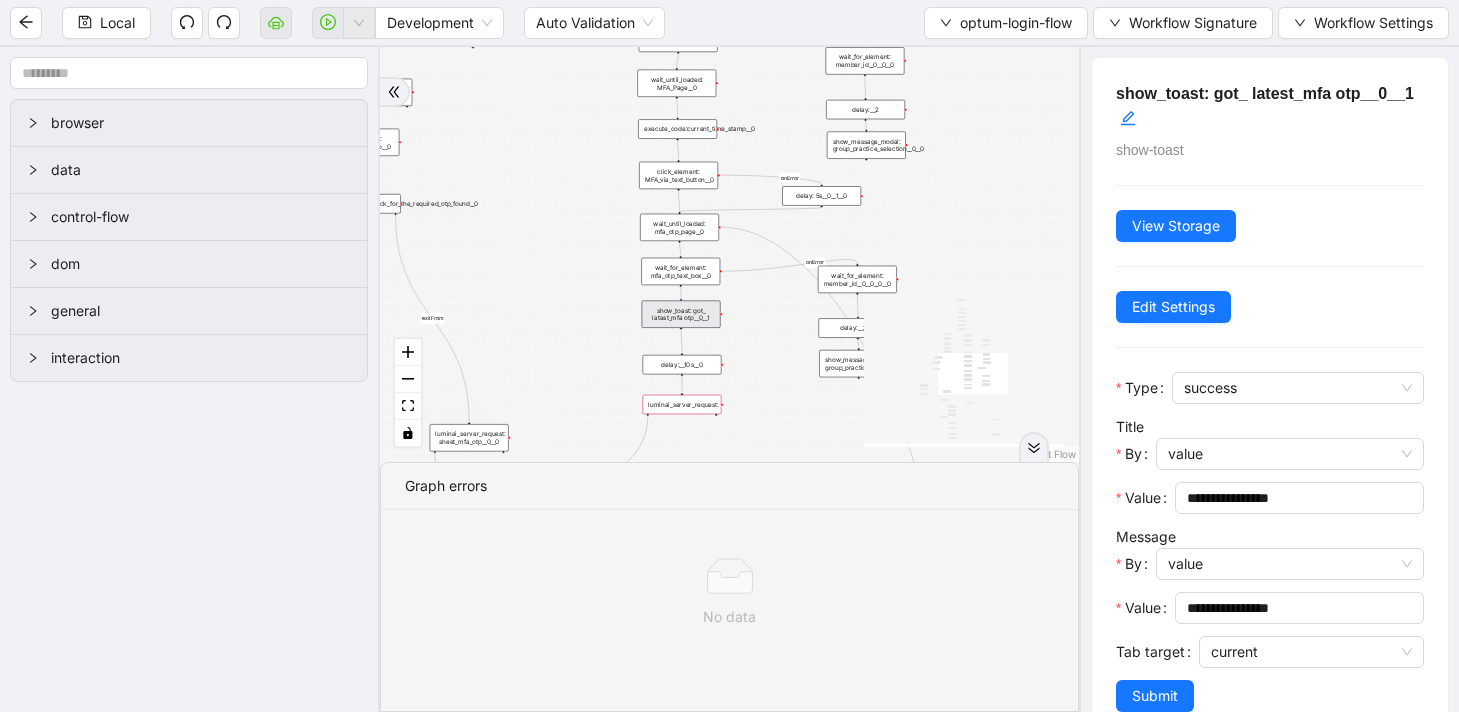 drag, startPoint x: 780, startPoint y: 362, endPoint x: 736, endPoint y: 359, distance: 44.102154 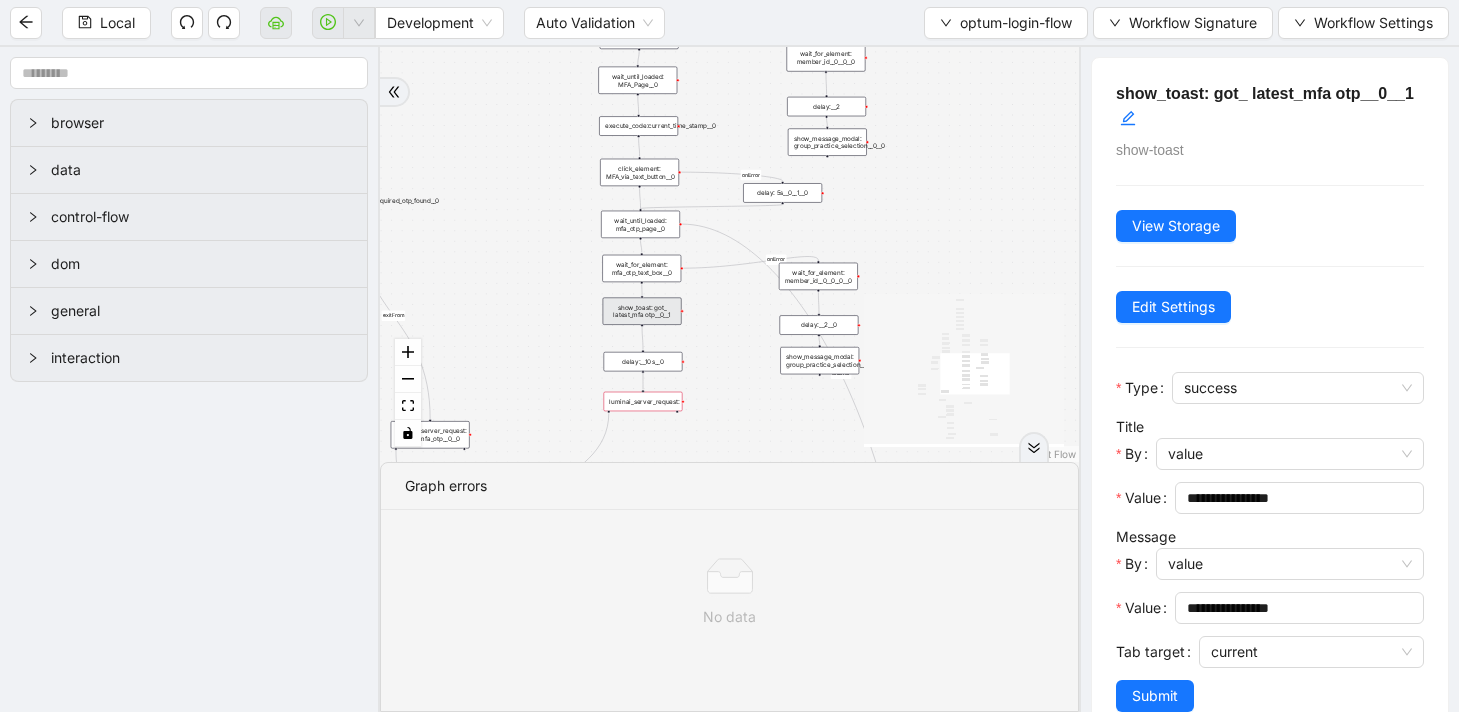 scroll, scrollTop: 44, scrollLeft: 0, axis: vertical 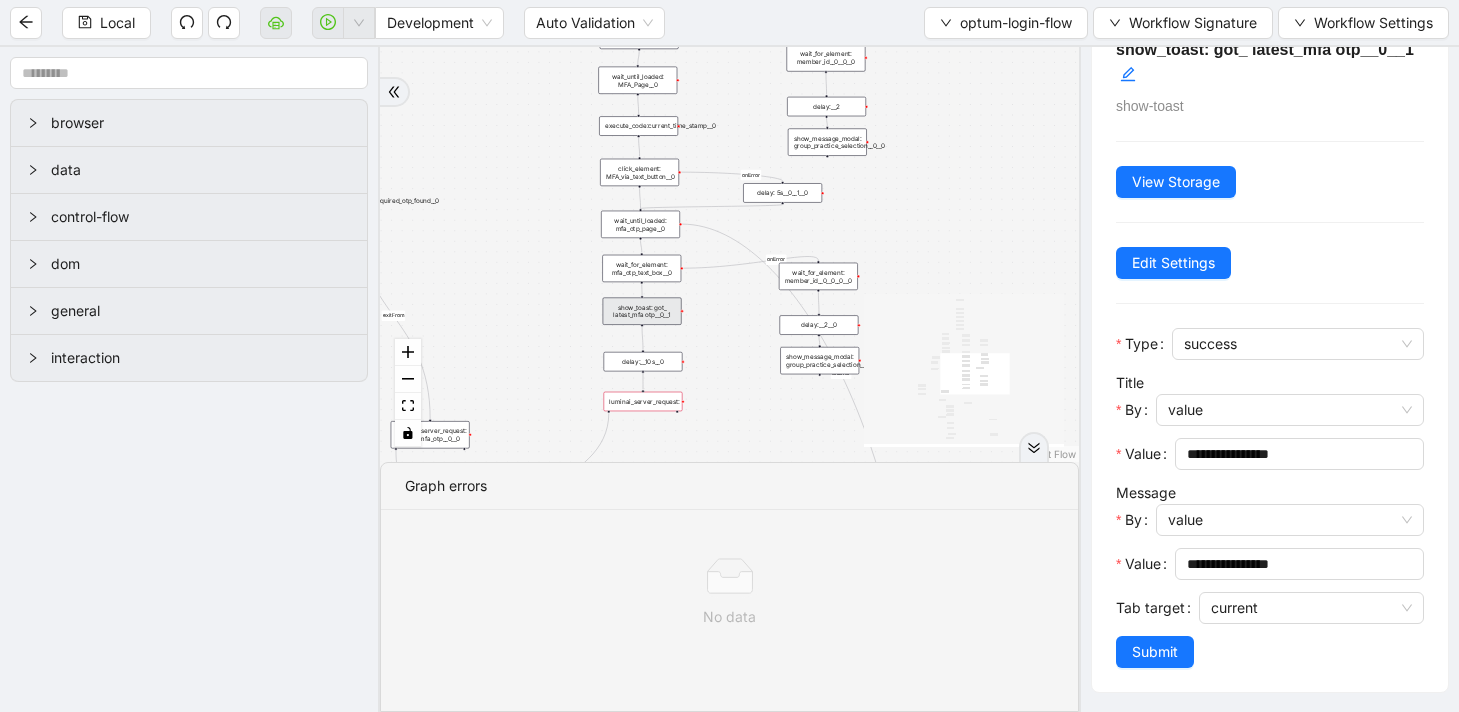 click on "wait_until_loaded: mfa_otp_page__0" at bounding box center (640, 224) 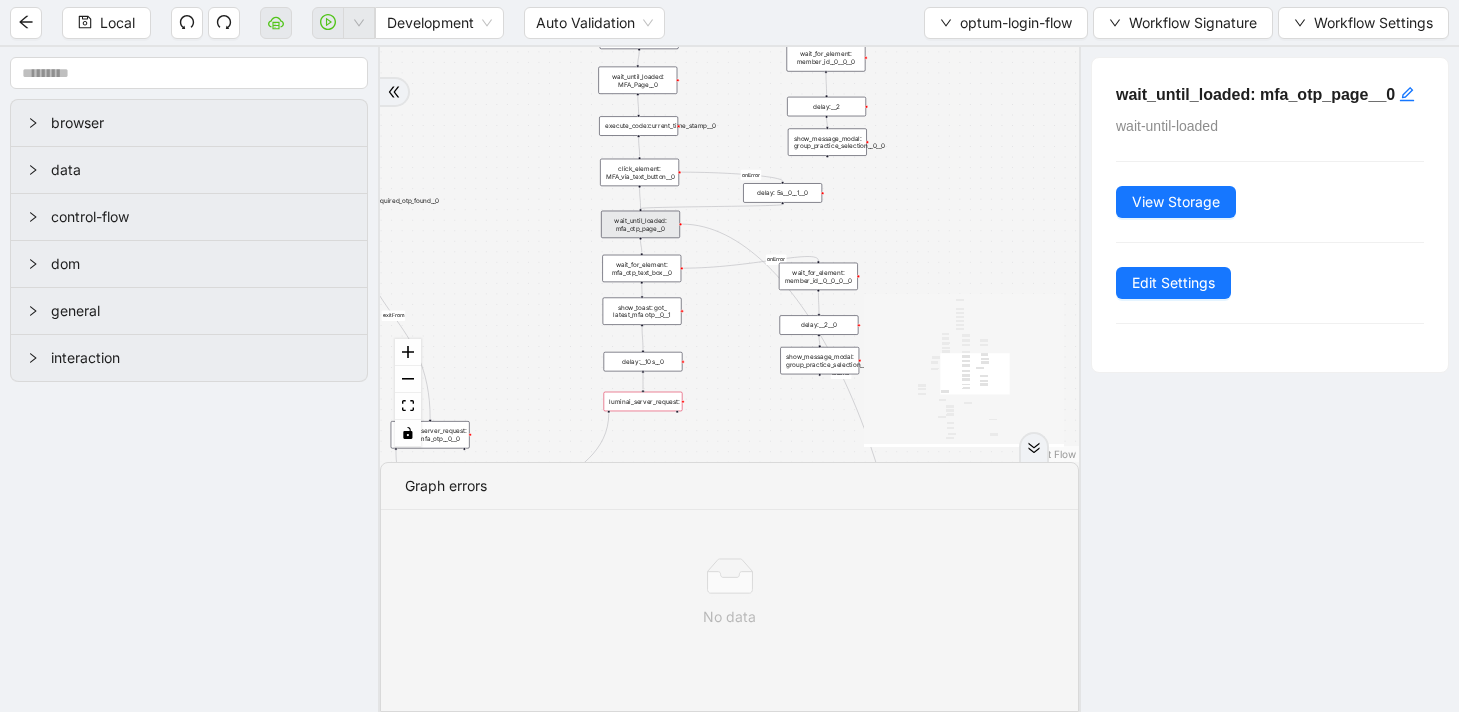 scroll, scrollTop: 0, scrollLeft: 0, axis: both 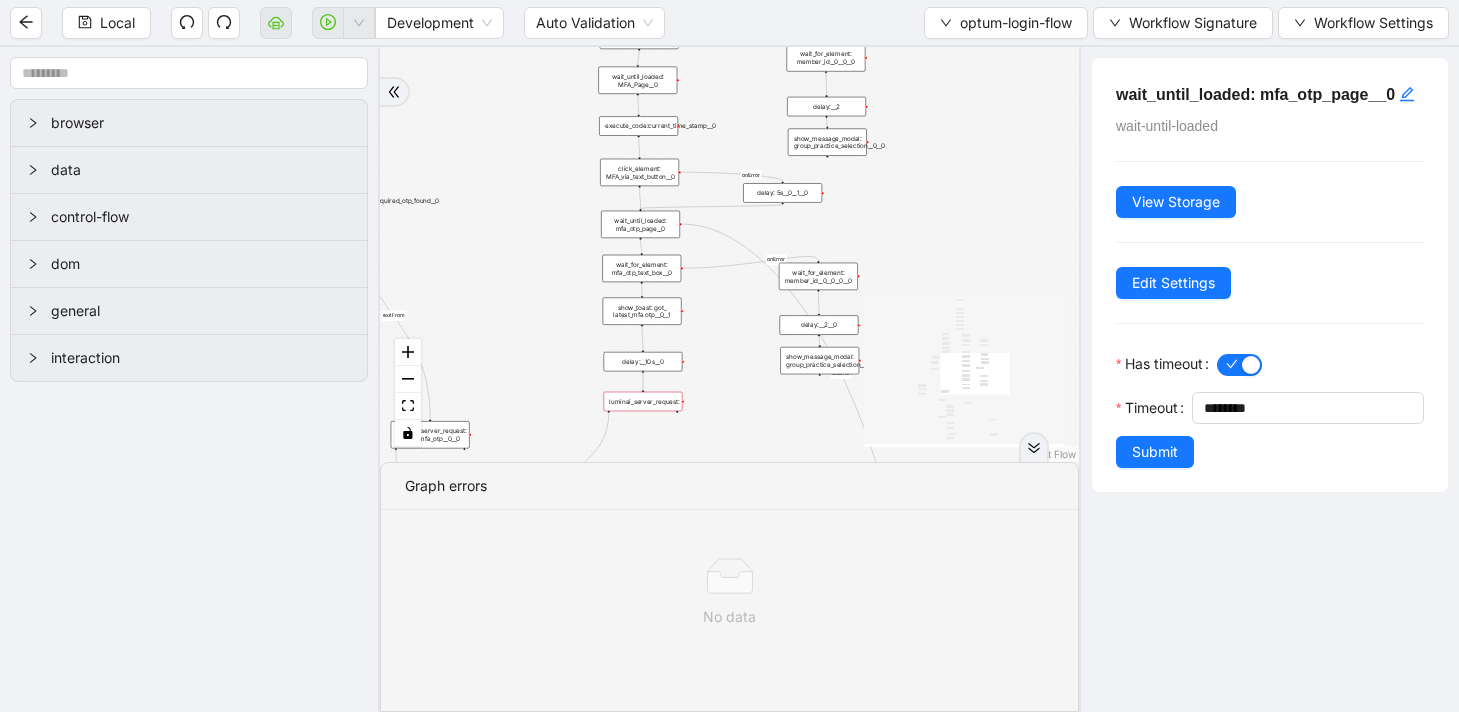 click on "wait_for_element: mfa_otp_text_box__0" at bounding box center (641, 268) 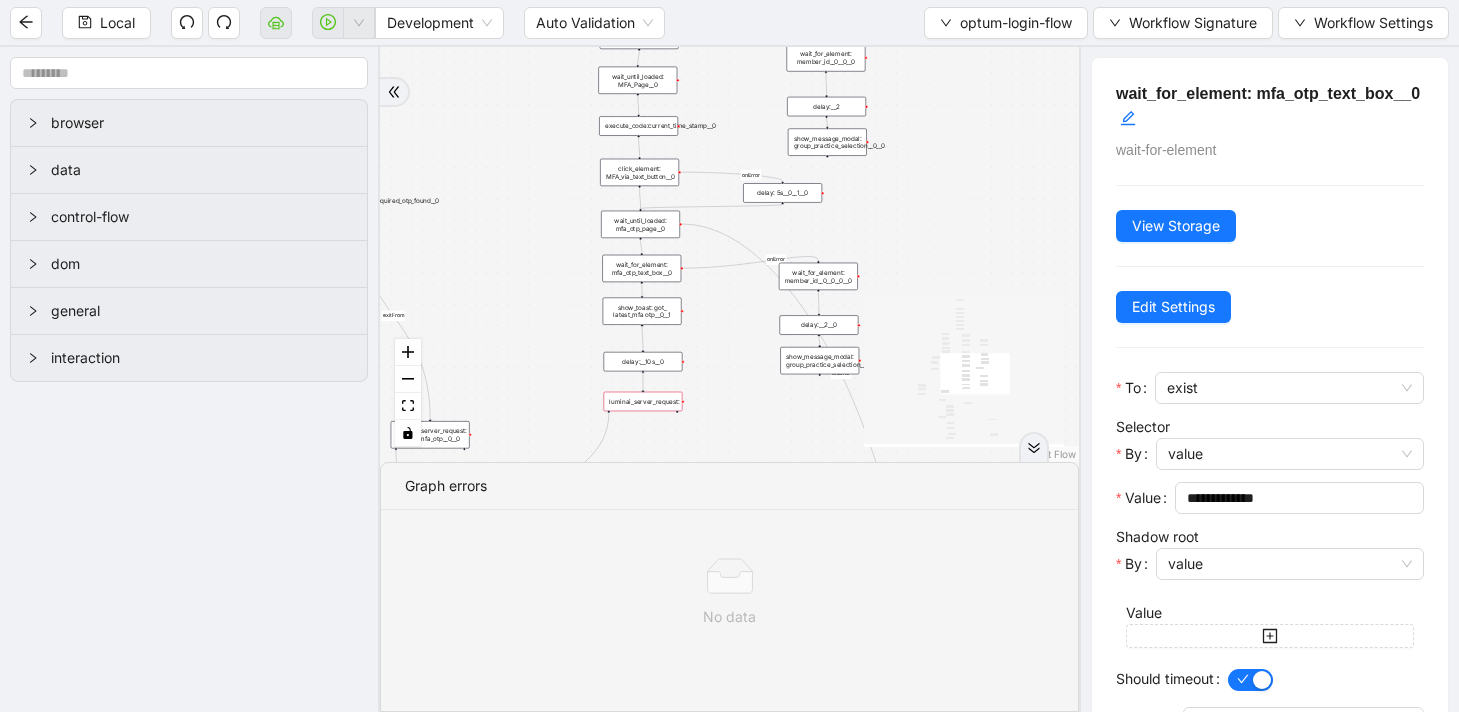 click on "luminai_server_request:" at bounding box center (643, 401) 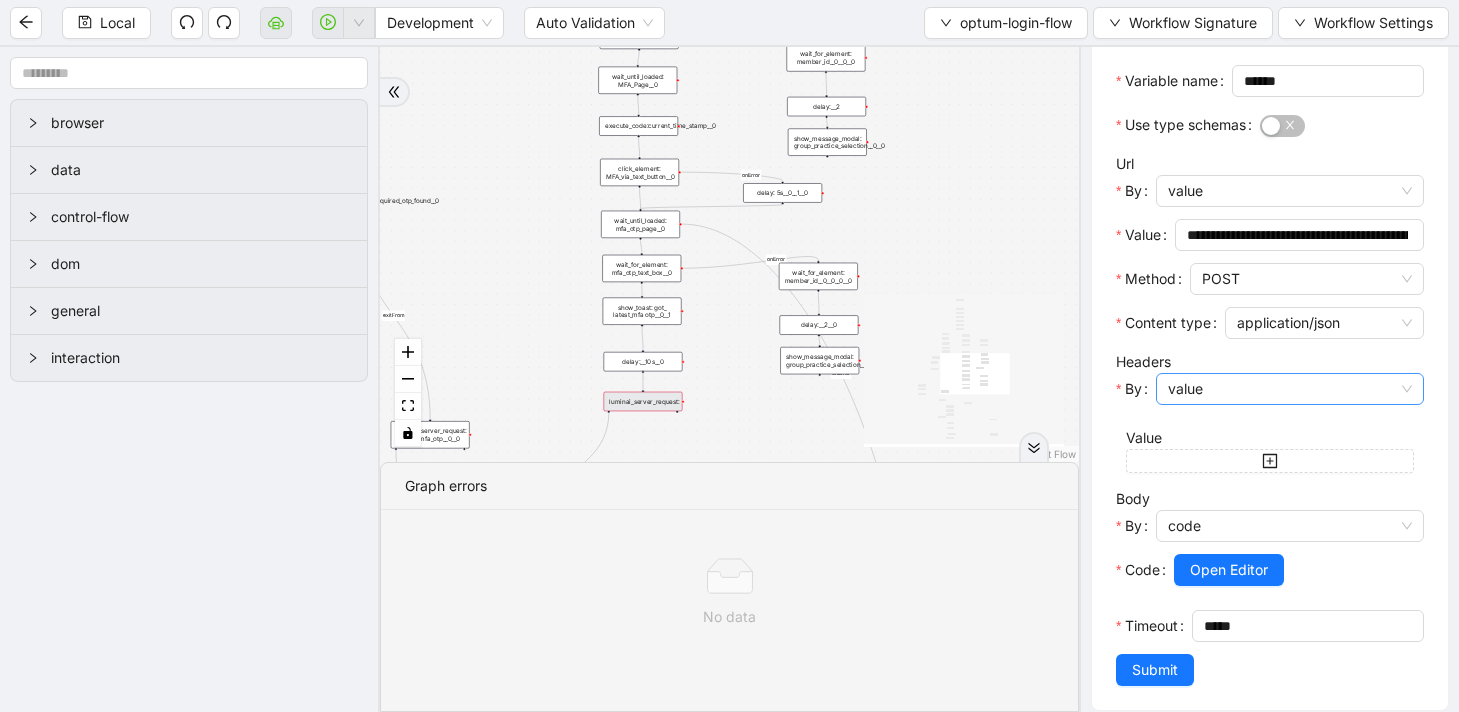 scroll, scrollTop: 284, scrollLeft: 0, axis: vertical 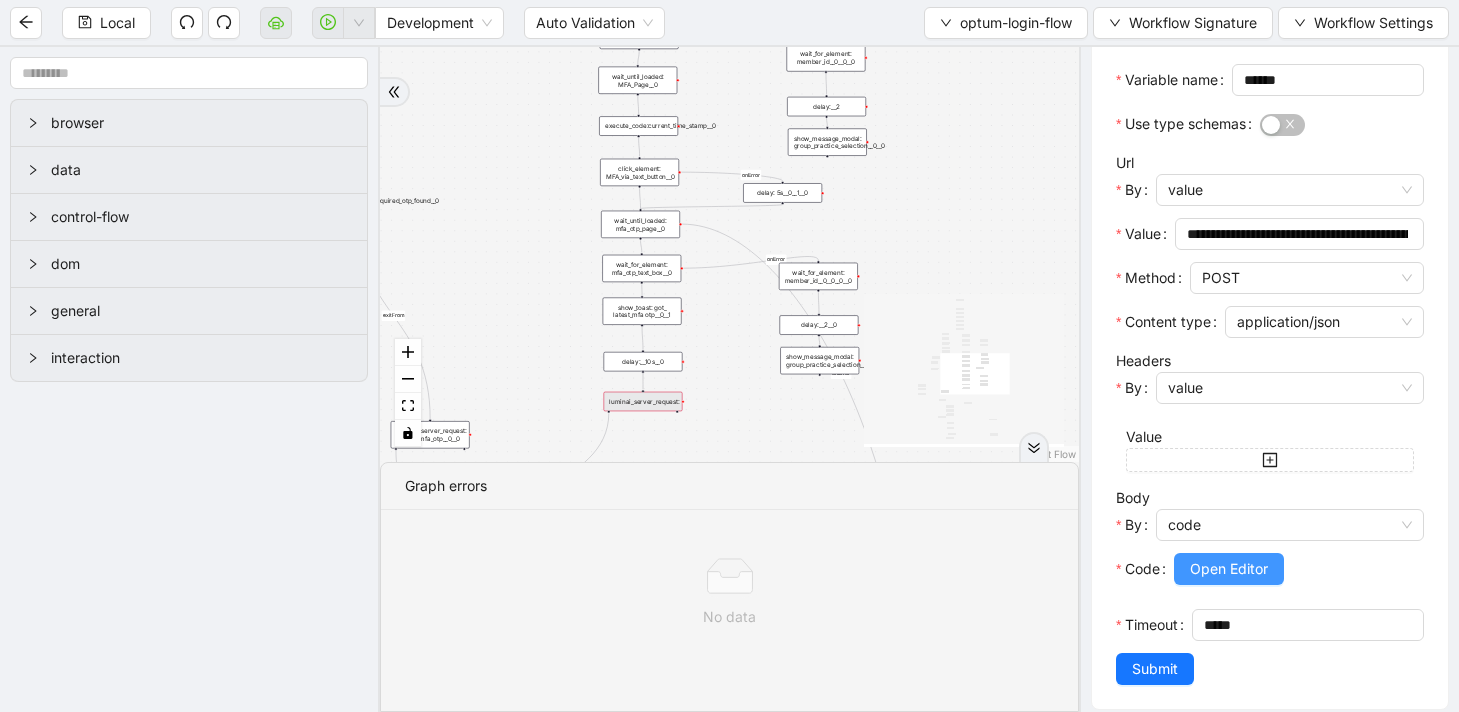 click on "Open Editor" at bounding box center [1229, 569] 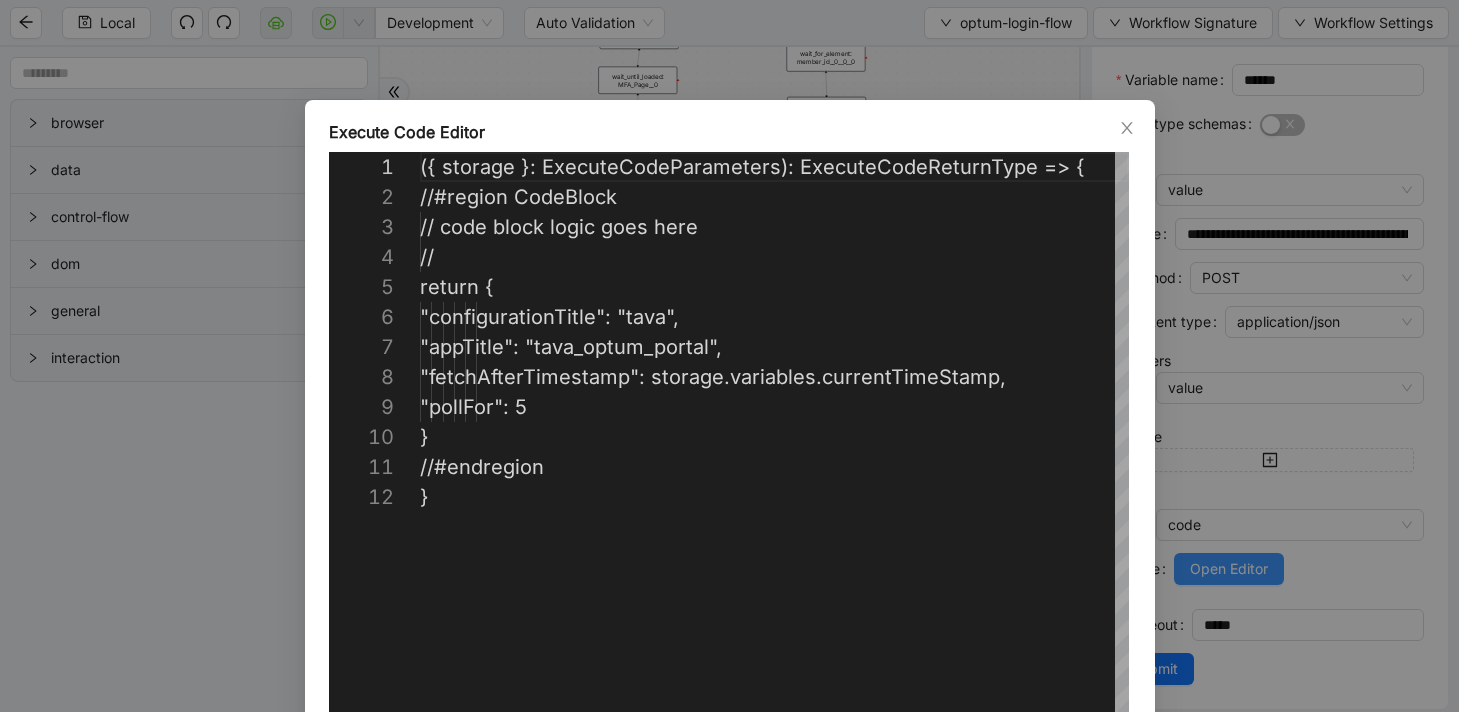 scroll, scrollTop: 300, scrollLeft: 0, axis: vertical 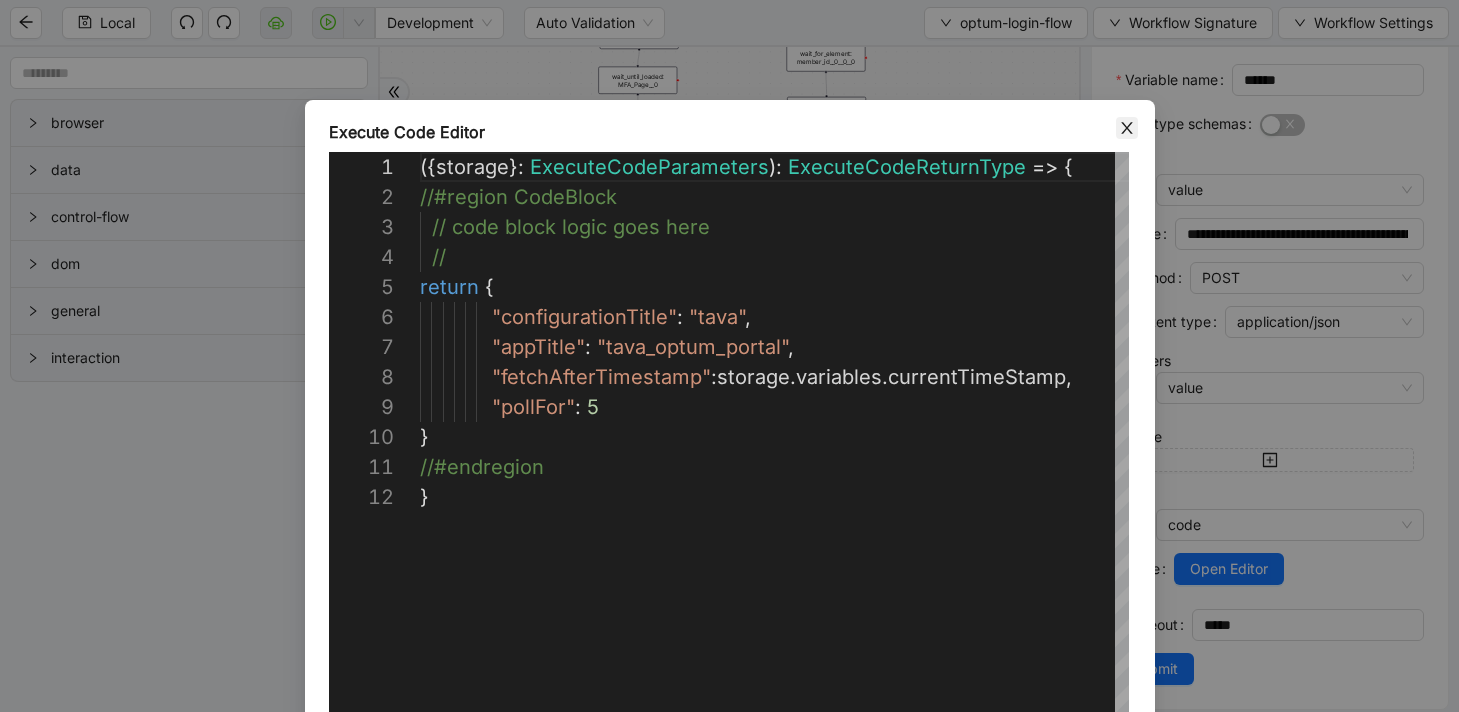 click 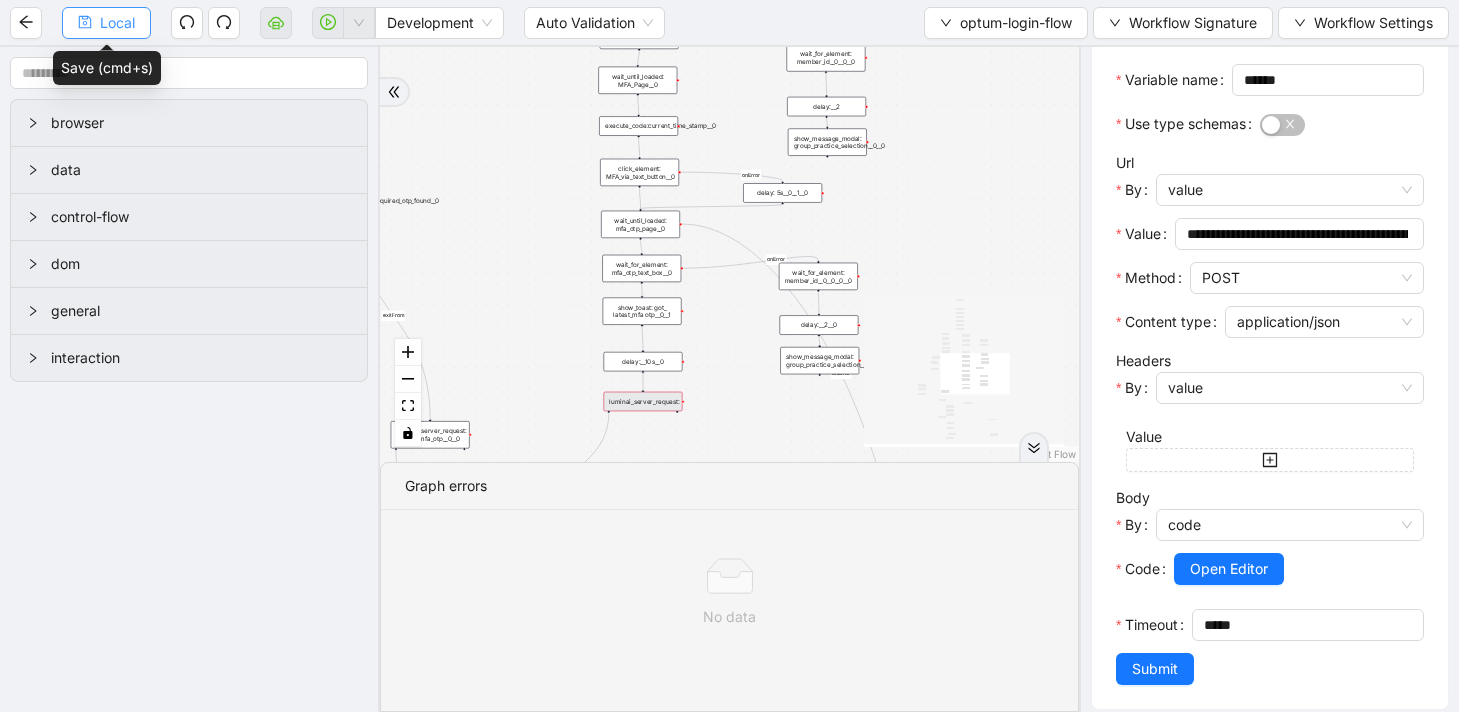 click on "Local" at bounding box center (117, 23) 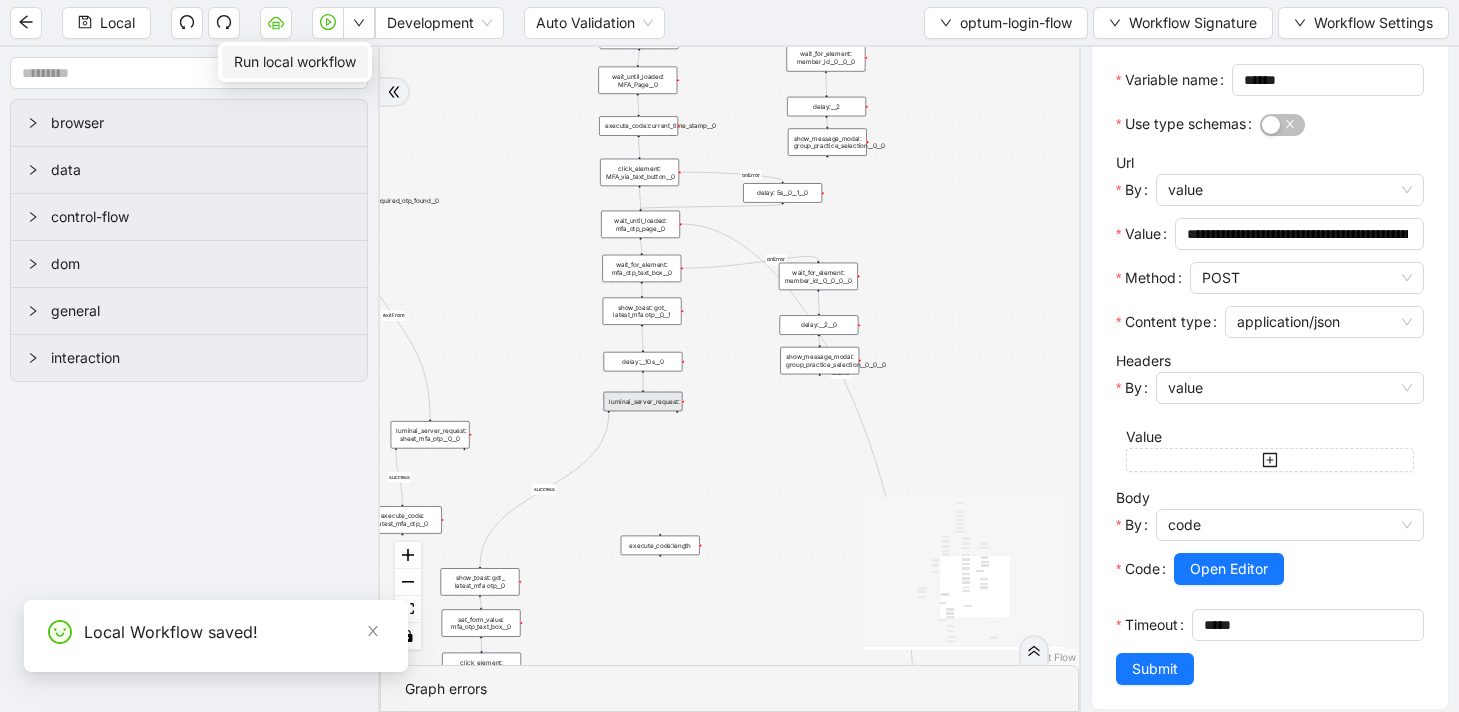 click 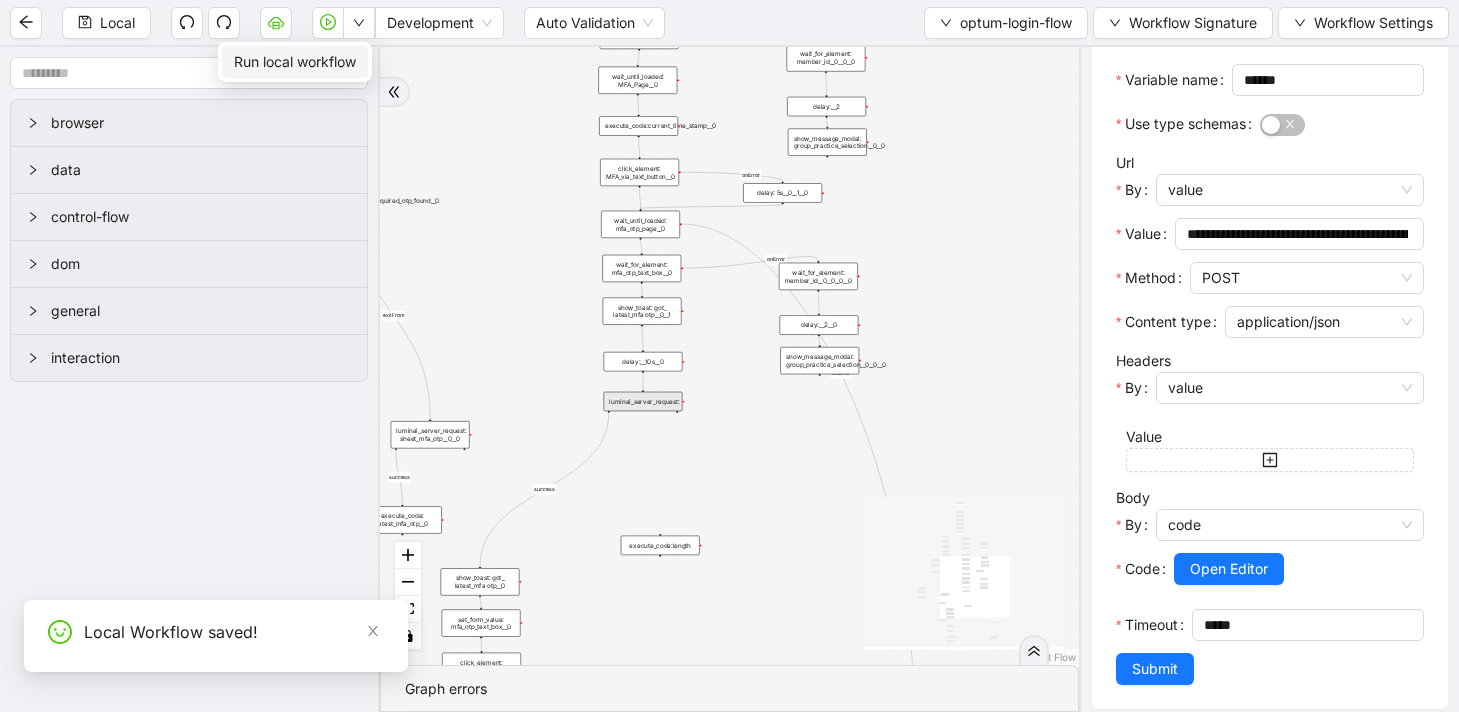 click on "Run local workflow" at bounding box center [295, 62] 